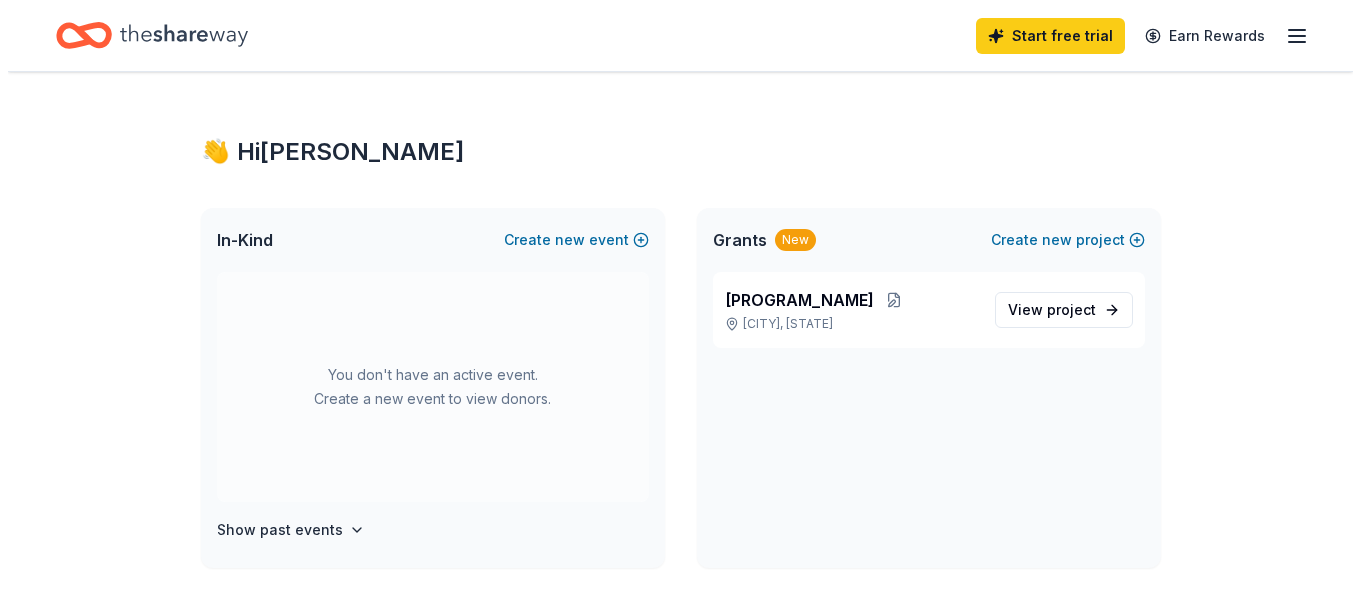 scroll, scrollTop: 0, scrollLeft: 0, axis: both 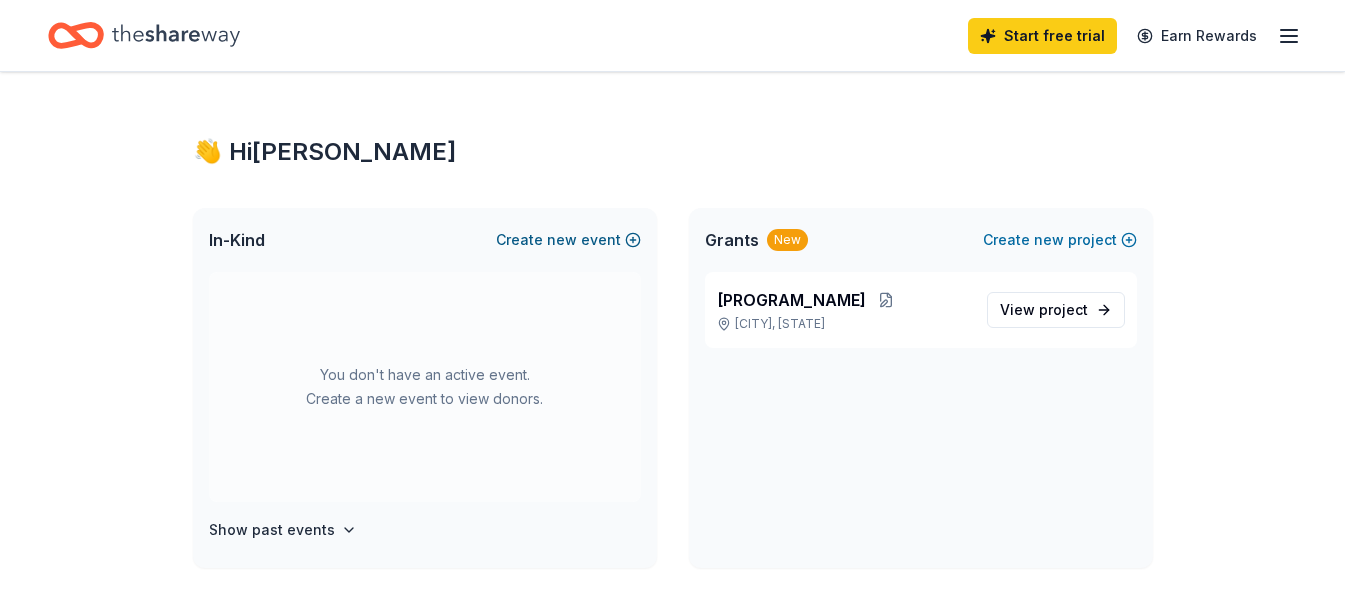 click on "new" at bounding box center [562, 240] 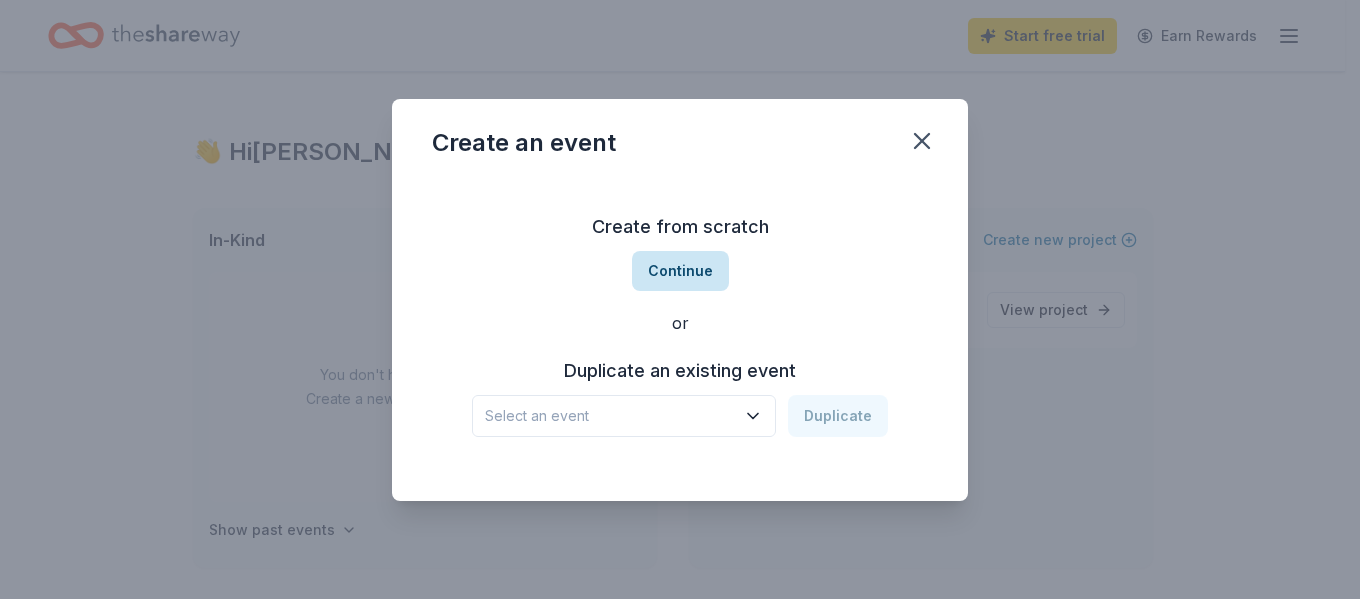 click on "Continue" at bounding box center (680, 271) 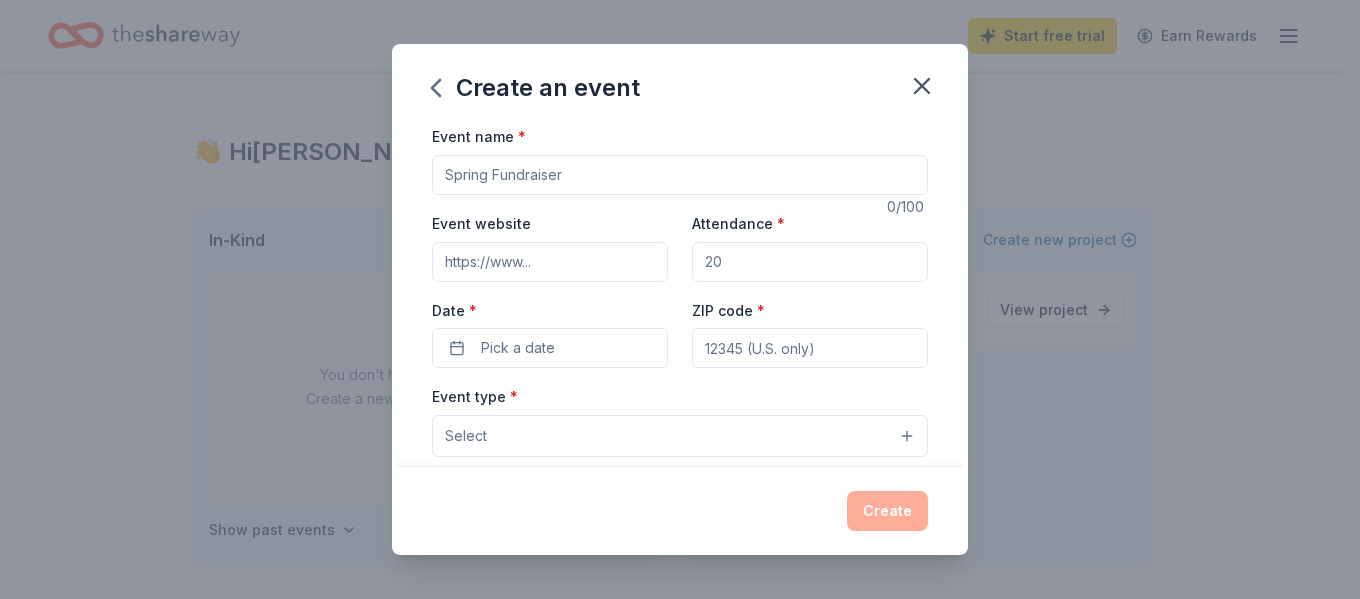 click on "Event name *" at bounding box center [680, 175] 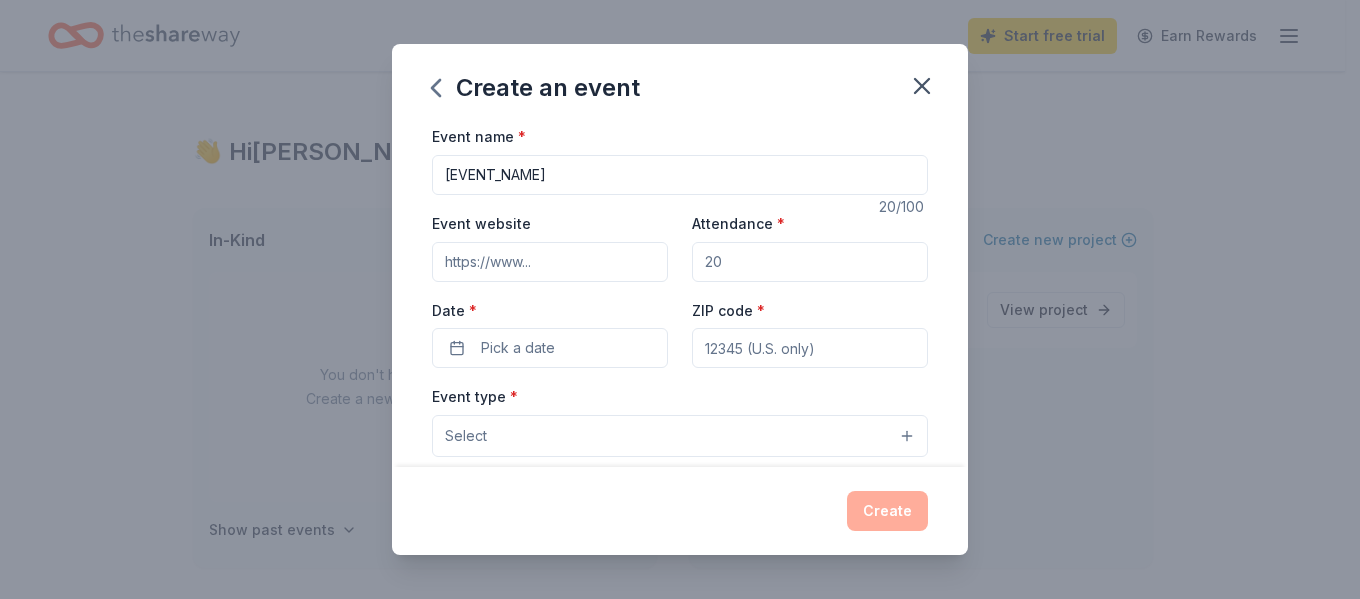 type on "Bundle of Joy Brunch" 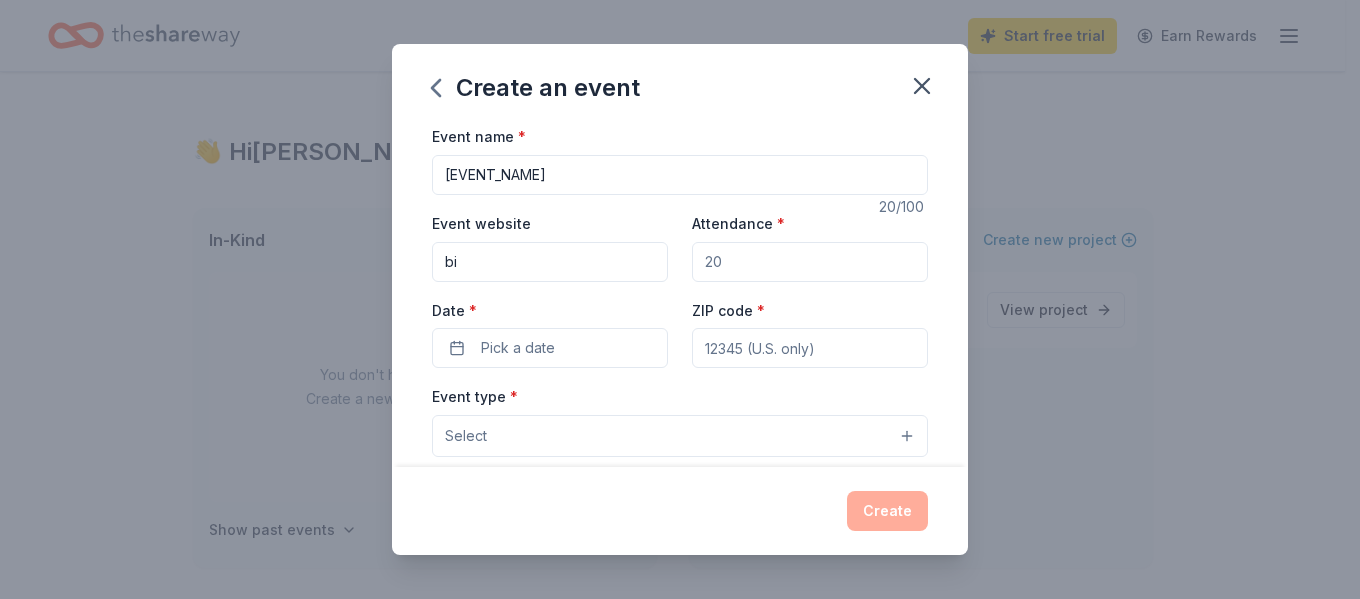 type on "b" 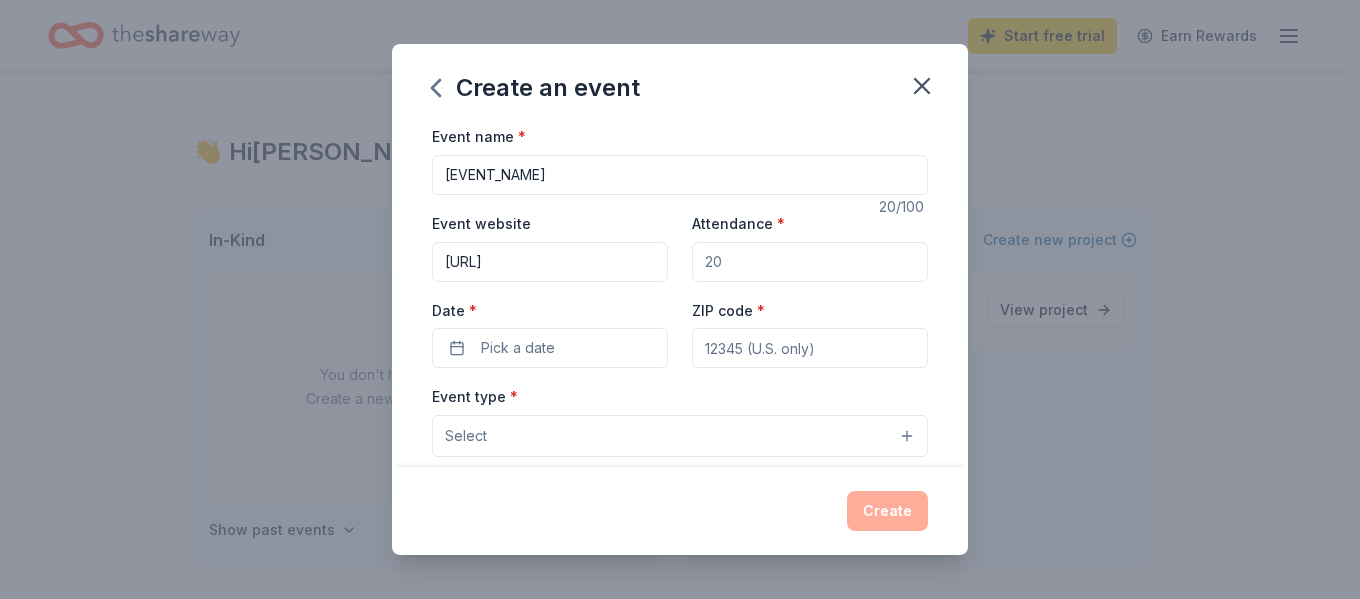type on "www.birthrightlake.org" 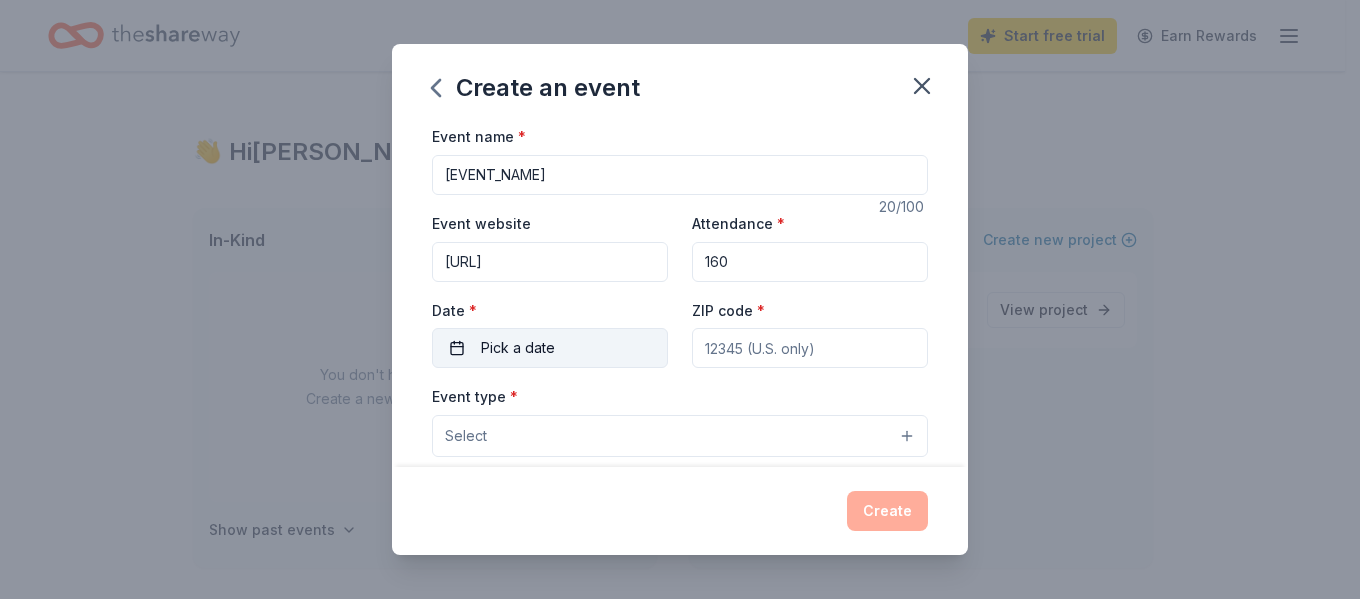 type on "160" 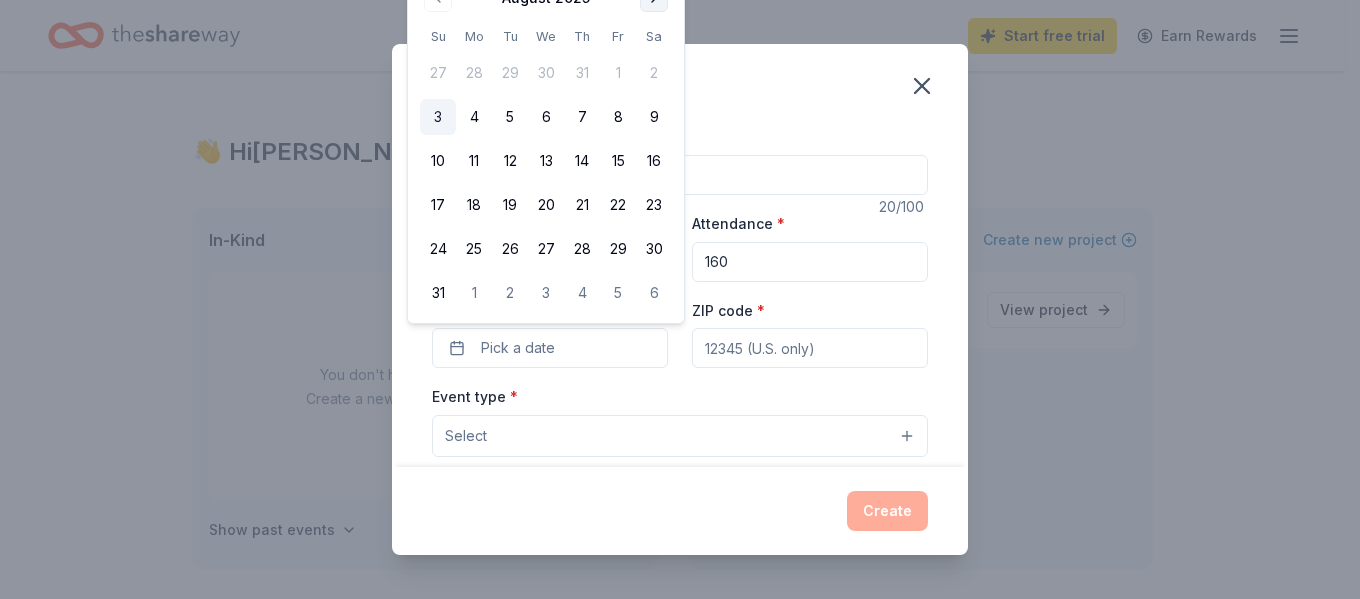 click at bounding box center [654, -2] 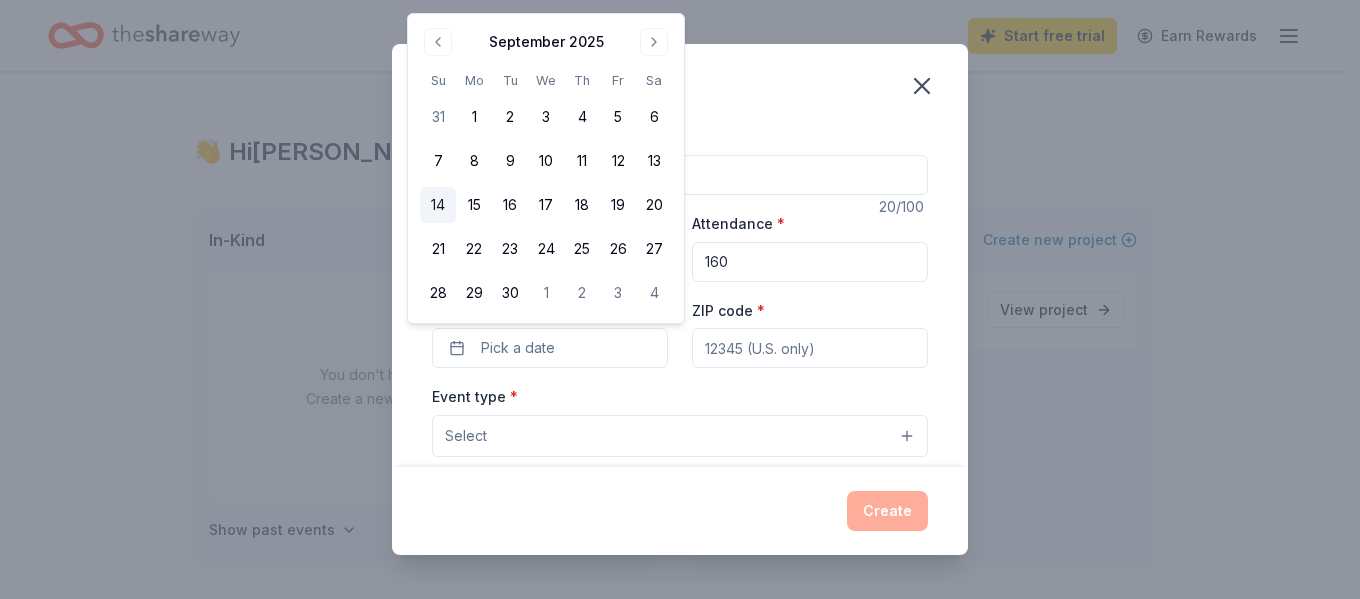 click on "14" at bounding box center (438, 205) 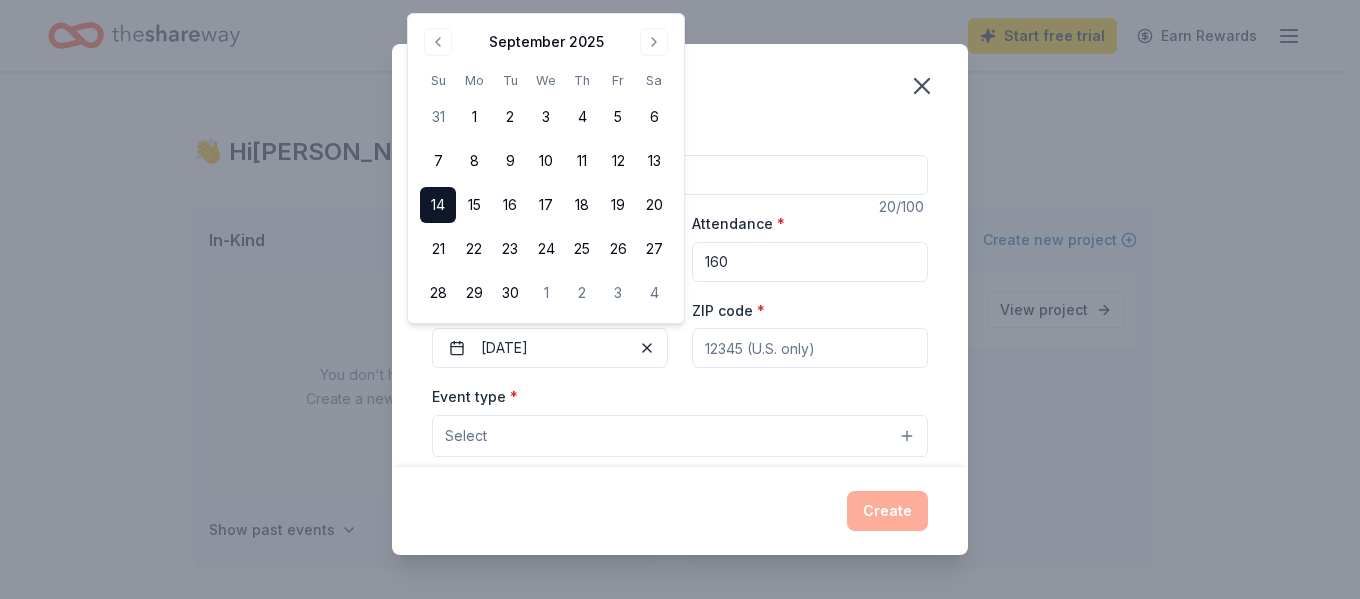 click on "ZIP code *" at bounding box center (810, 348) 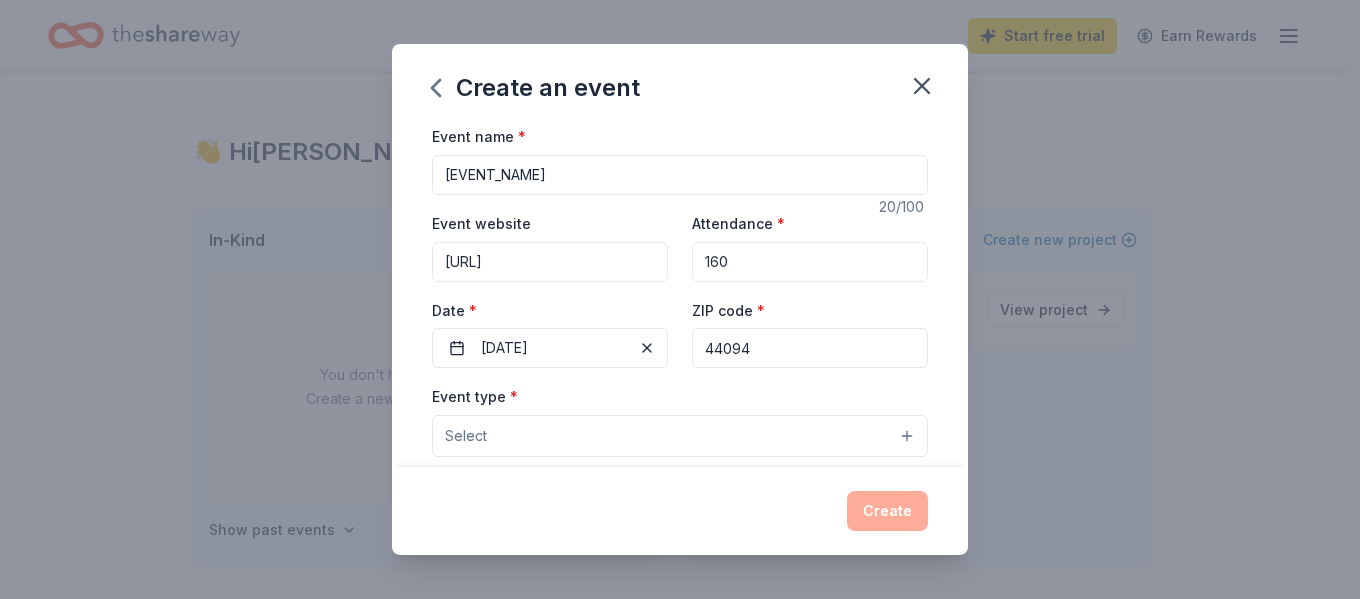 type on "44094" 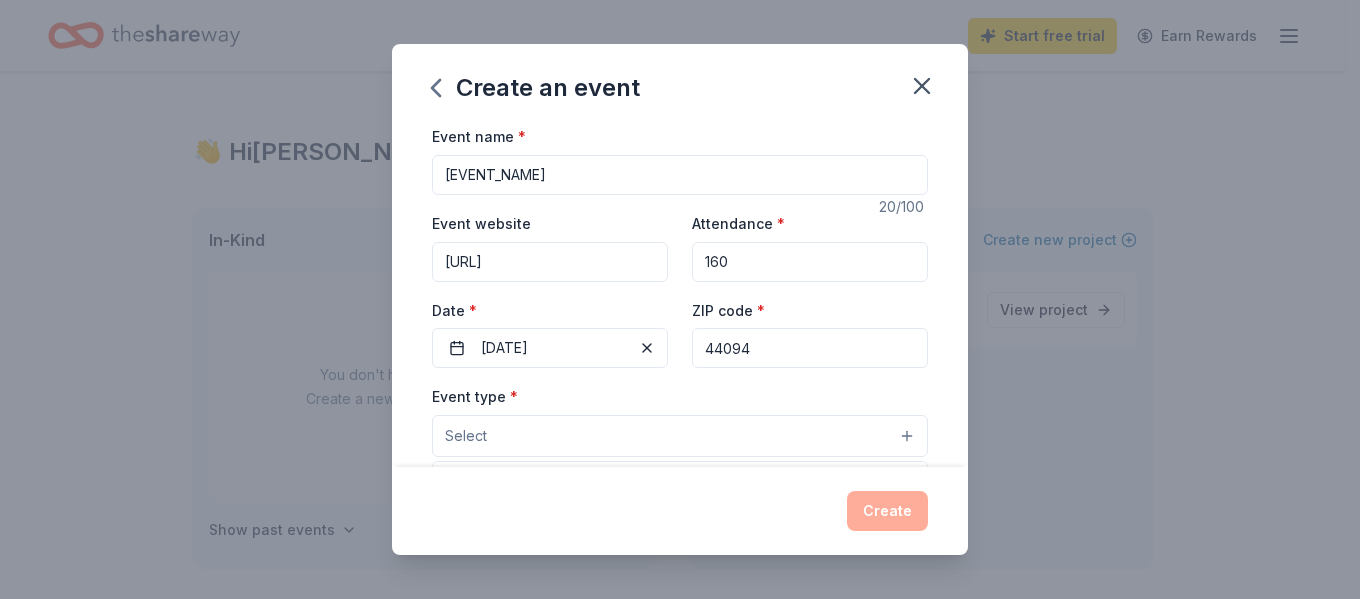 click on "Select" at bounding box center [680, 436] 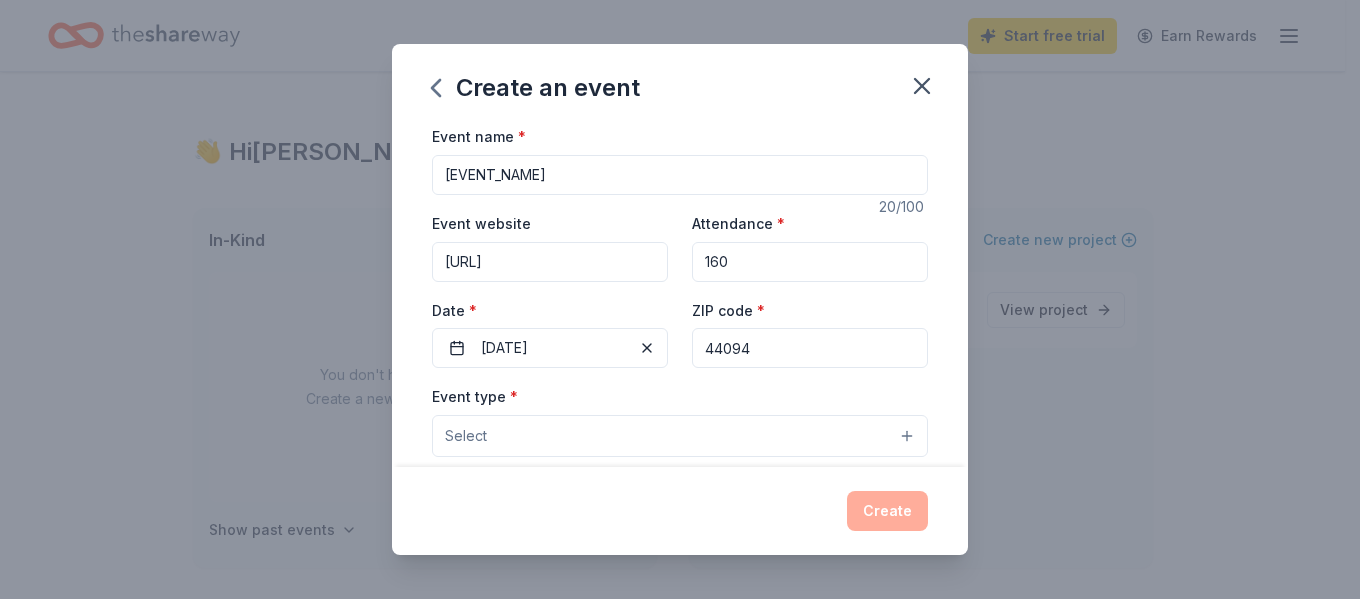 click on "Select" at bounding box center [680, 436] 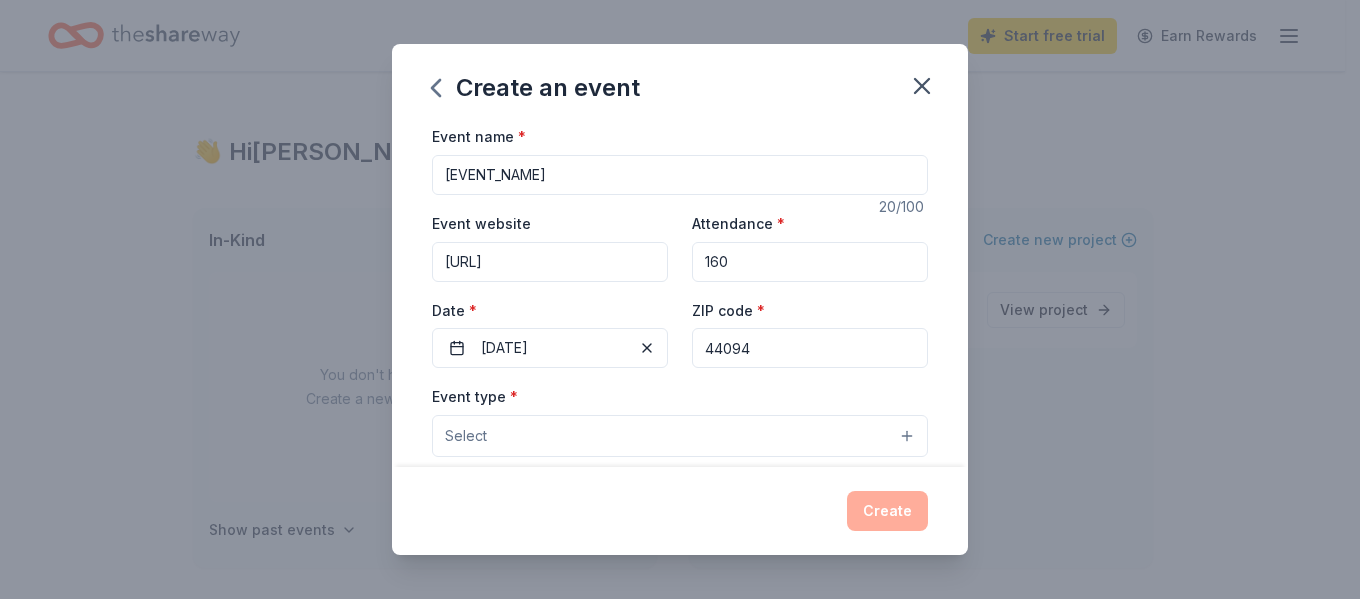 click on "Select" at bounding box center (680, 436) 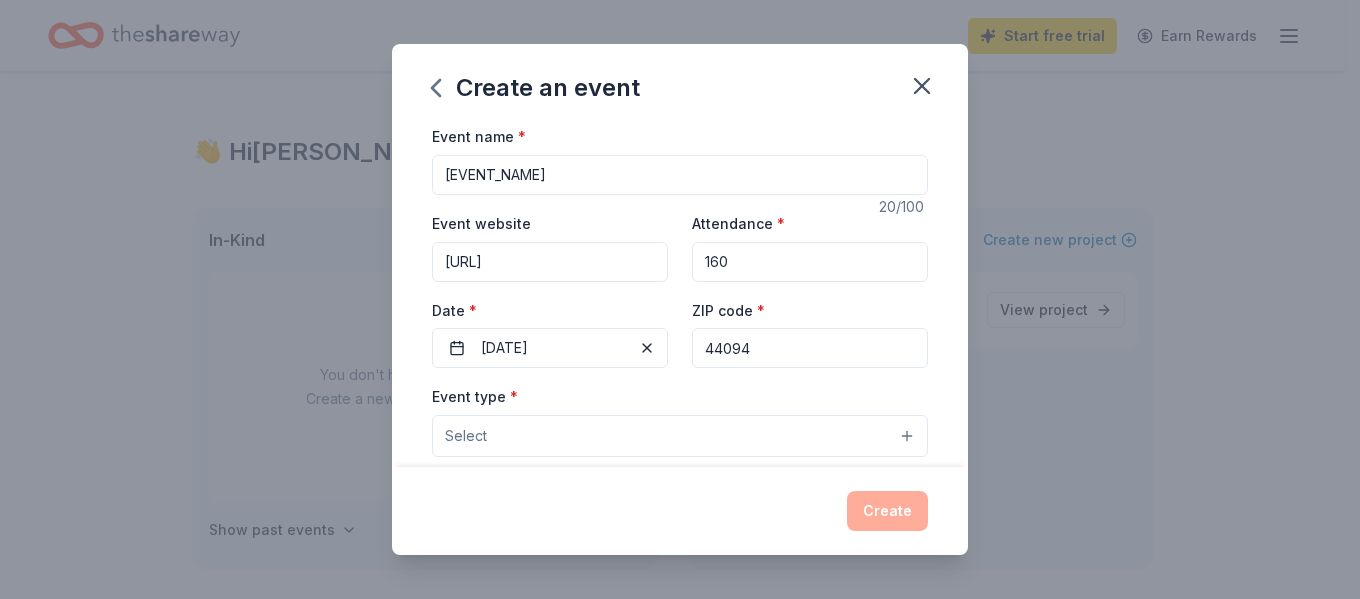 click on "Select" at bounding box center [680, 436] 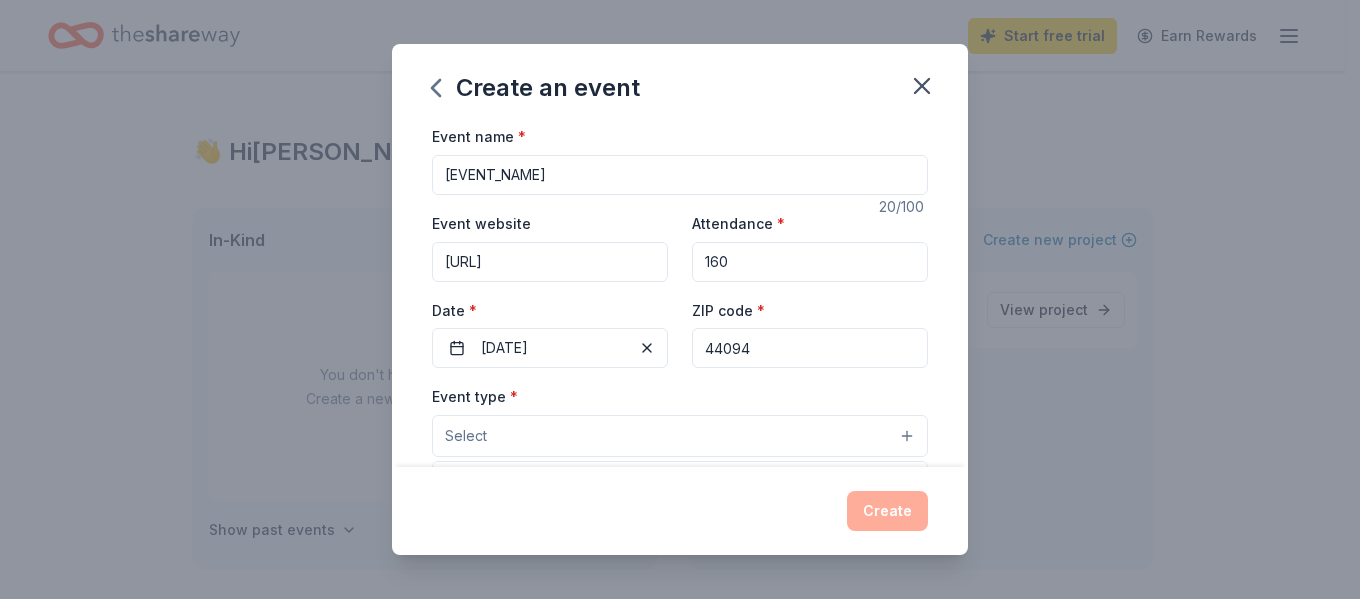 click on "Select" at bounding box center (680, 436) 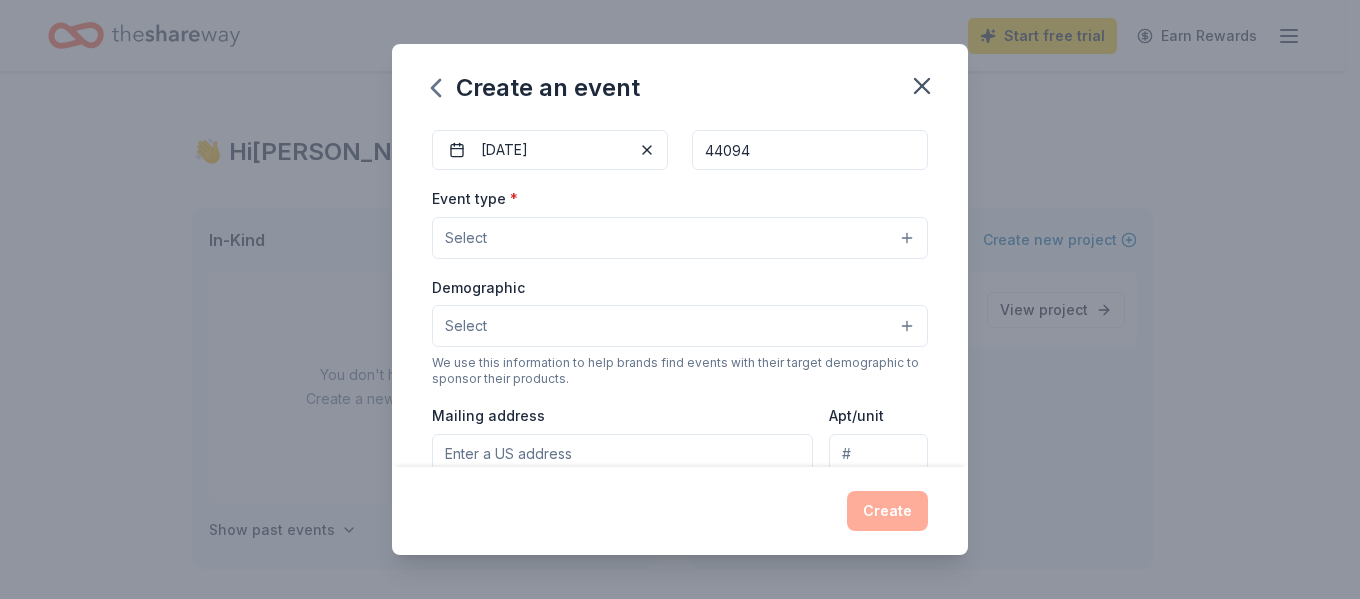 scroll, scrollTop: 208, scrollLeft: 0, axis: vertical 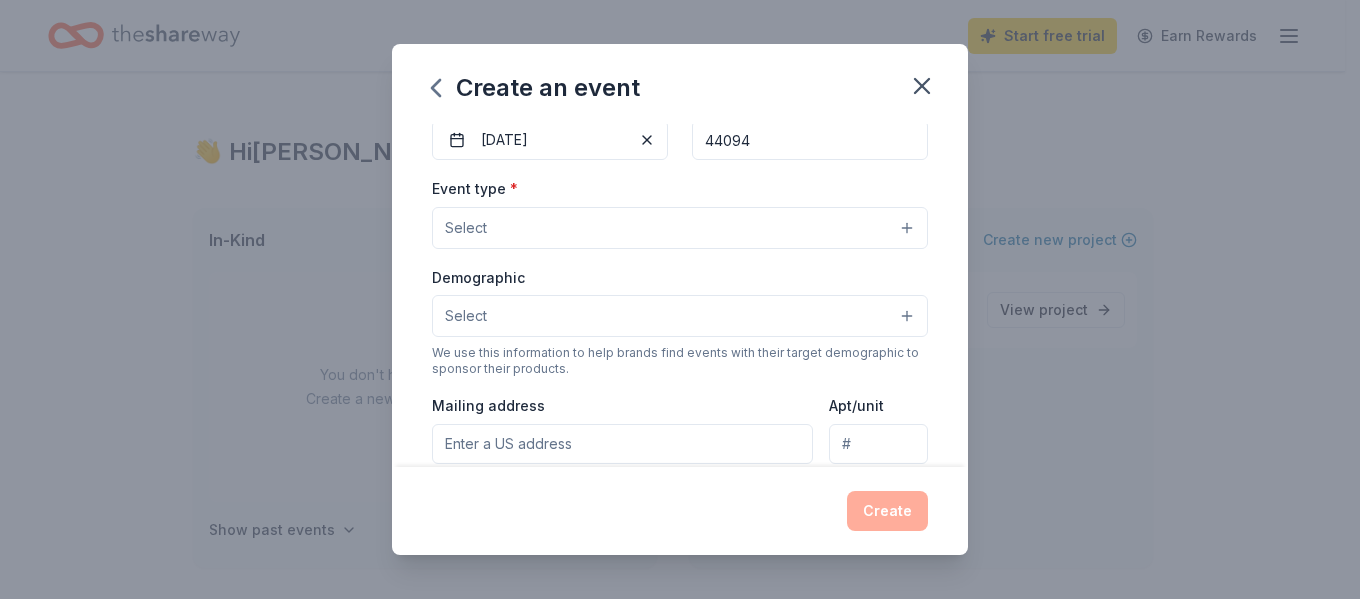 click on "Select" at bounding box center (466, 228) 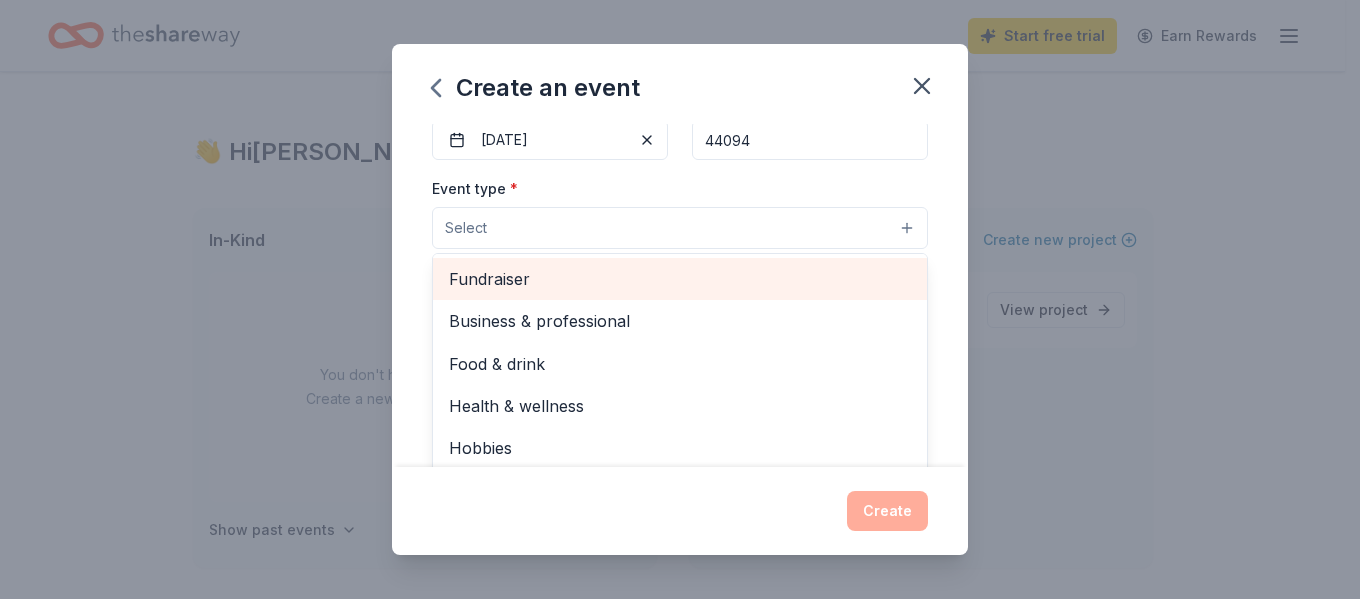click on "Fundraiser" at bounding box center [680, 279] 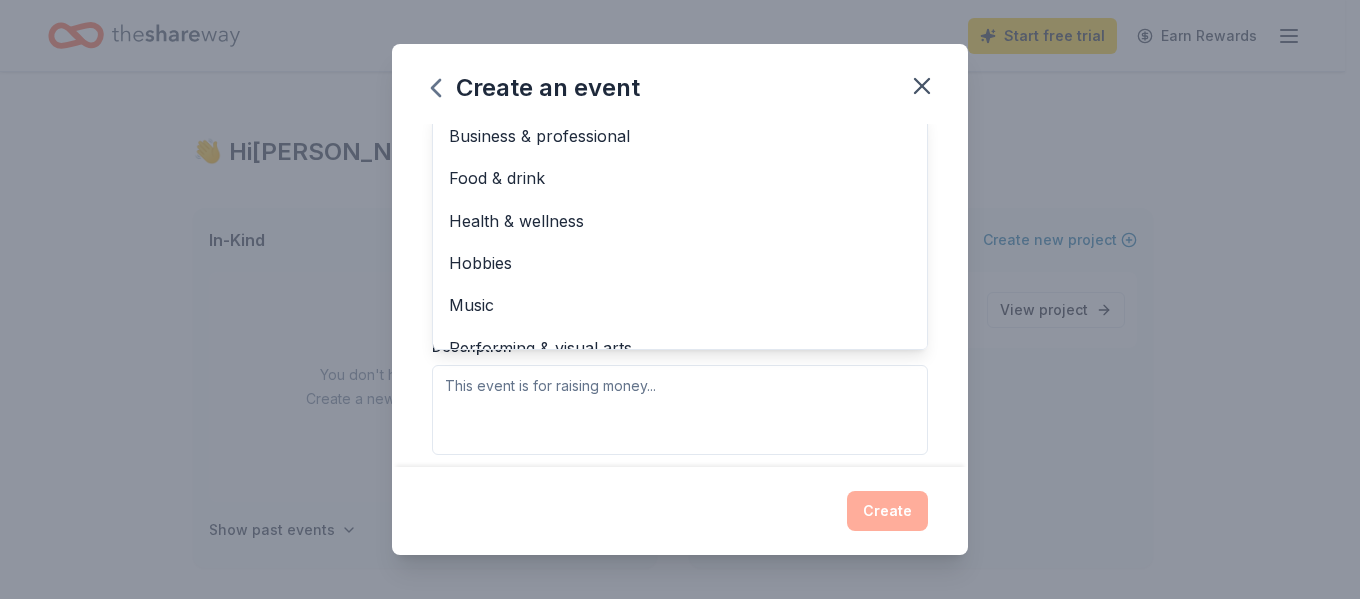 click on "Event name * Bundle of Joy Brunch 20 /100 Event website www.birthrightlake.org Attendance * 160 Date * 09/14/2025 ZIP code * 44094 Event type * Fundraiser Business & professional Food & drink Health & wellness Hobbies Music Performing & visual arts Demographic Select We use this information to help brands find events with their target demographic to sponsor their products. Mailing address Apt/unit Description What are you looking for? * Auction & raffle Meals Snacks Desserts Alcohol Beverages Send me reminders Email me reminders of donor application deadlines Recurring event" at bounding box center [680, 295] 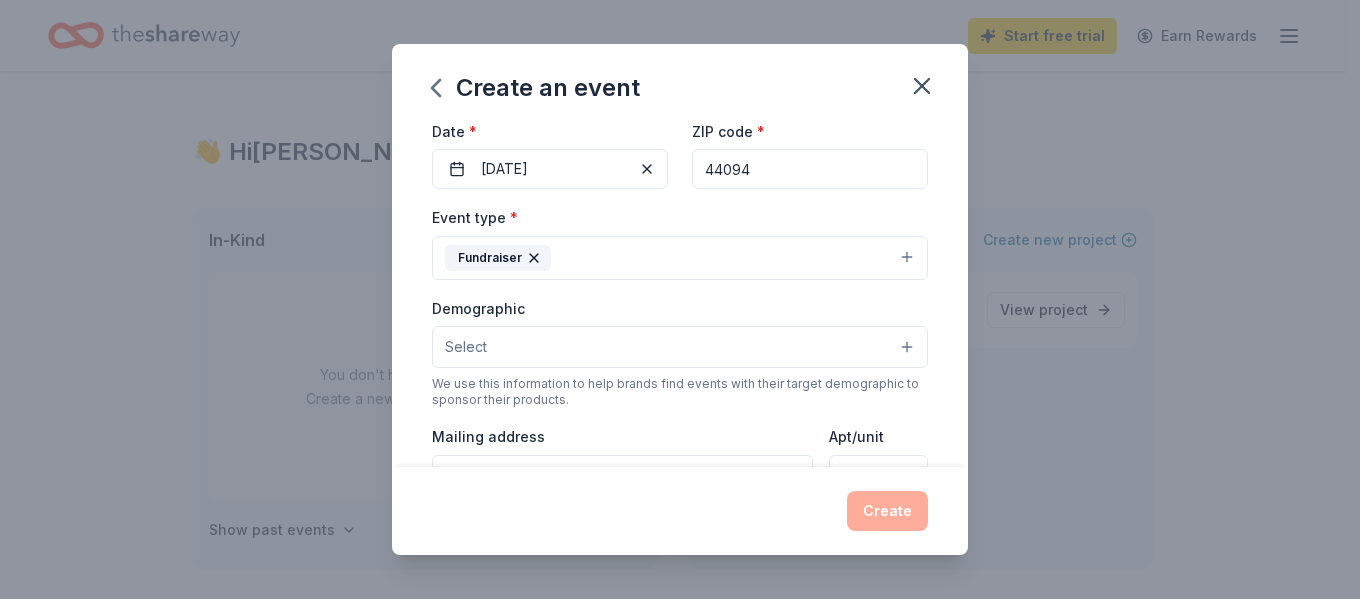 scroll, scrollTop: 181, scrollLeft: 0, axis: vertical 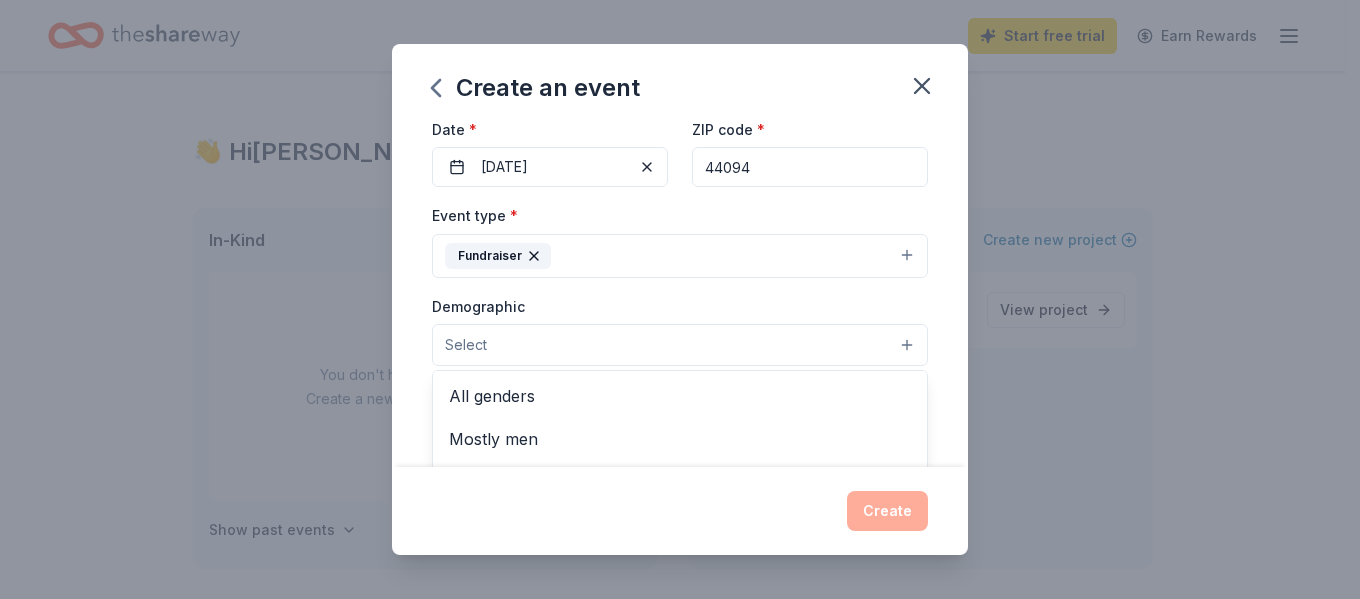 click on "Select" at bounding box center [466, 345] 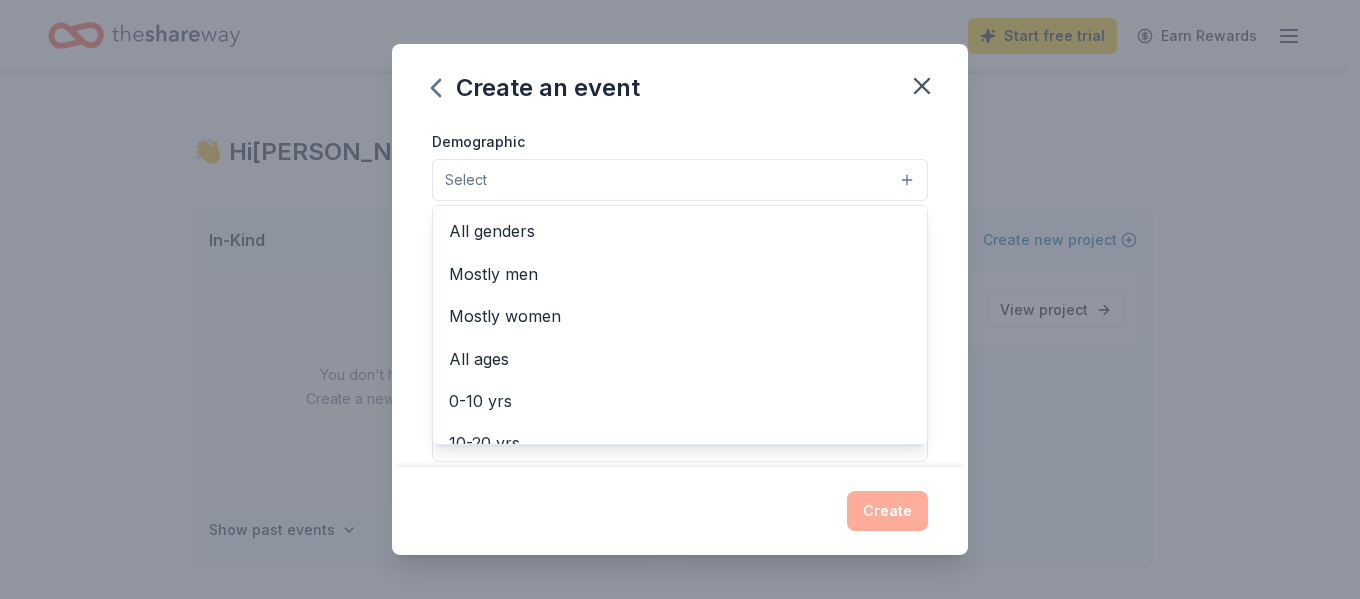 scroll, scrollTop: 369, scrollLeft: 0, axis: vertical 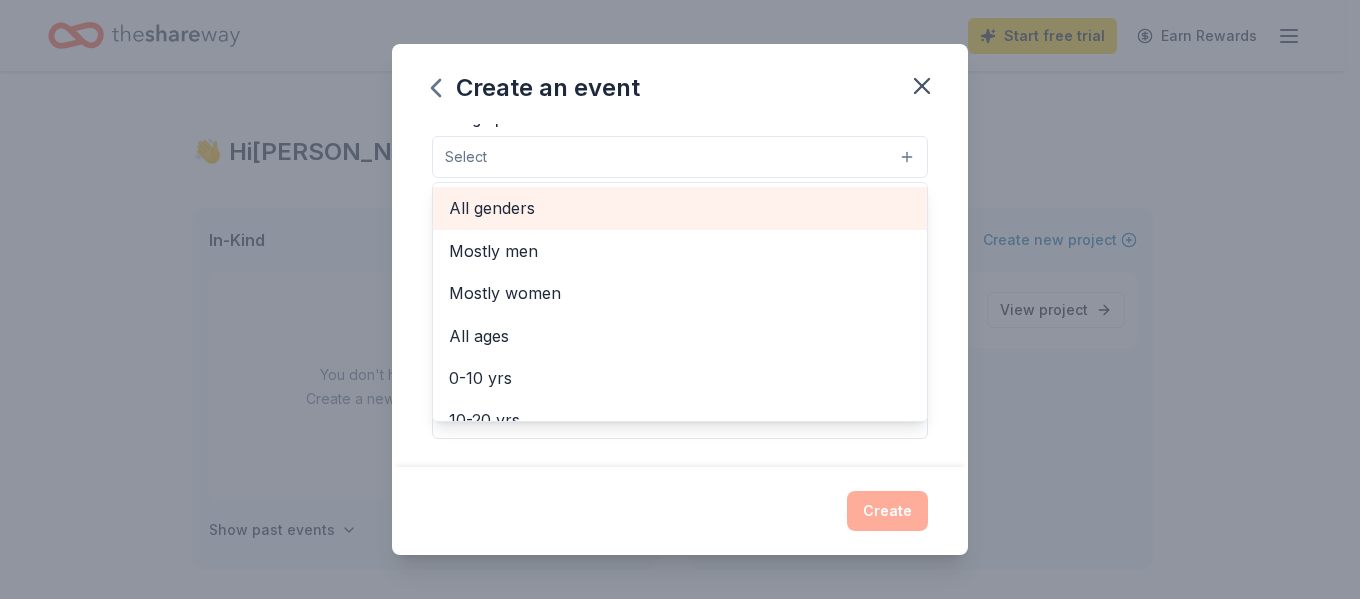 click on "All genders" at bounding box center (680, 208) 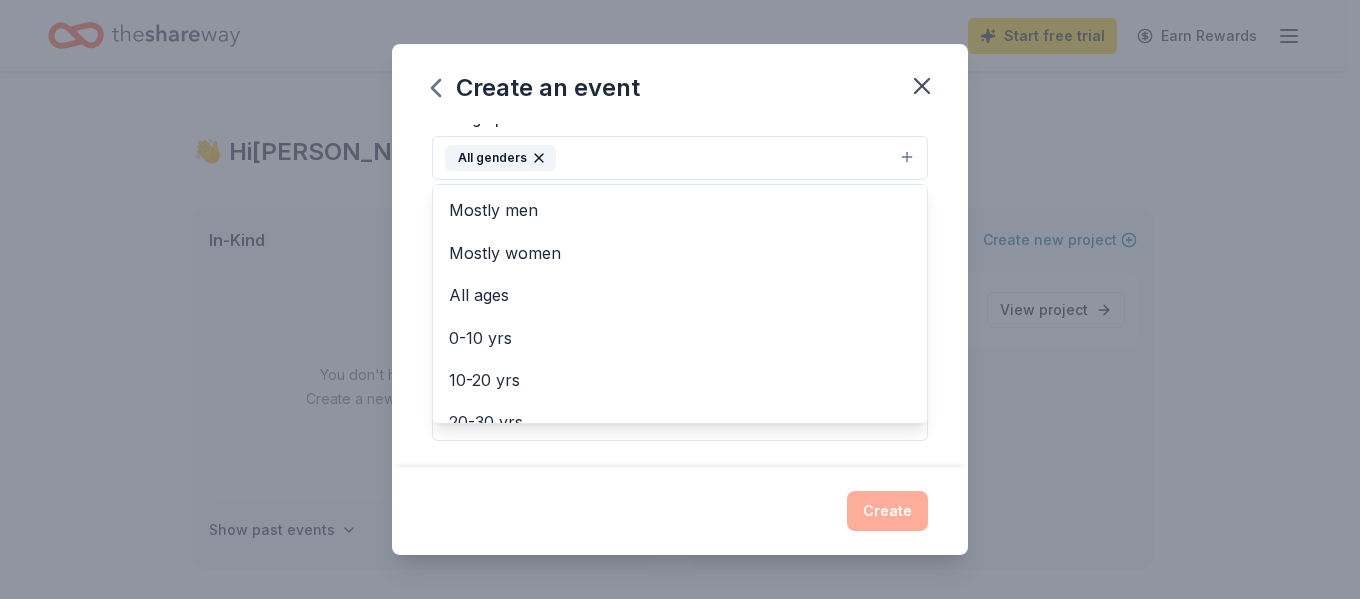 click on "Event name * Bundle of Joy Brunch 20 /100 Event website www.birthrightlake.org Attendance * 160 Date * 09/14/2025 ZIP code * 44094 Event type * Fundraiser Demographic All genders Mostly men Mostly women All ages 0-10 yrs 10-20 yrs 20-30 yrs 30-40 yrs 40-50 yrs 50-60 yrs 60-70 yrs 70-80 yrs 80+ yrs We use this information to help brands find events with their target demographic to sponsor their products. Mailing address Apt/unit Description What are you looking for? * Auction & raffle Meals Snacks Desserts Alcohol Beverages Send me reminders Email me reminders of donor application deadlines Recurring event" at bounding box center [680, 295] 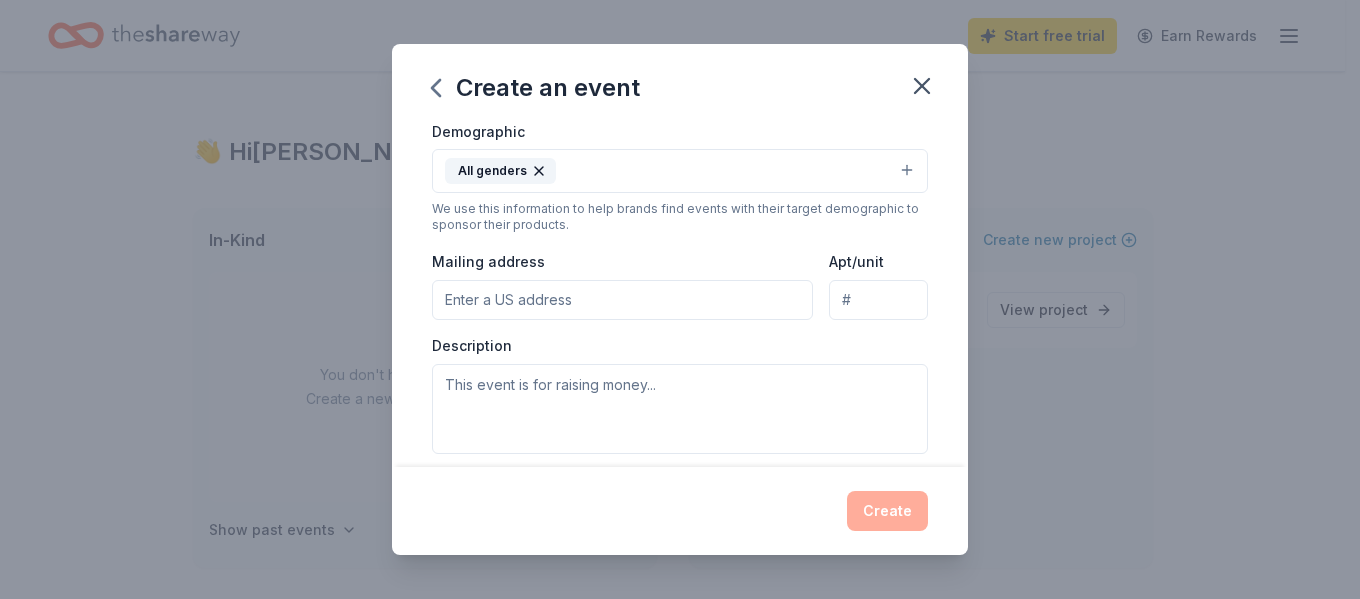 scroll, scrollTop: 355, scrollLeft: 0, axis: vertical 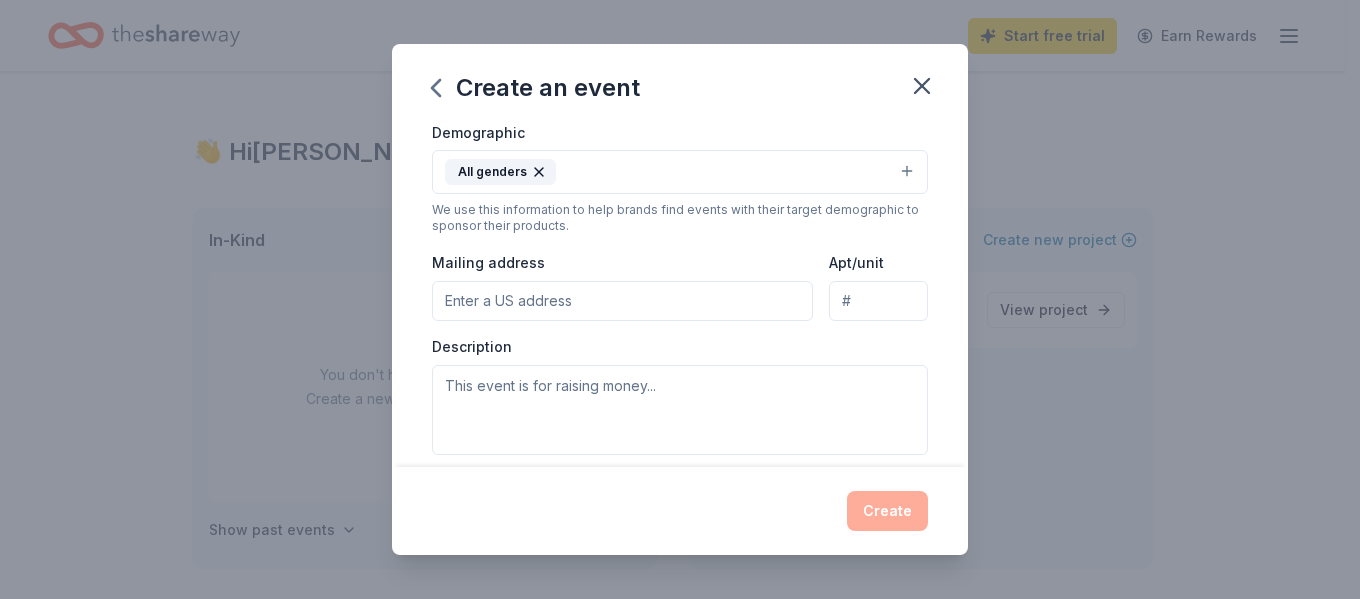 click on "All genders" at bounding box center [680, 172] 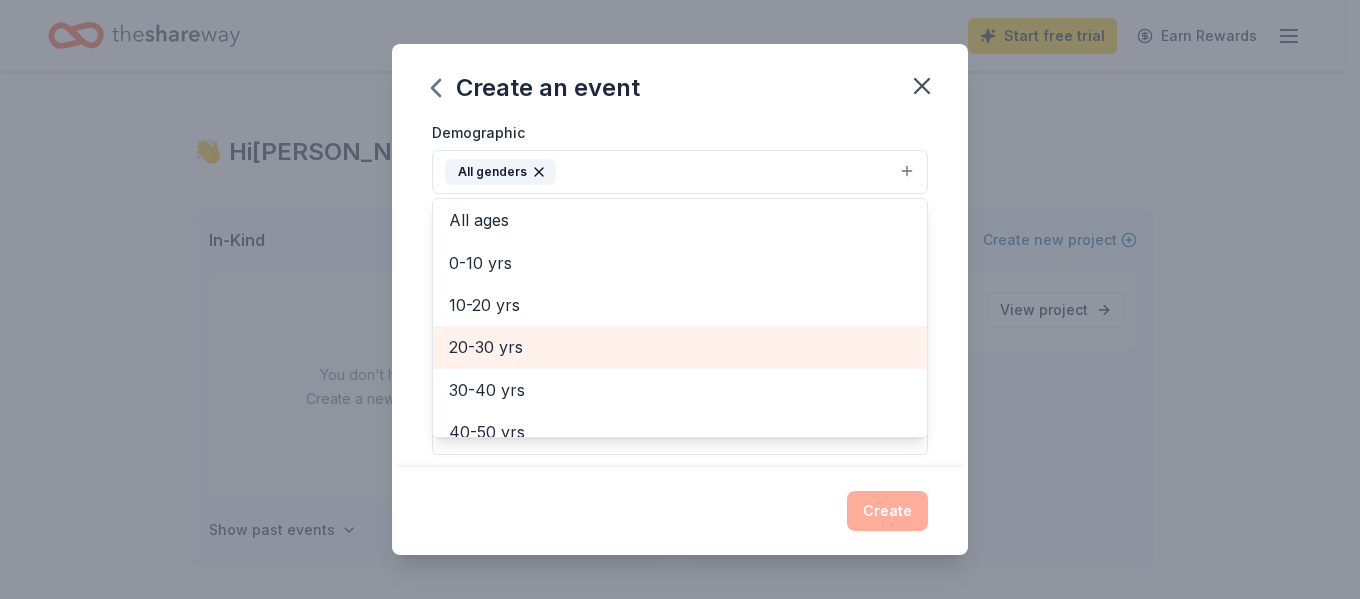 scroll, scrollTop: 88, scrollLeft: 0, axis: vertical 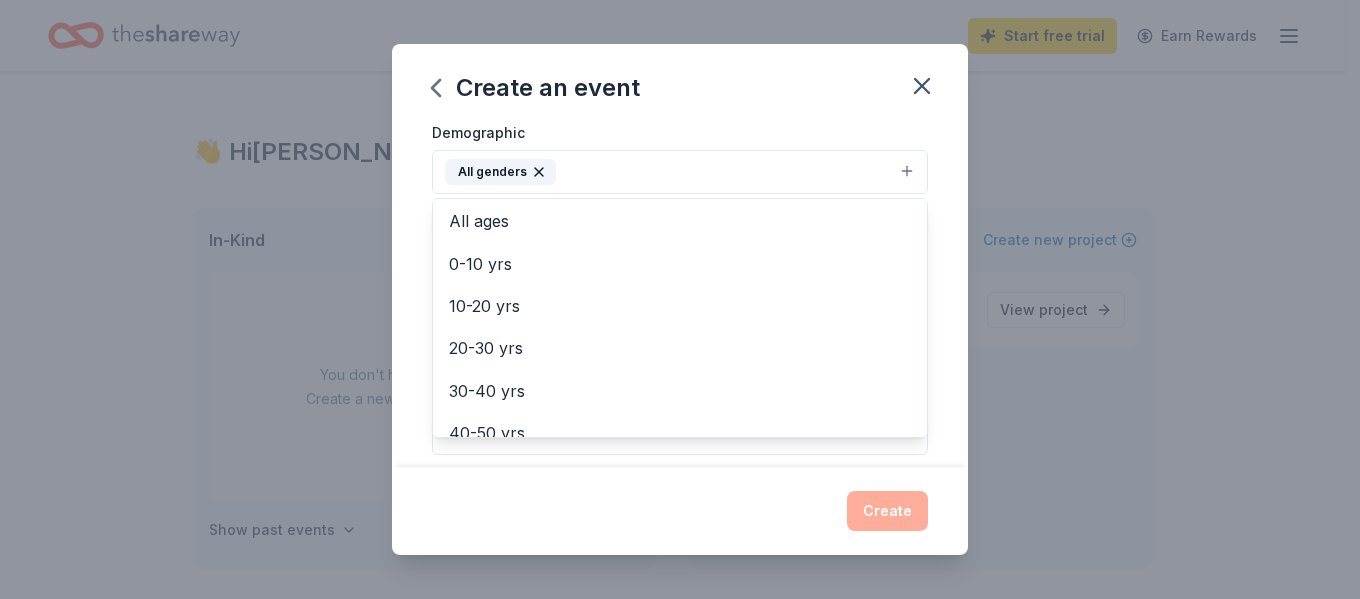 click on "Event name * Bundle of Joy Brunch 20 /100 Event website www.birthrightlake.org Attendance * 160 Date * 09/14/2025 ZIP code * 44094 Event type * Fundraiser Demographic All genders Mostly men Mostly women All ages 0-10 yrs 10-20 yrs 20-30 yrs 30-40 yrs 40-50 yrs 50-60 yrs 60-70 yrs 70-80 yrs 80+ yrs We use this information to help brands find events with their target demographic to sponsor their products. Mailing address Apt/unit Description What are you looking for? * Auction & raffle Meals Snacks Desserts Alcohol Beverages Send me reminders Email me reminders of donor application deadlines Recurring event" at bounding box center (680, 295) 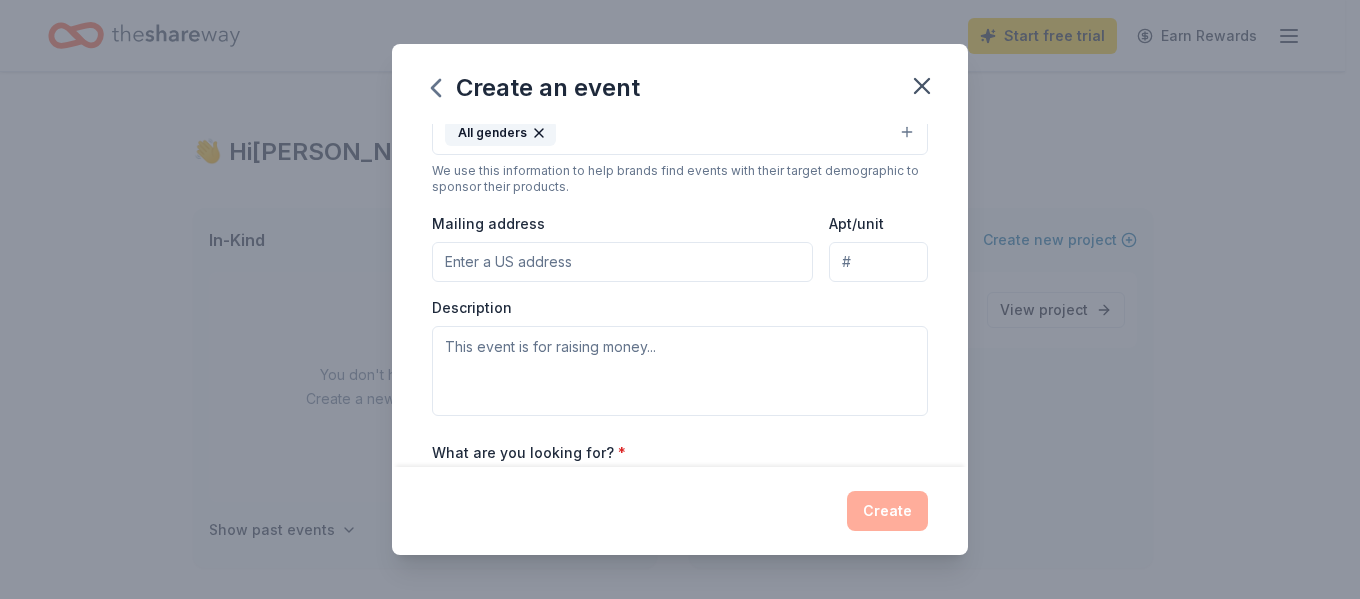 scroll, scrollTop: 395, scrollLeft: 0, axis: vertical 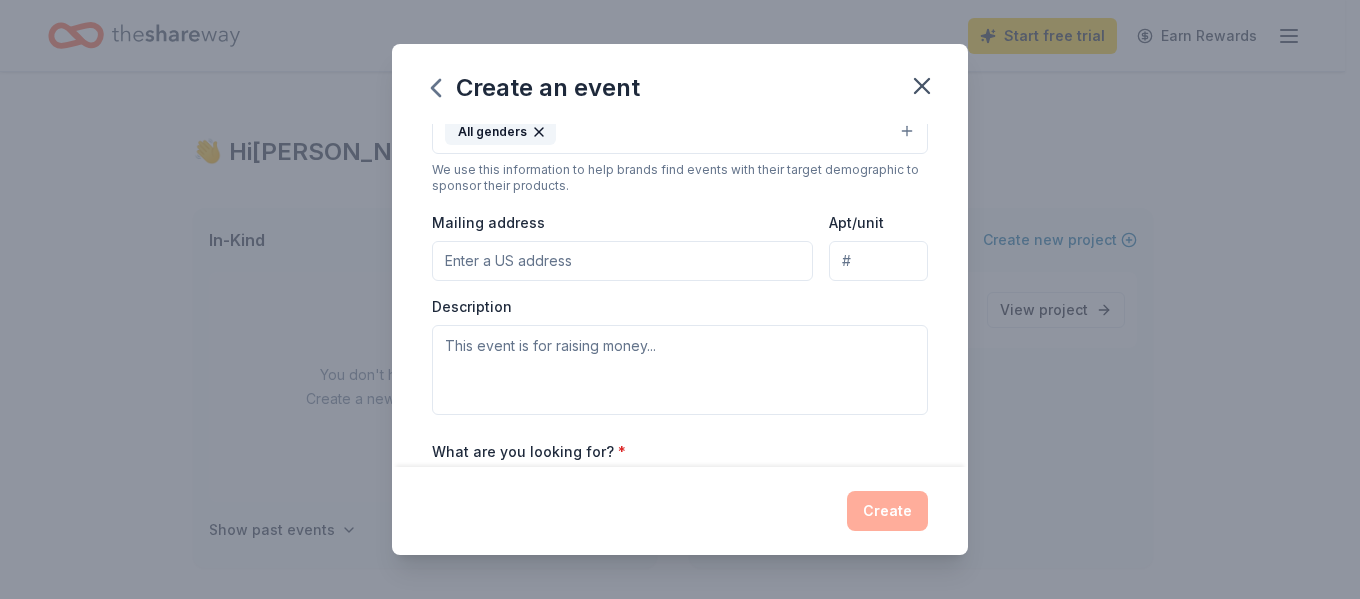 click on "Mailing address" at bounding box center [622, 261] 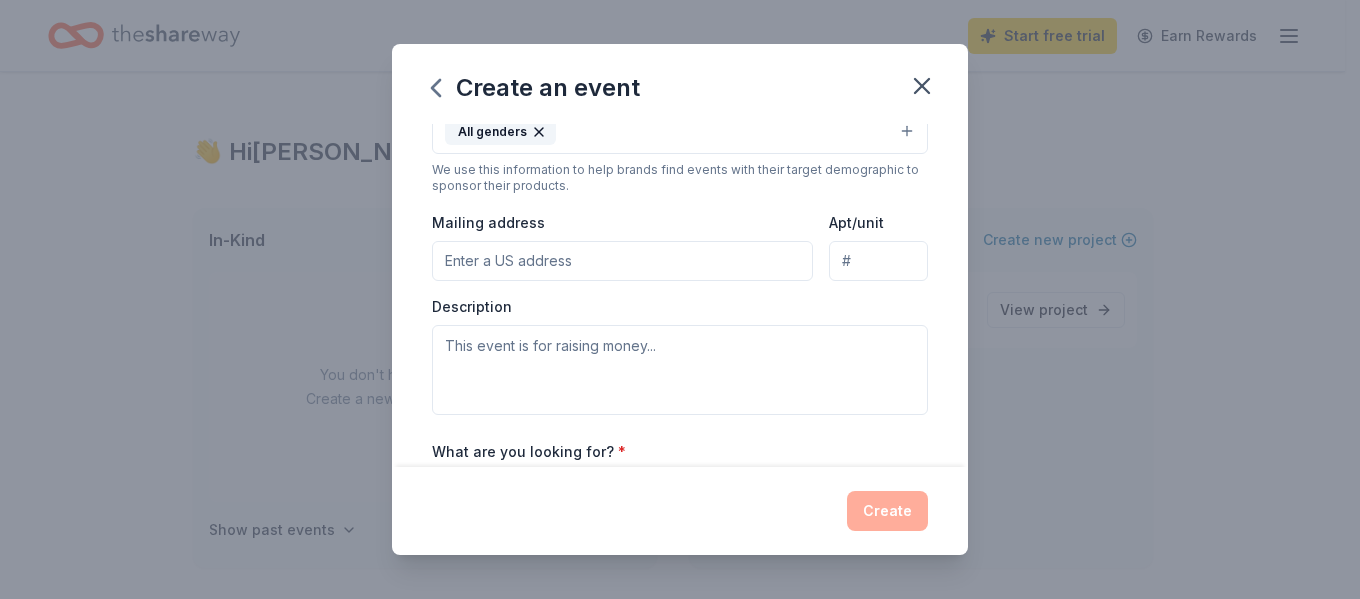 type on "7237 Industrial Park Blvd" 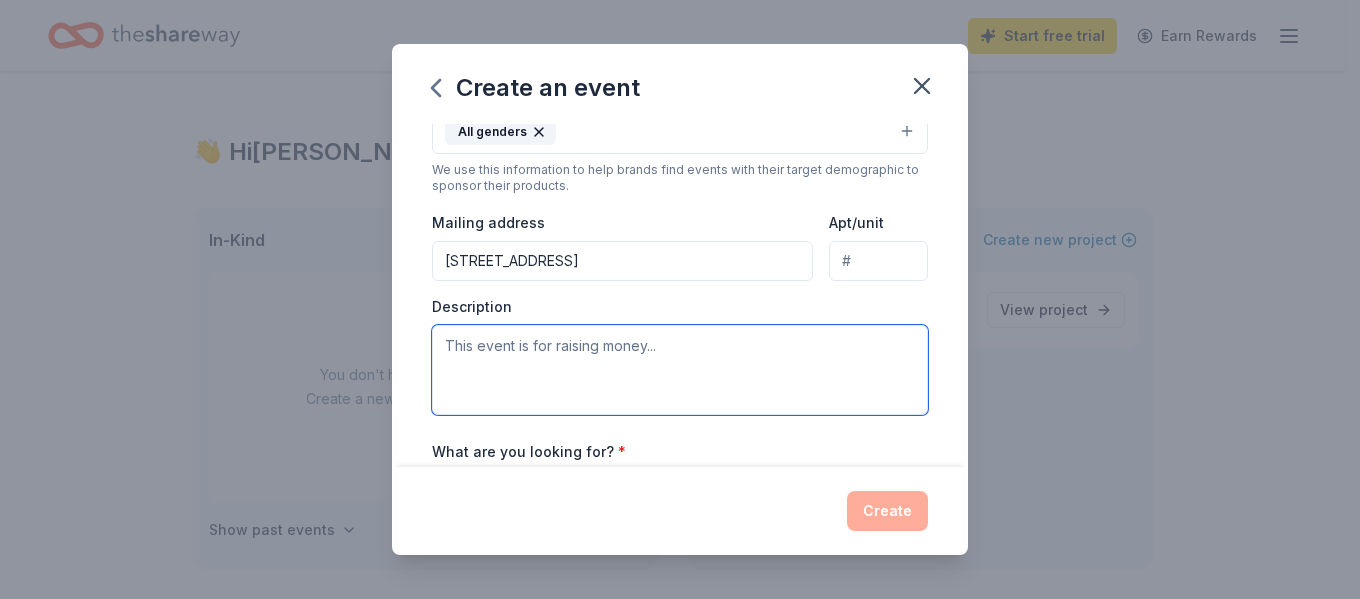 click at bounding box center (680, 370) 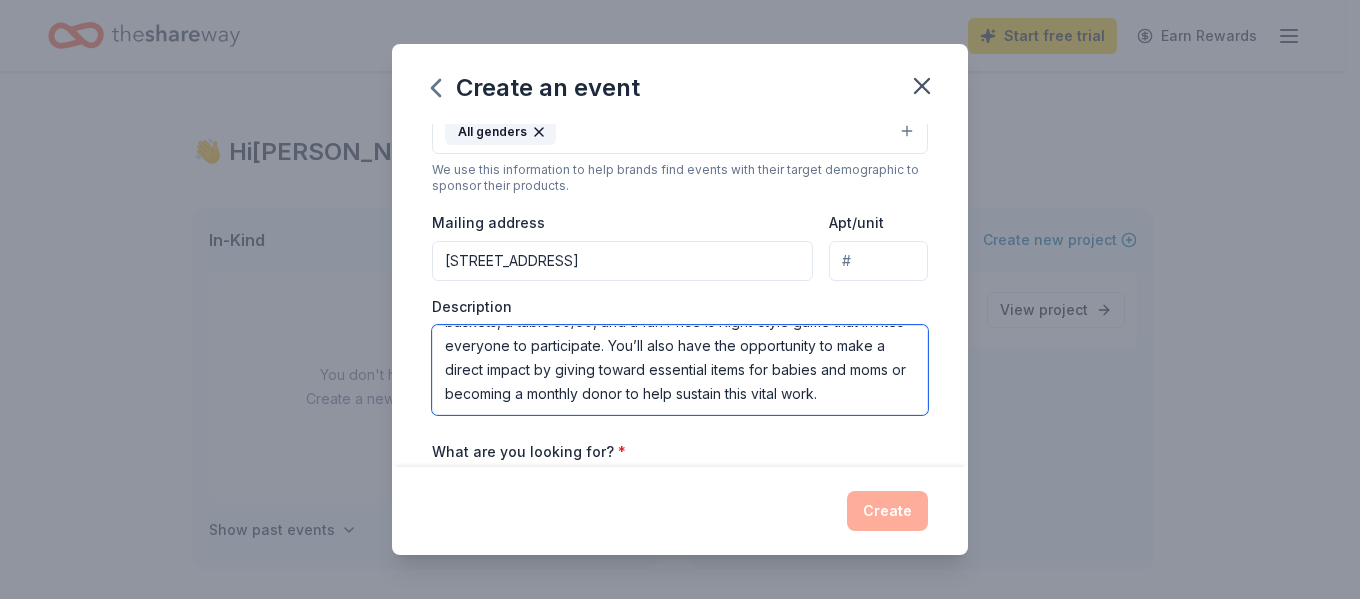 scroll, scrollTop: 144, scrollLeft: 0, axis: vertical 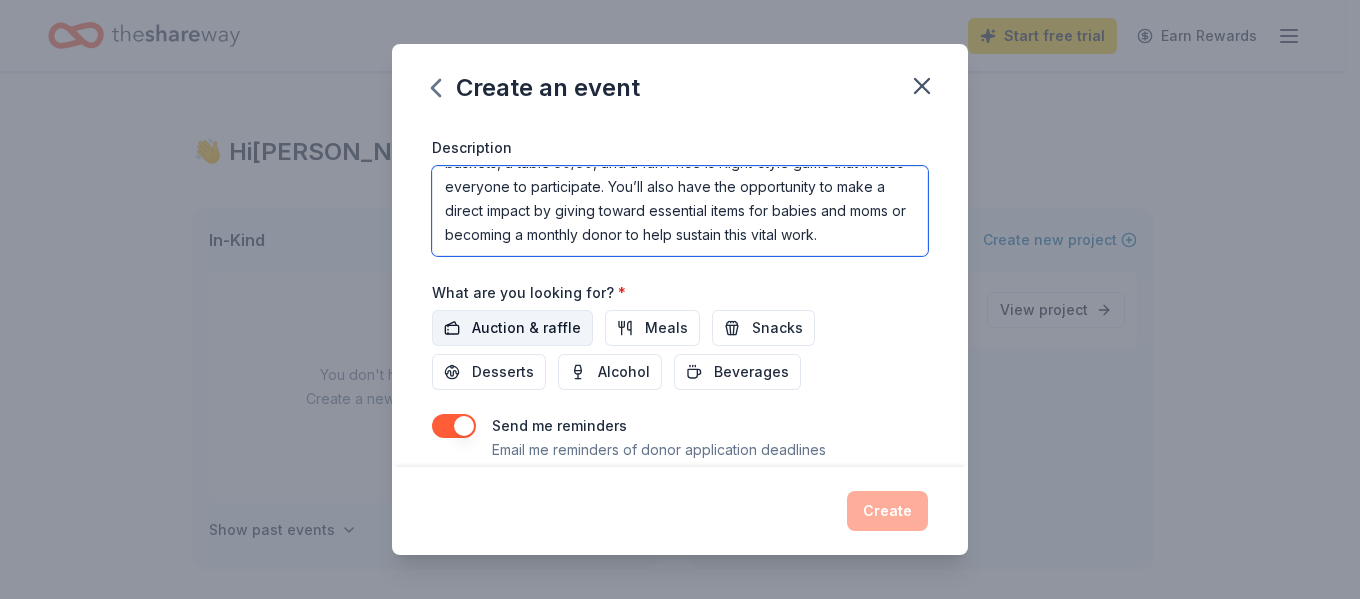 type on "​Powerful stories from brave moms will be at the heart of our Bundles of Joy Brunch—real voices sharing how your support has brought hope, stability, and care during their most vulnerable moments. Alongside these inspiring moments, guests will enjoy 12 exciting raffle baskets, a table 50/50, and a fun Price Is Right-style game that invites everyone to participate. You’ll also have the opportunity to make a direct impact by giving toward essential items for babies and moms or becoming a monthly donor to help sustain this vital work." 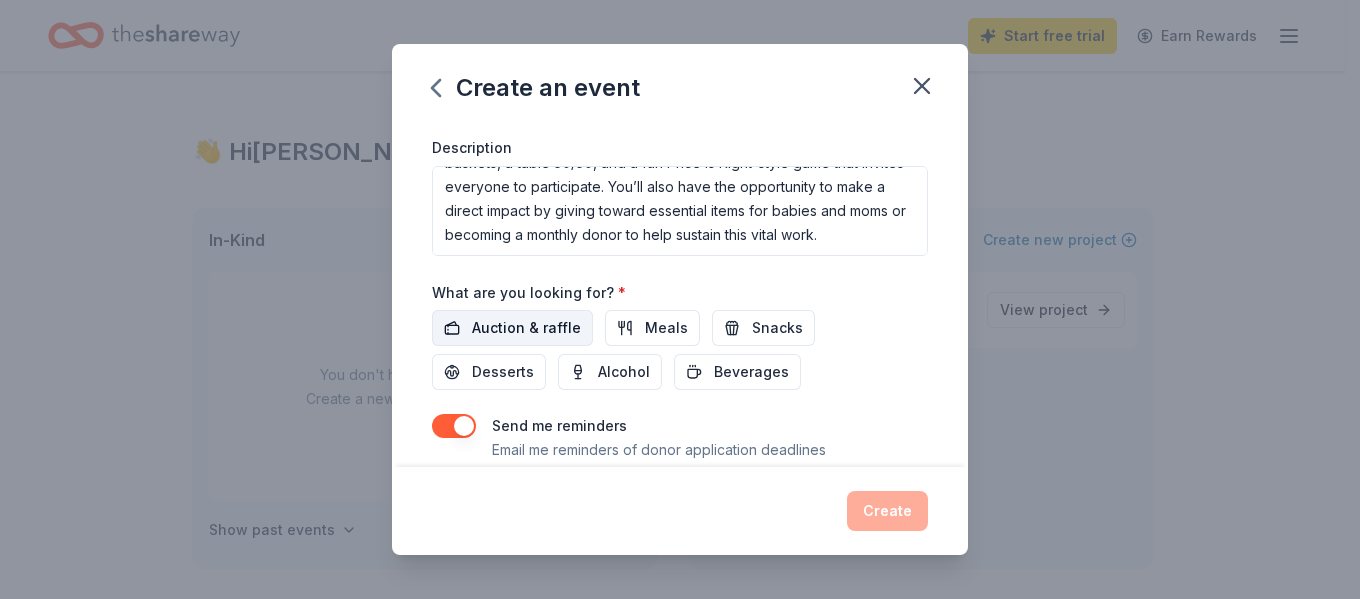 click on "Auction & raffle" at bounding box center [526, 328] 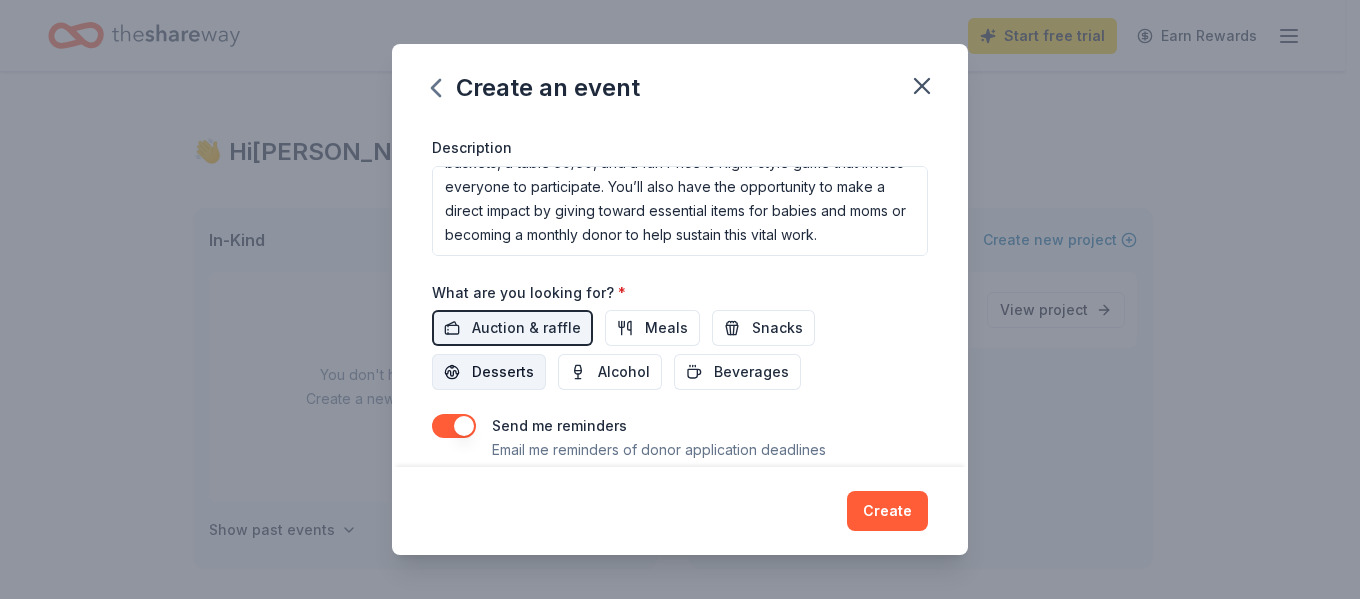 click on "Desserts" at bounding box center (503, 372) 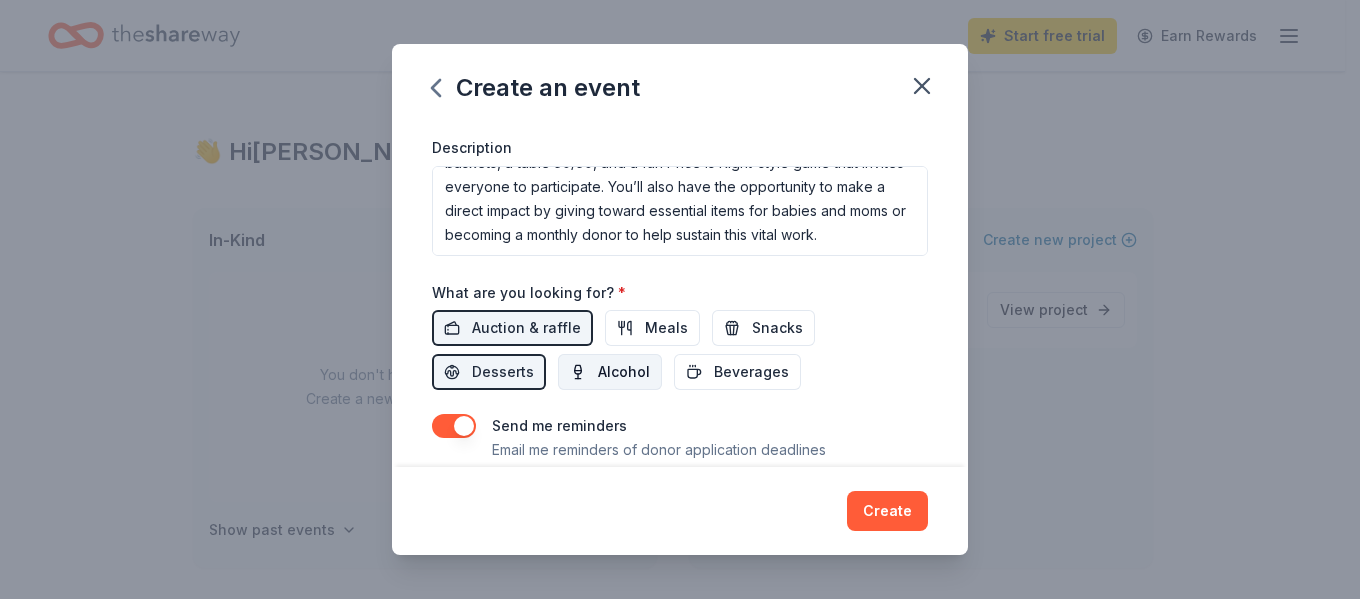 click on "Alcohol" at bounding box center [624, 372] 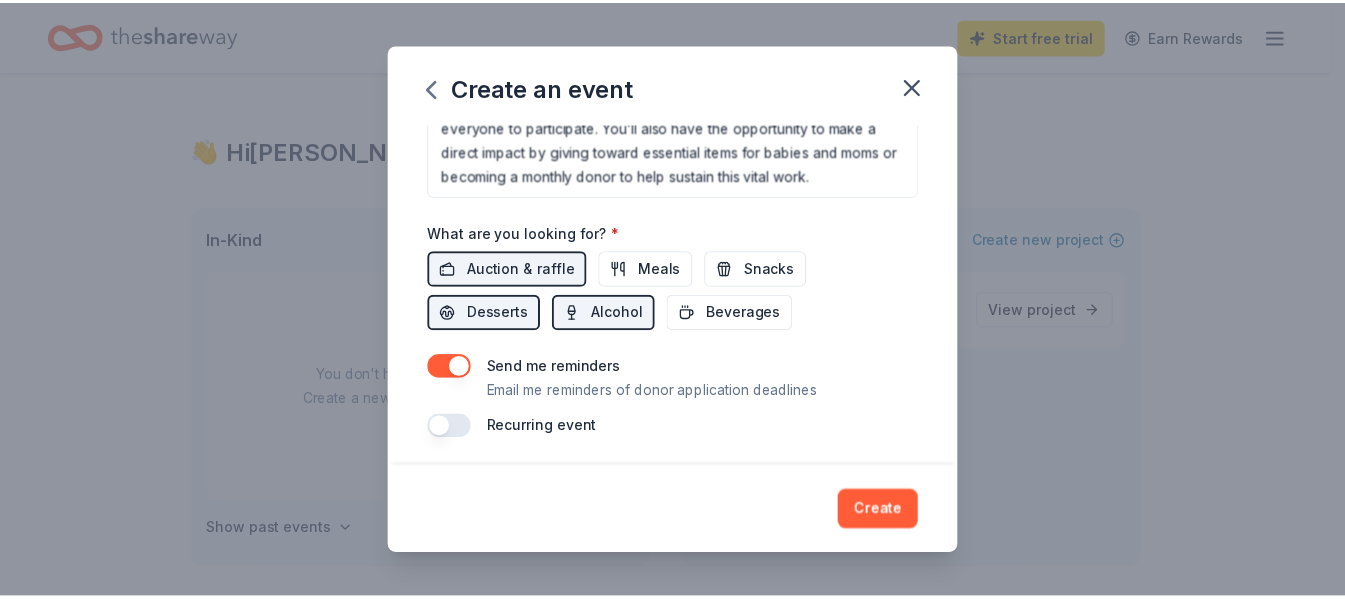 scroll, scrollTop: 617, scrollLeft: 0, axis: vertical 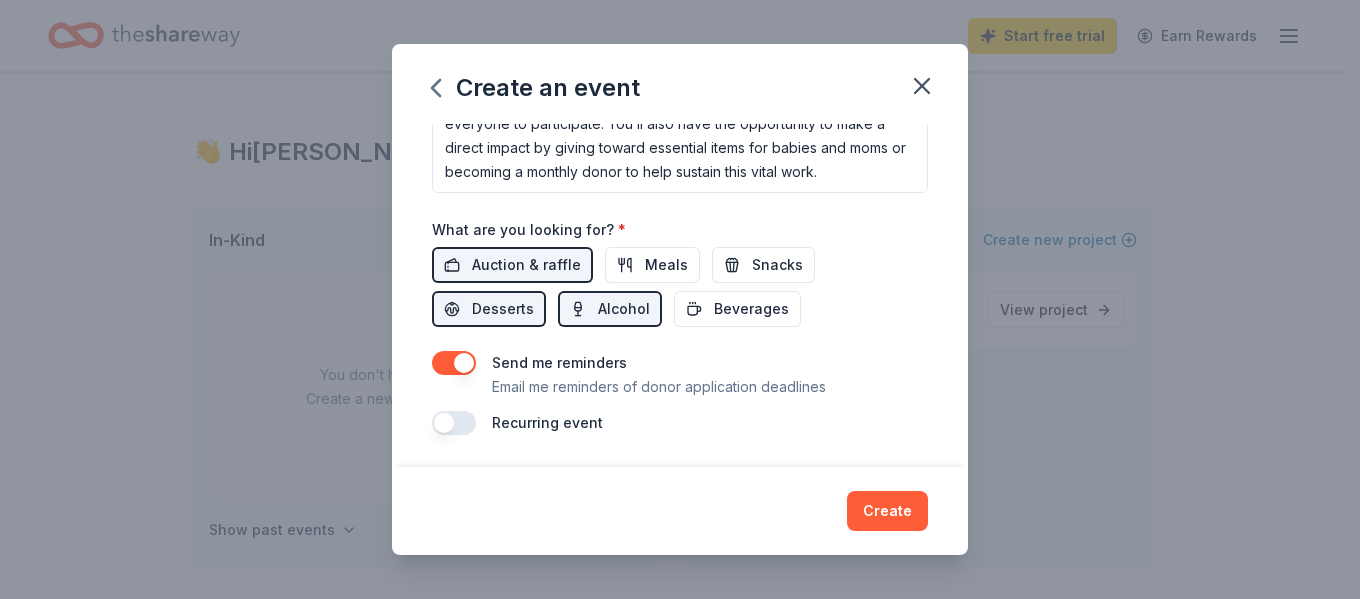 click at bounding box center (454, 363) 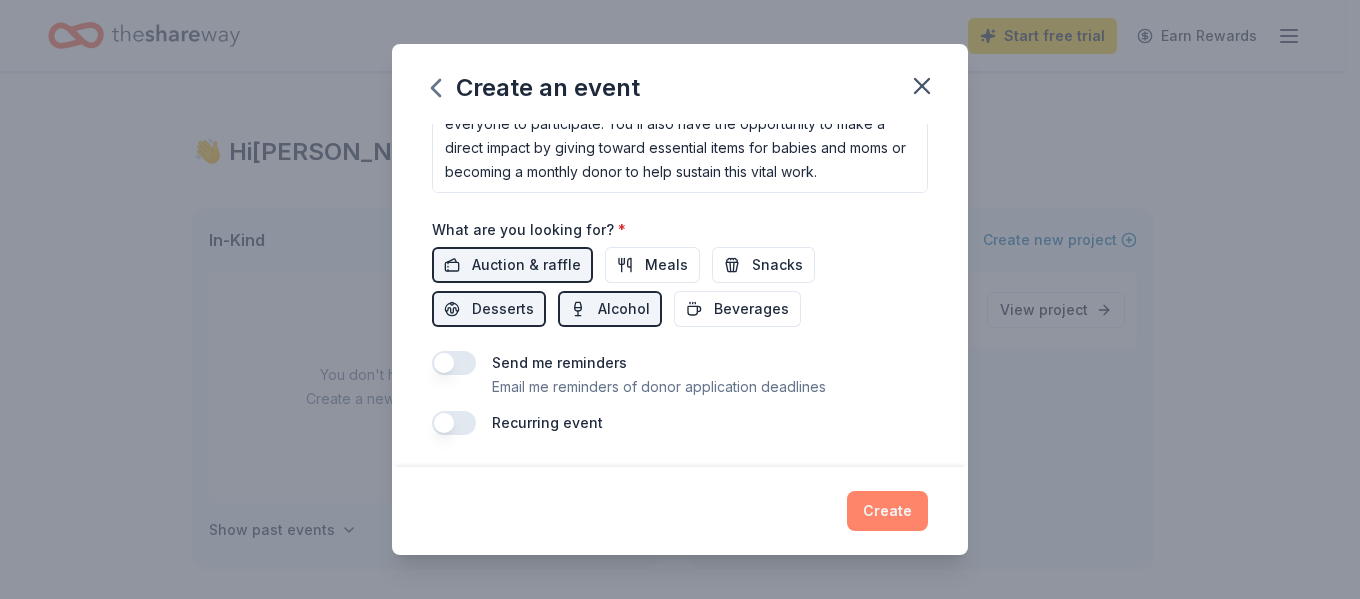 click on "Create" at bounding box center (887, 511) 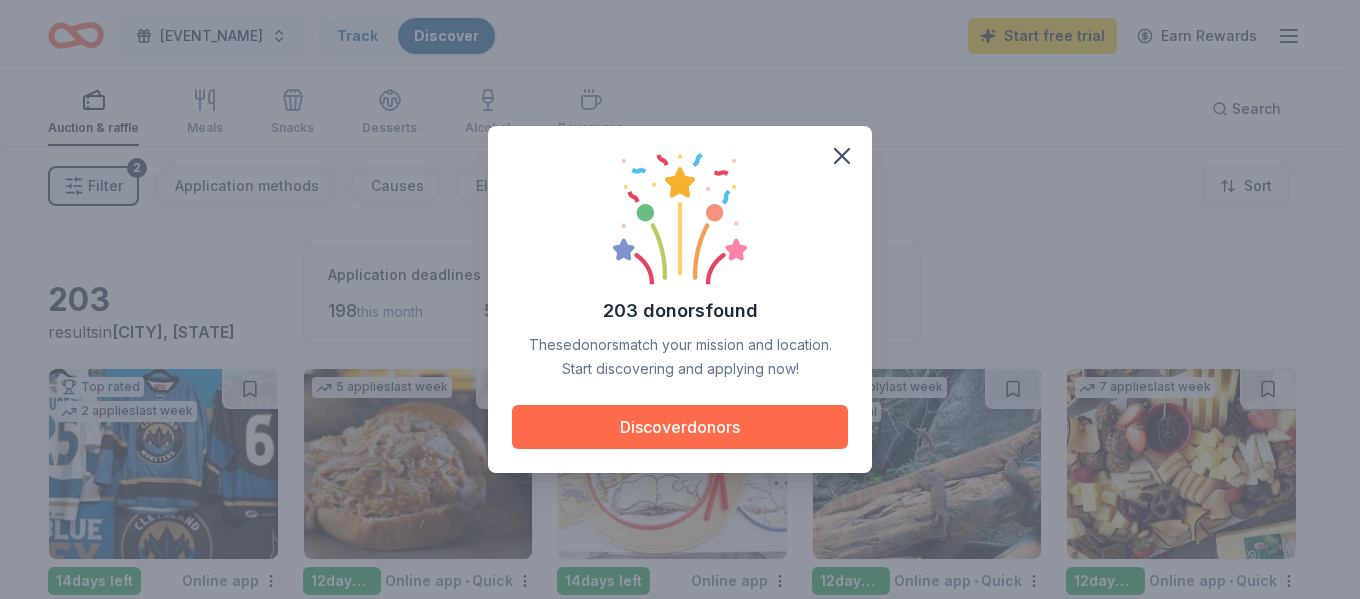 click on "Discover  donors" at bounding box center (680, 427) 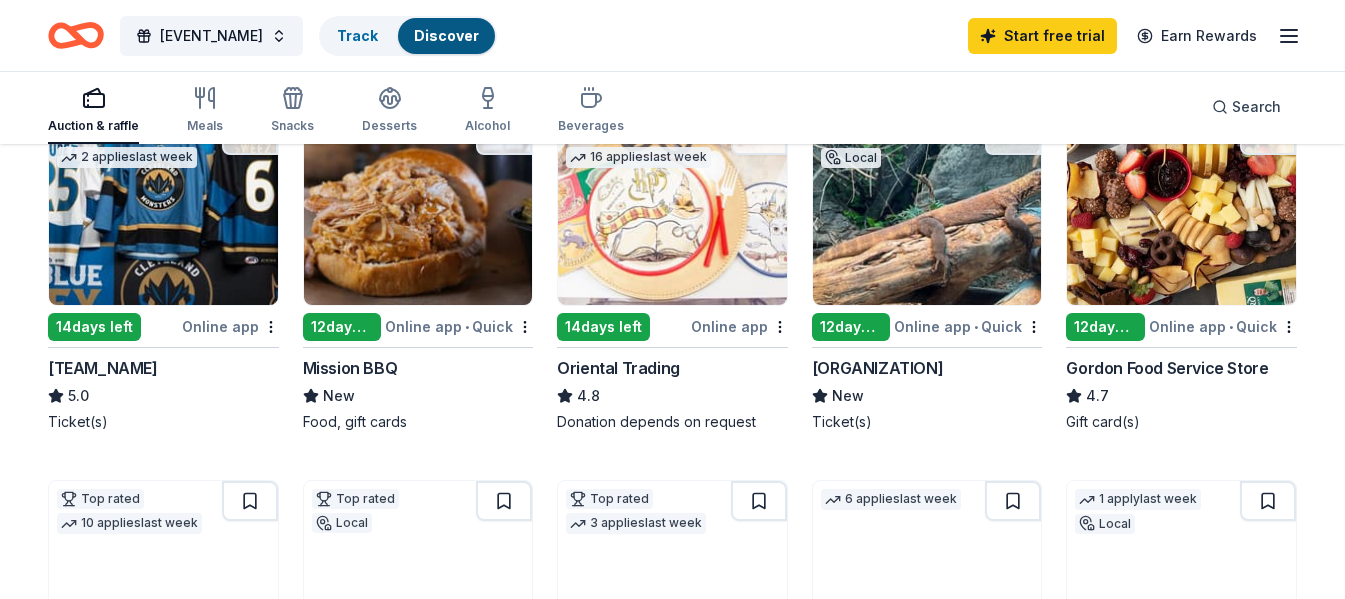 scroll, scrollTop: 255, scrollLeft: 0, axis: vertical 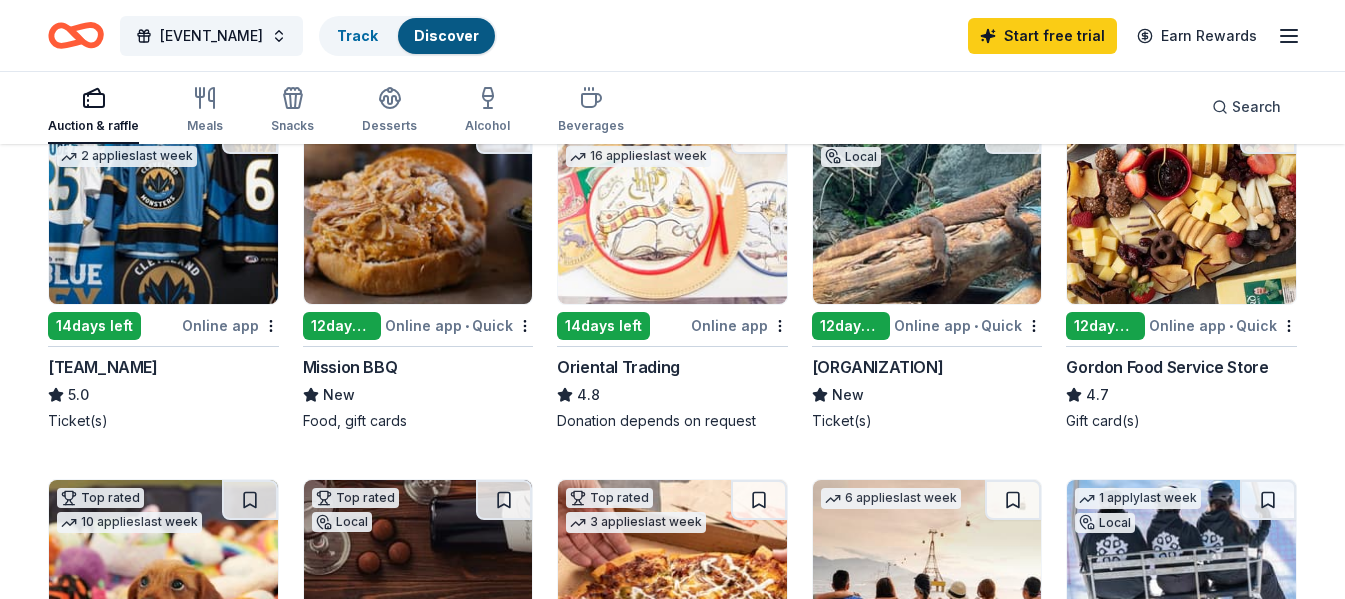 click on "Gordon Food Service Store" at bounding box center (1167, 367) 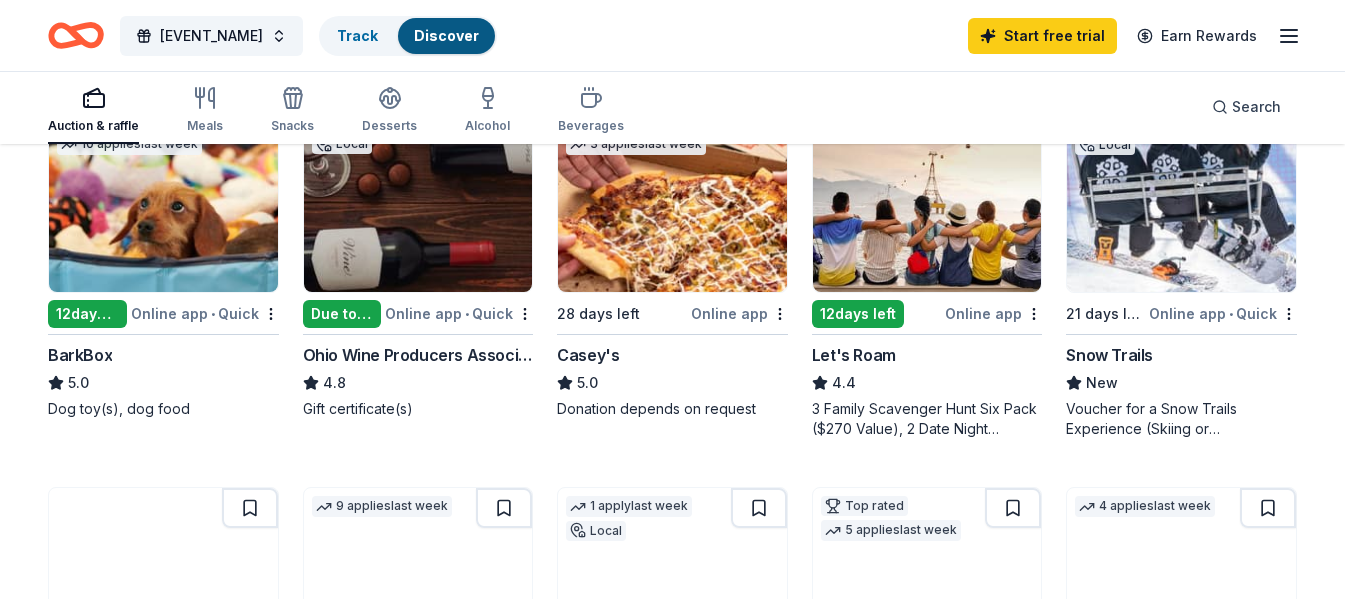 scroll, scrollTop: 634, scrollLeft: 0, axis: vertical 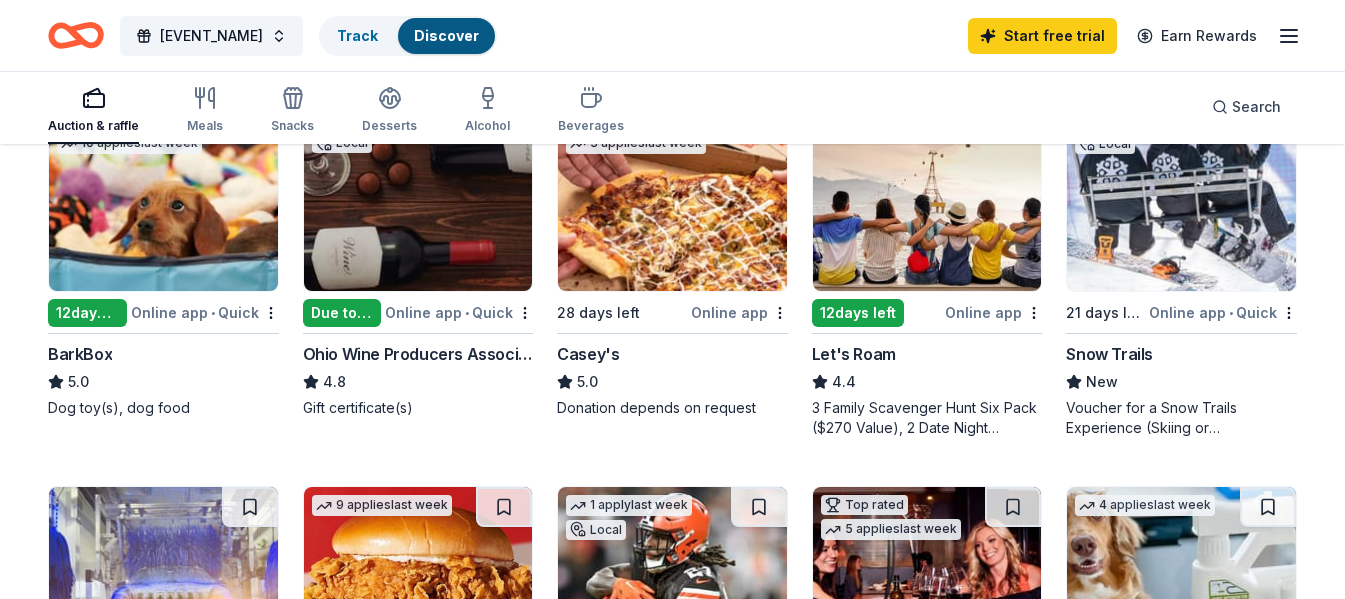 click on "Due today" at bounding box center (342, 313) 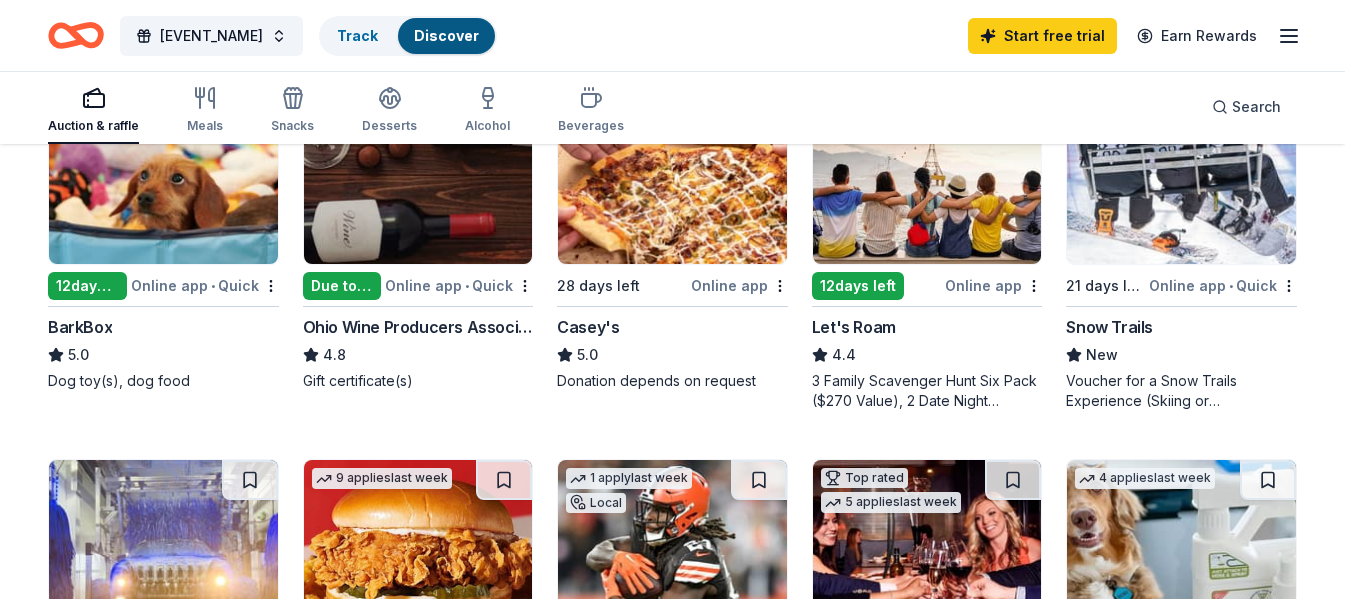 scroll, scrollTop: 662, scrollLeft: 0, axis: vertical 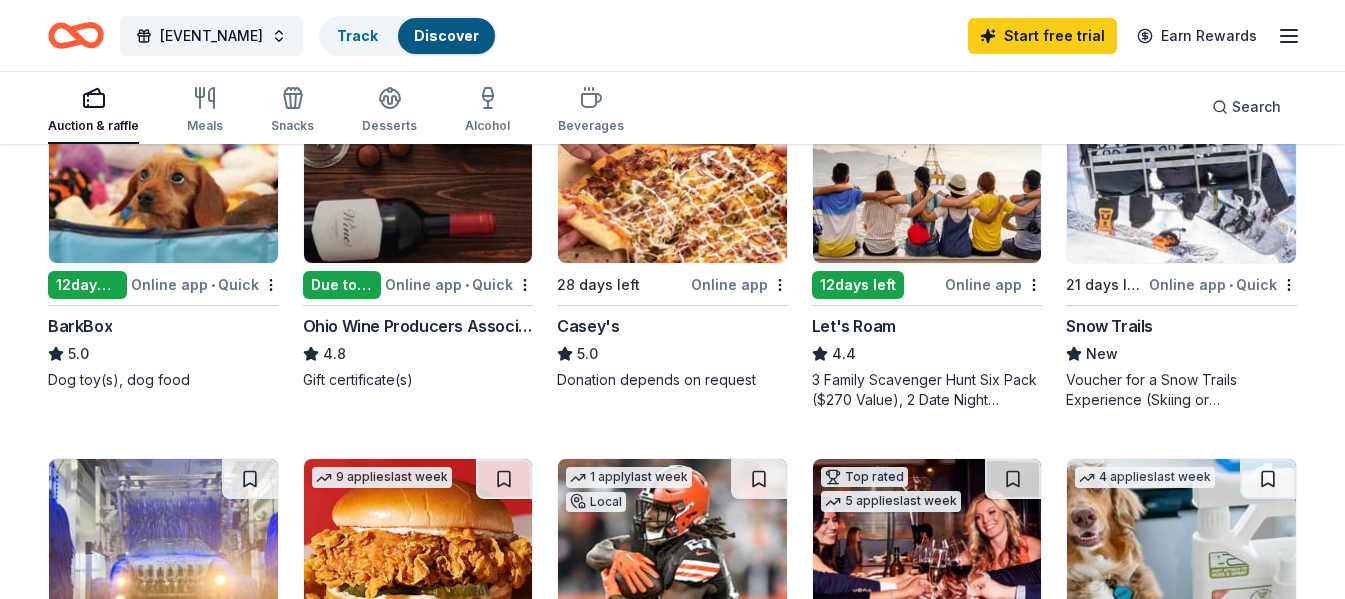 click on "12  days left" at bounding box center (87, 285) 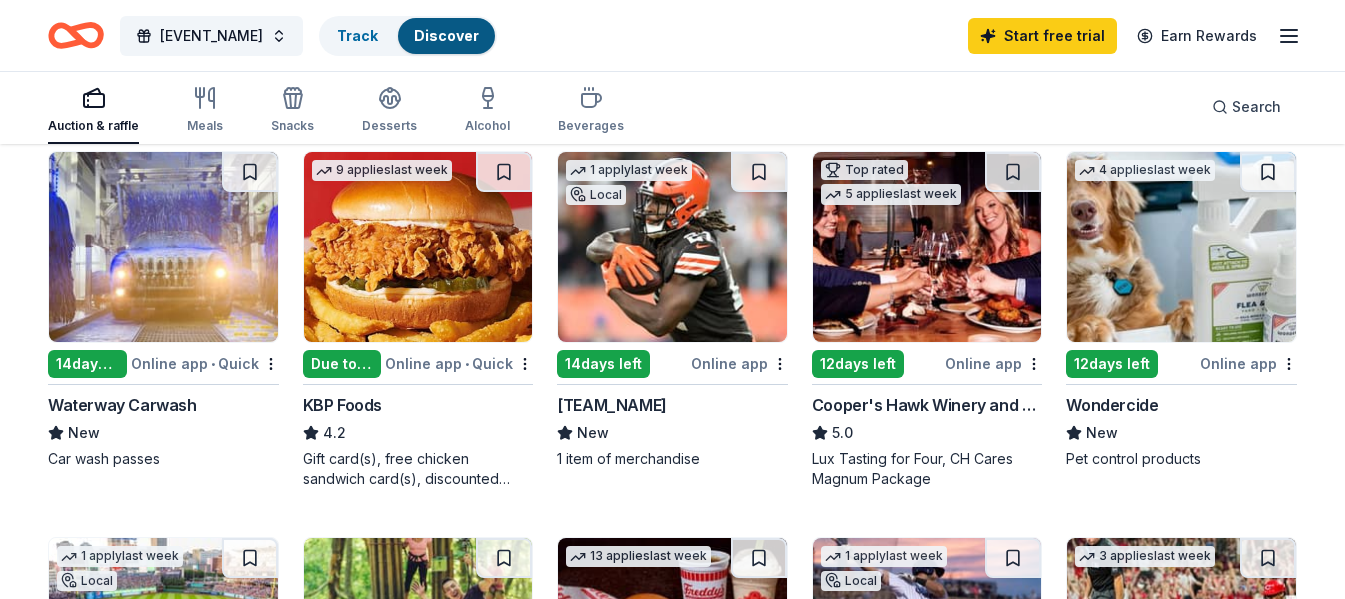 scroll, scrollTop: 972, scrollLeft: 0, axis: vertical 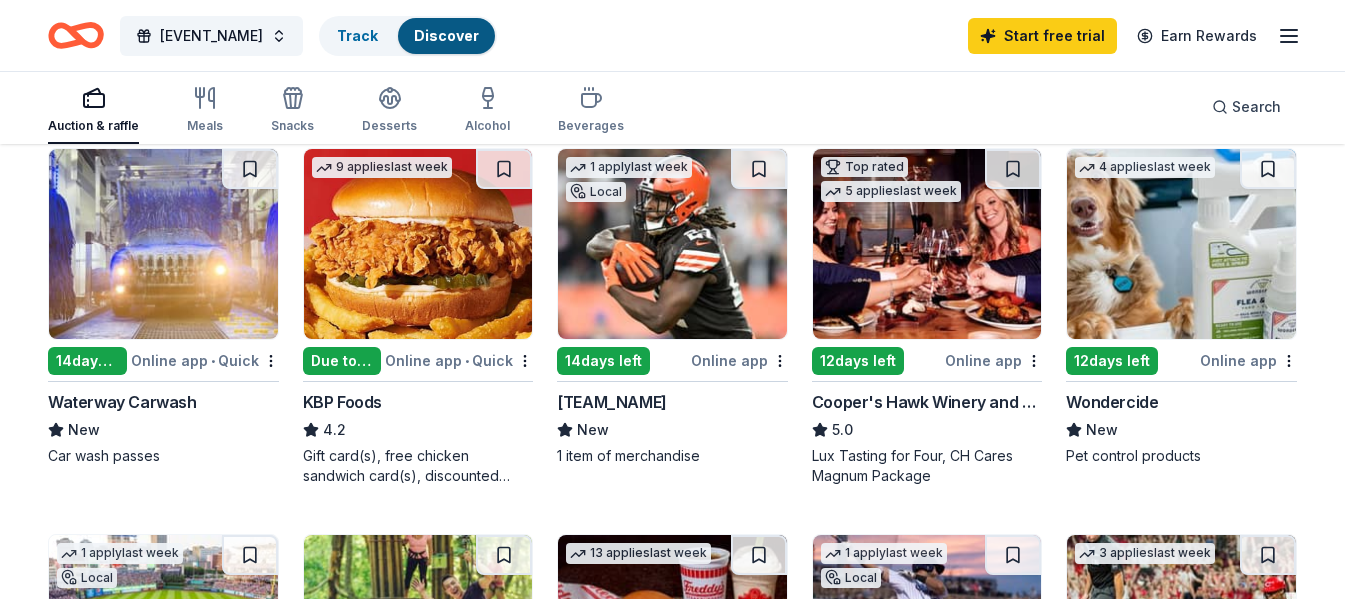 click on "14  days left" at bounding box center [603, 361] 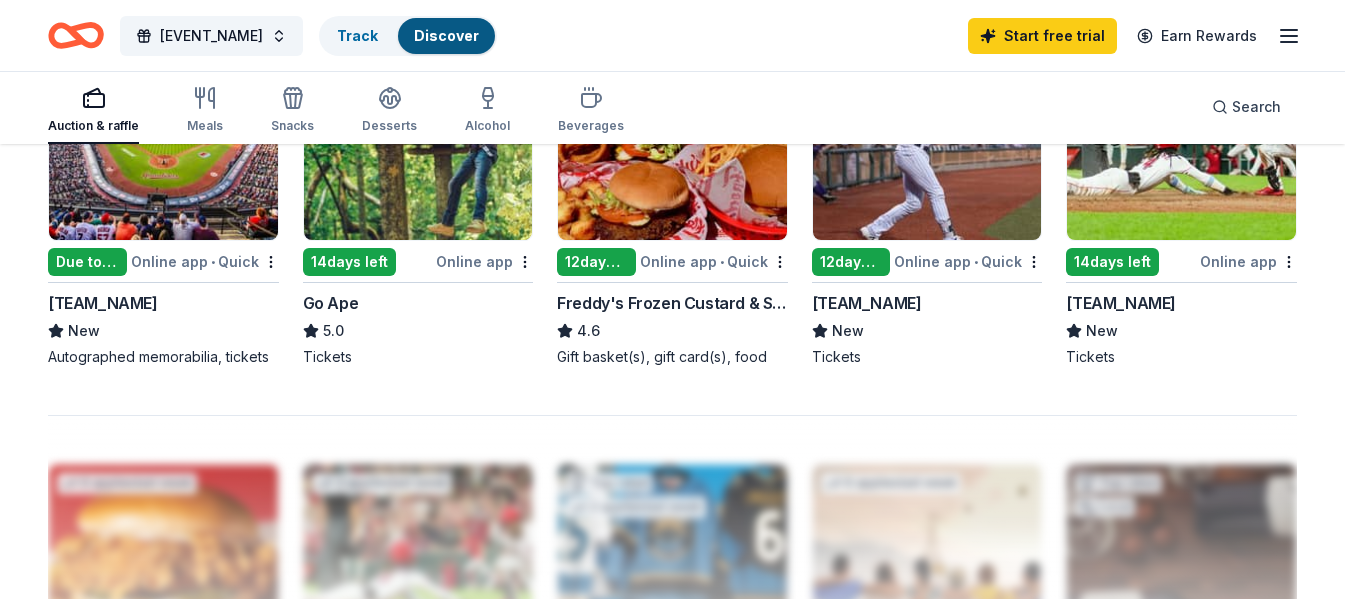 scroll, scrollTop: 1454, scrollLeft: 0, axis: vertical 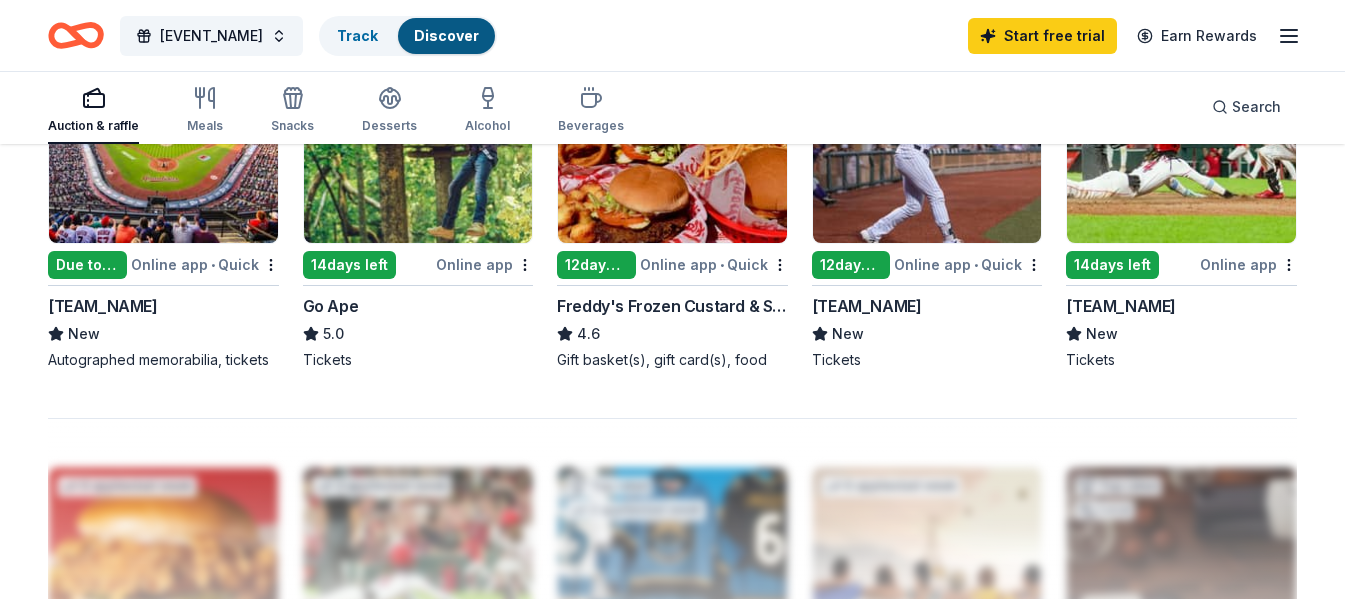 click on "Due today" at bounding box center (87, 265) 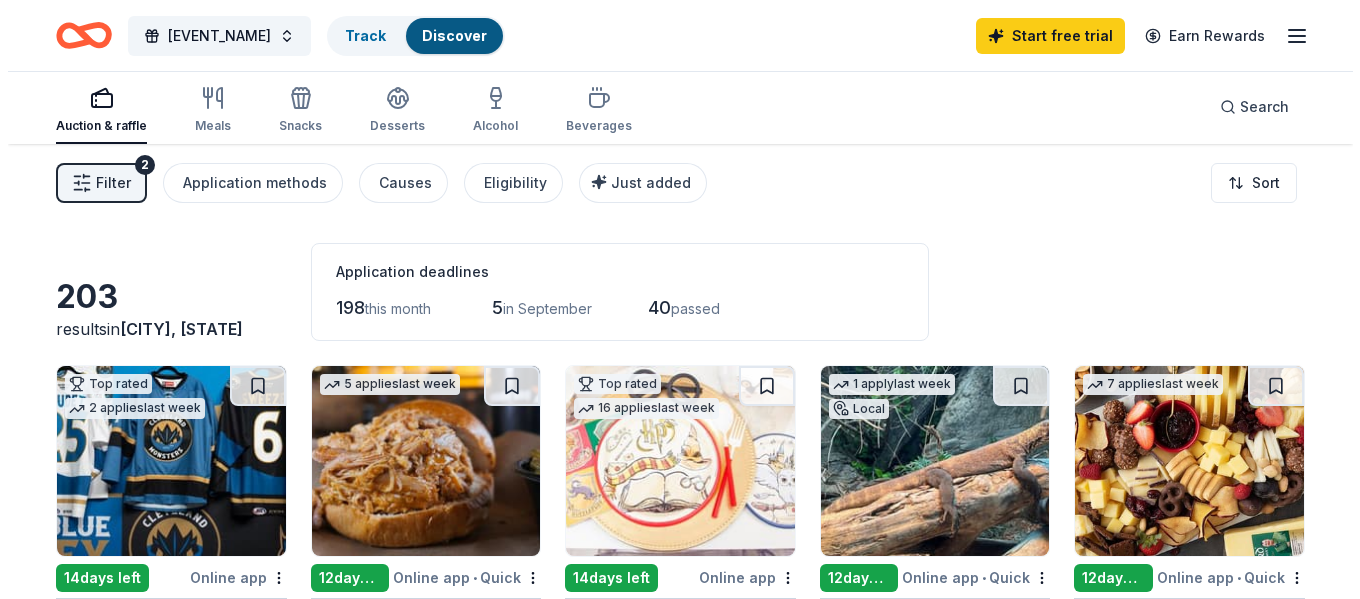 scroll, scrollTop: 0, scrollLeft: 0, axis: both 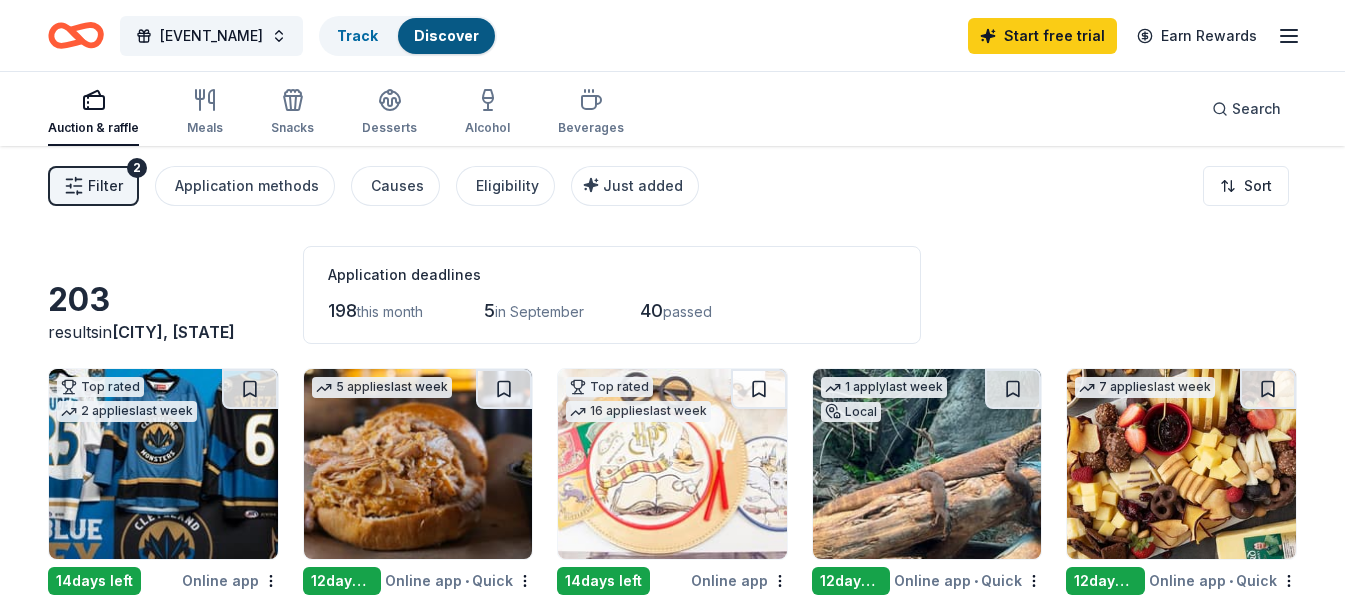 click on "Filter" at bounding box center [105, 186] 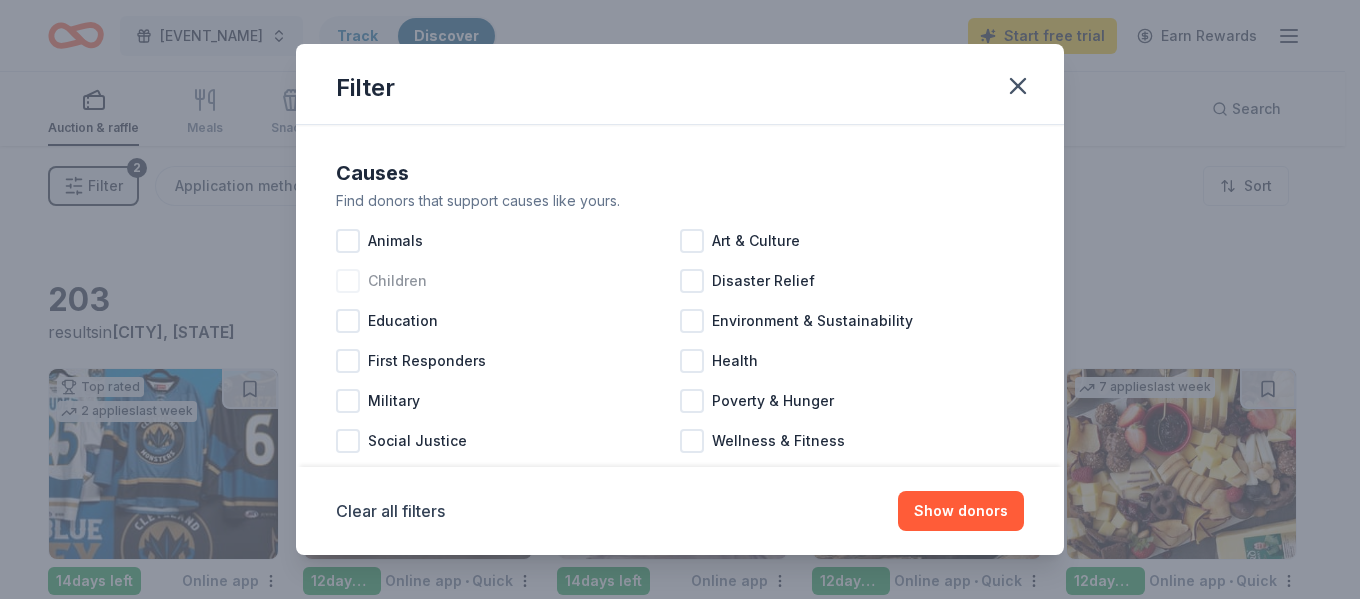 drag, startPoint x: 359, startPoint y: 281, endPoint x: 336, endPoint y: 287, distance: 23.769728 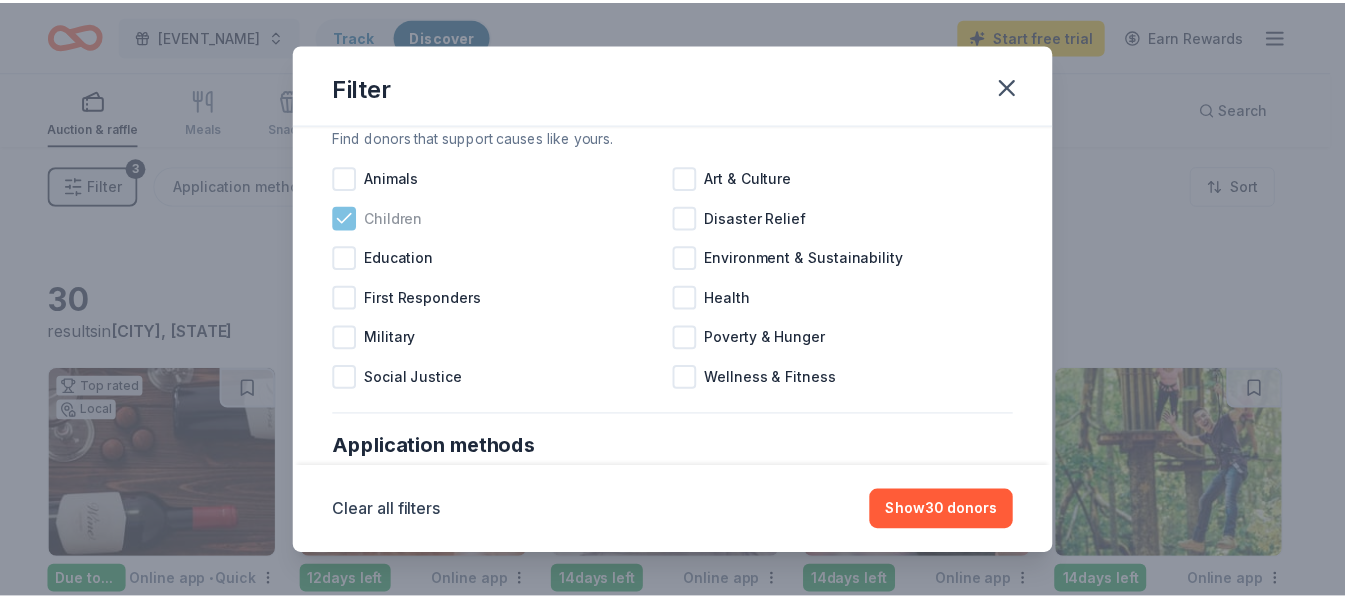 scroll, scrollTop: 64, scrollLeft: 0, axis: vertical 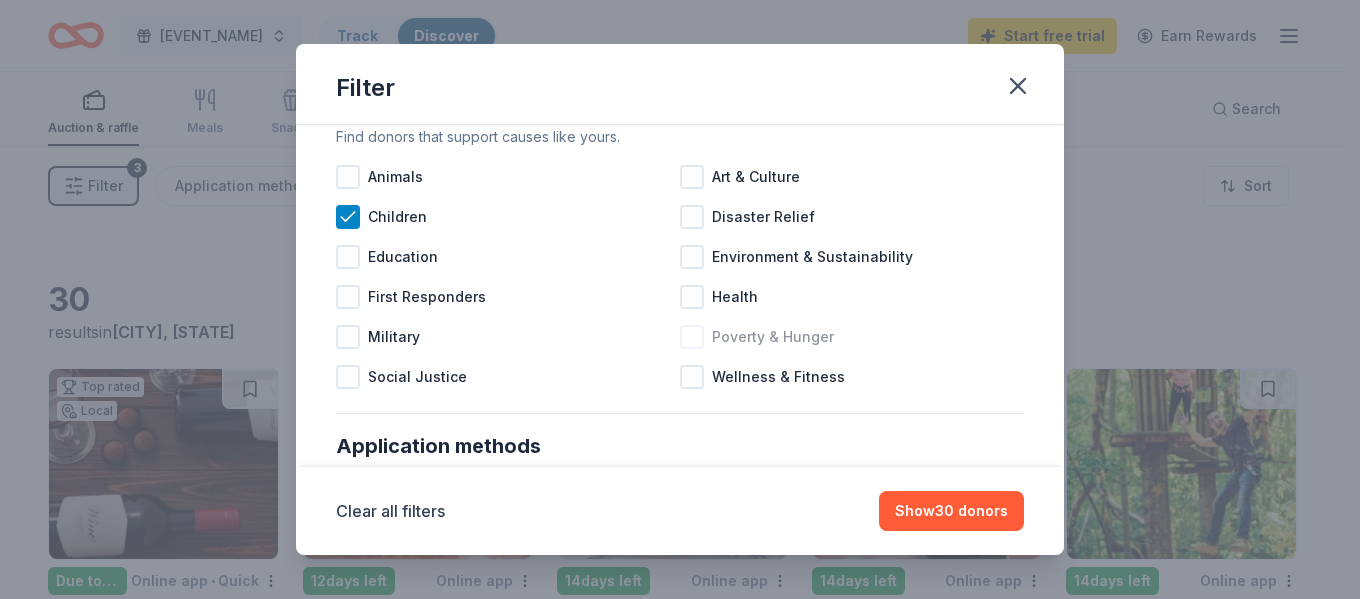 click at bounding box center [692, 337] 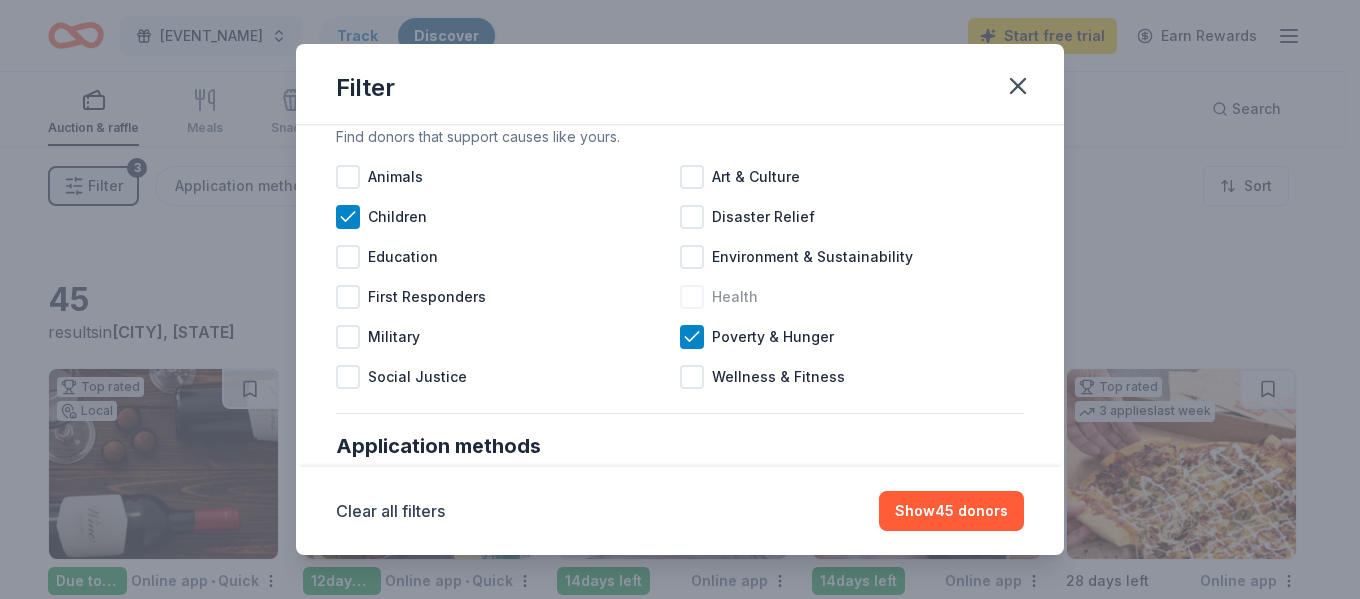 click at bounding box center [692, 297] 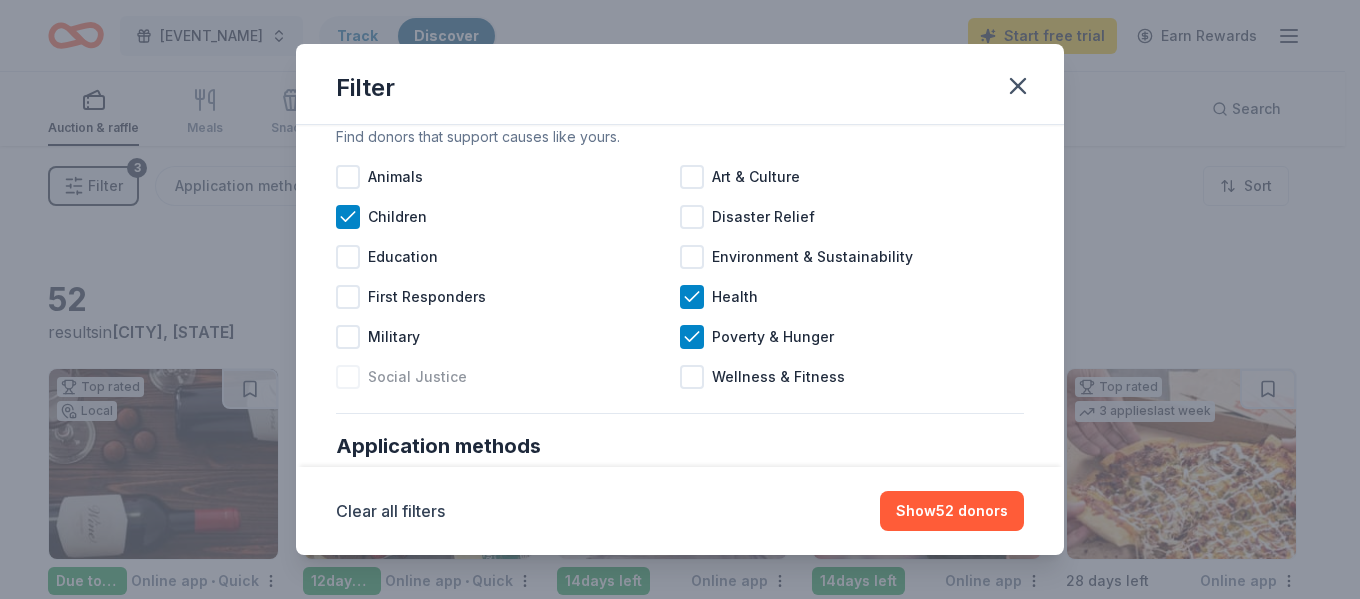 click at bounding box center (348, 377) 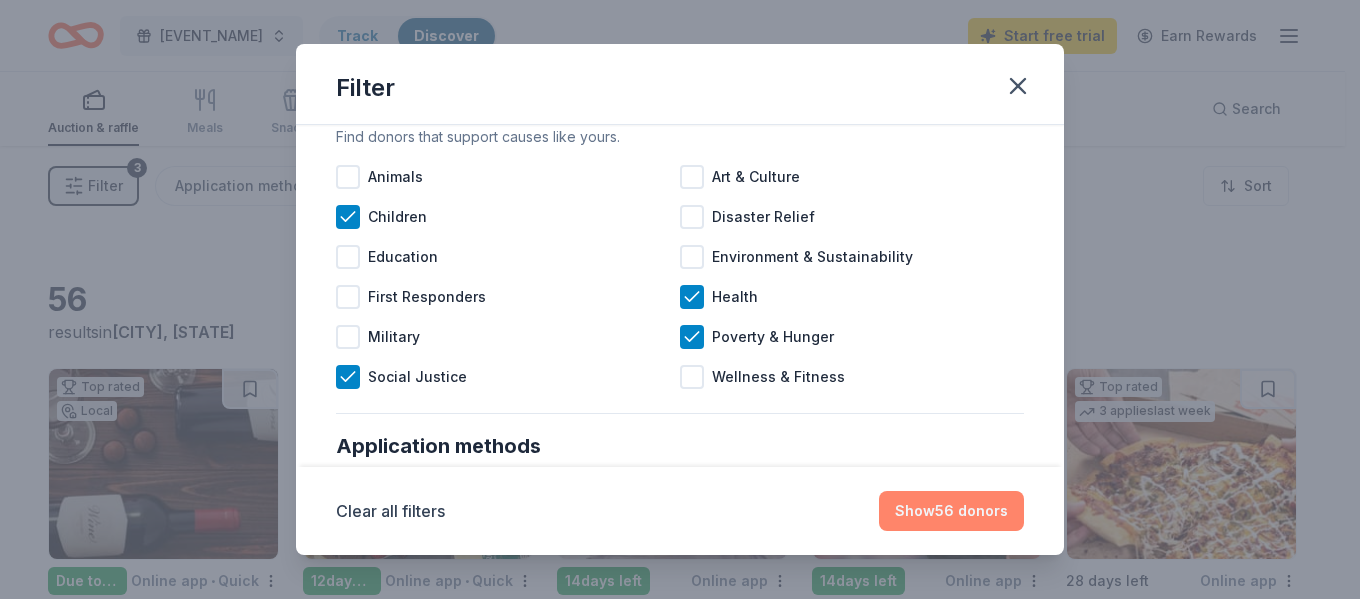click on "Show  56   donors" at bounding box center [951, 511] 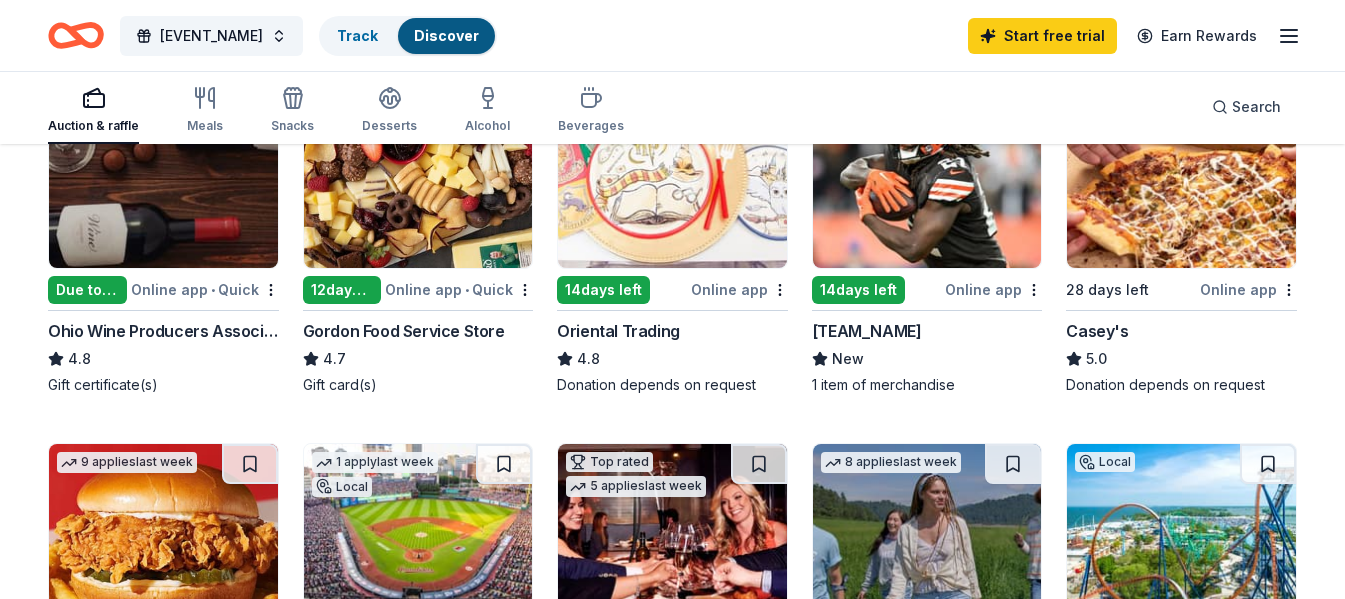 scroll, scrollTop: 282, scrollLeft: 0, axis: vertical 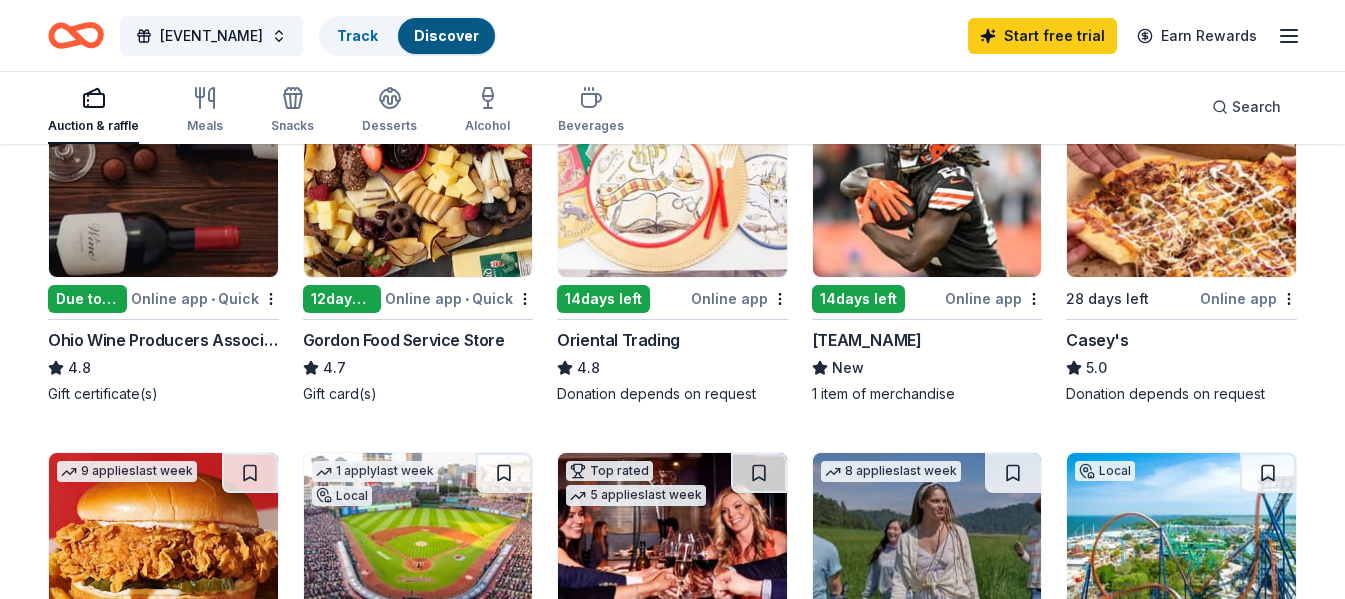 click on "14  days left" at bounding box center (603, 299) 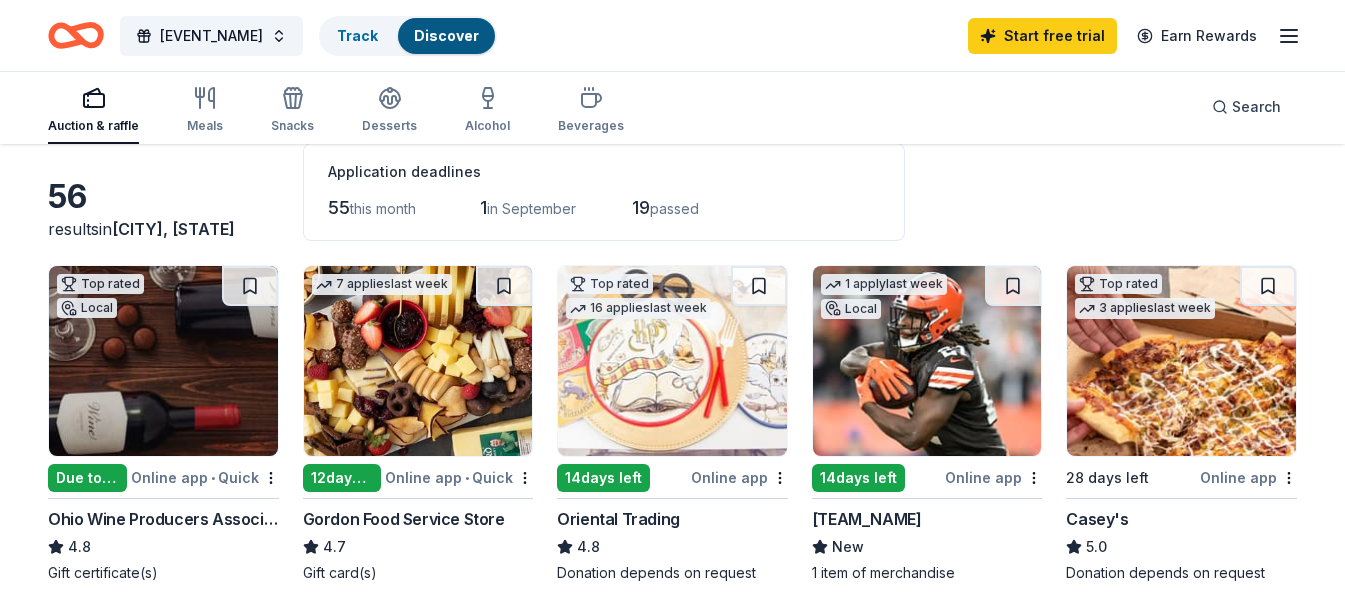 scroll, scrollTop: 0, scrollLeft: 0, axis: both 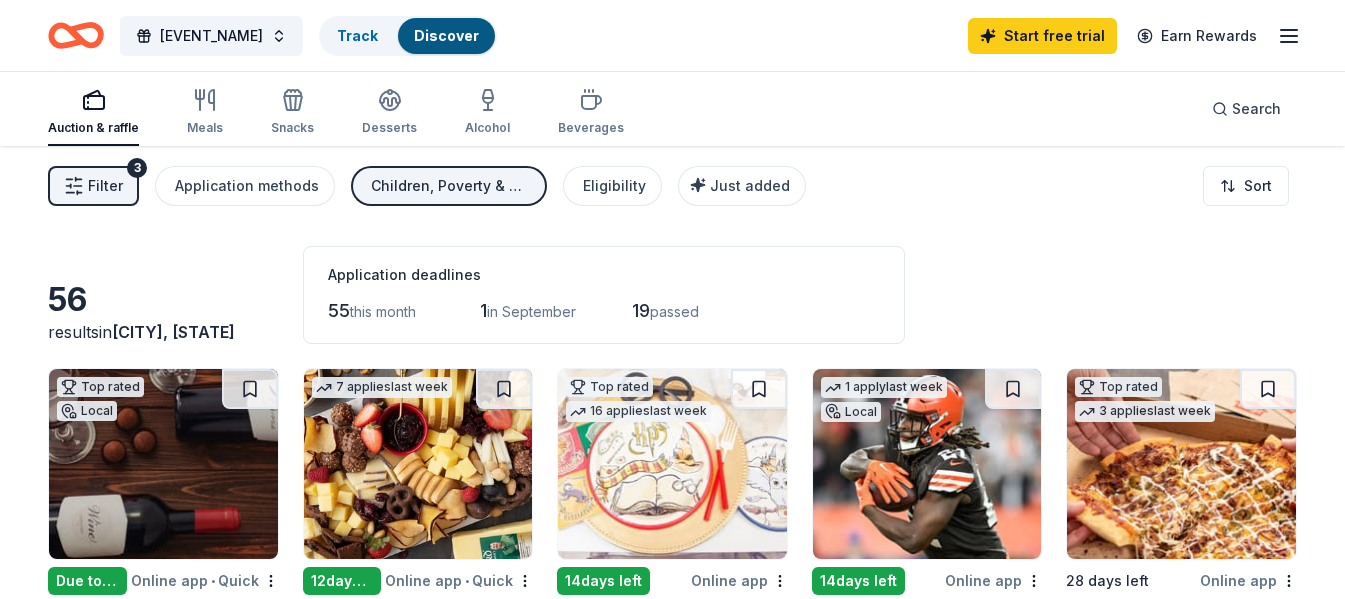 click at bounding box center [672, 464] 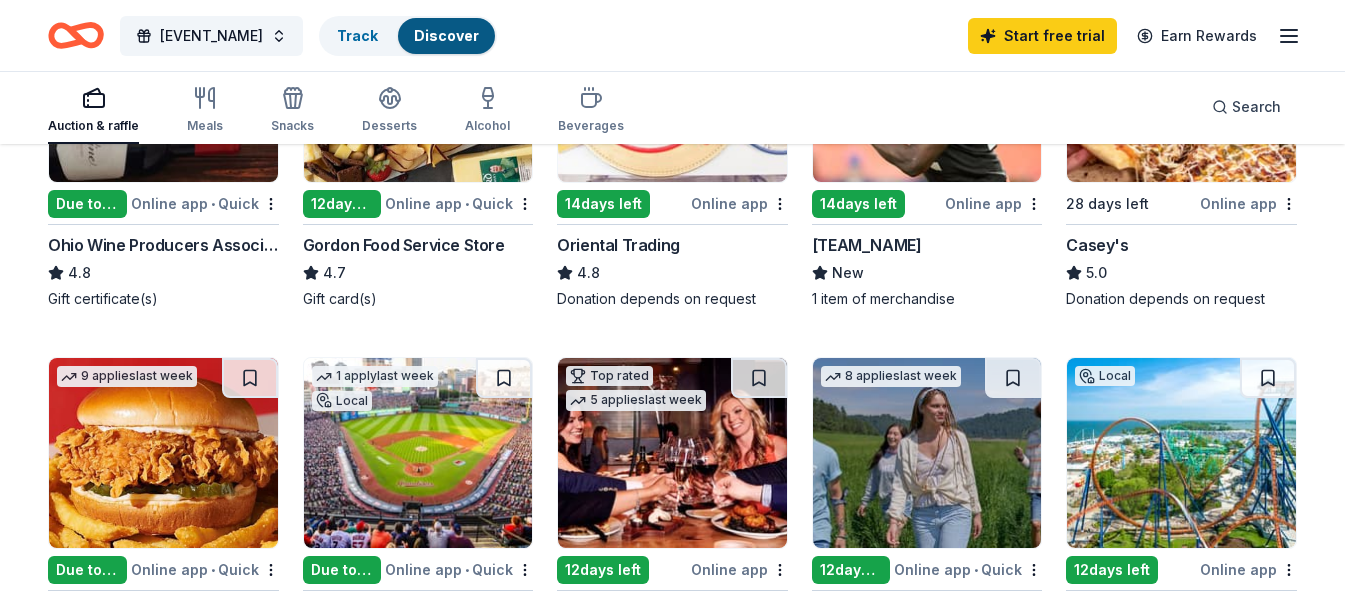 scroll, scrollTop: 358, scrollLeft: 0, axis: vertical 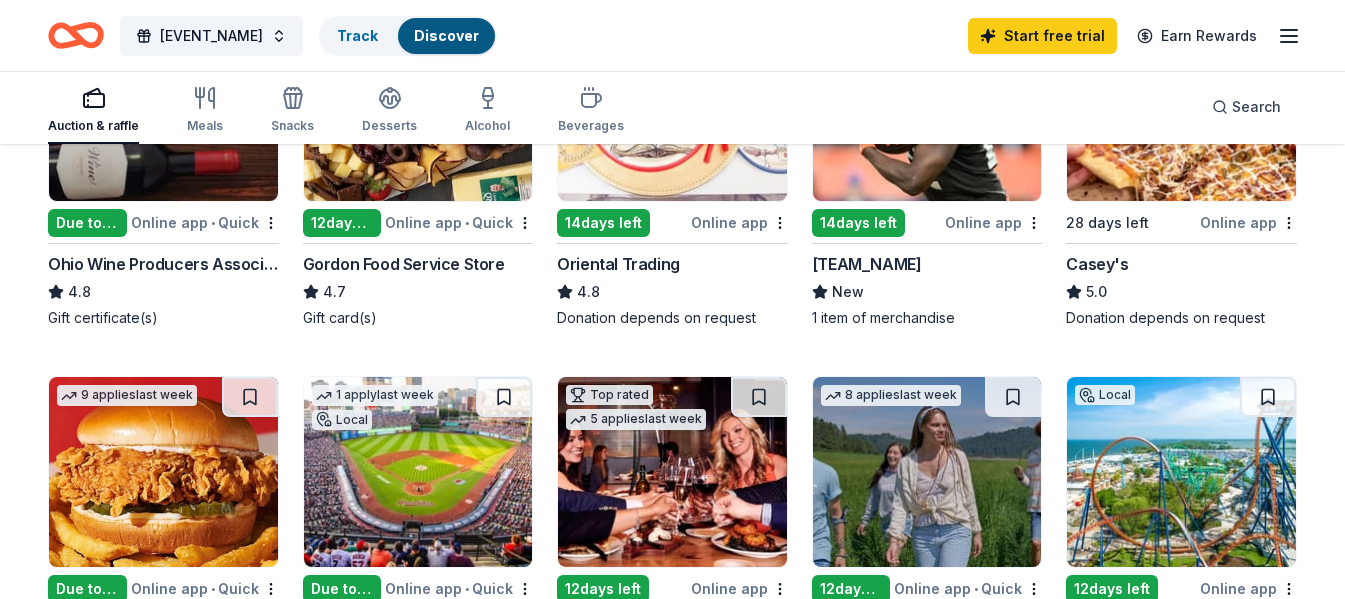 click 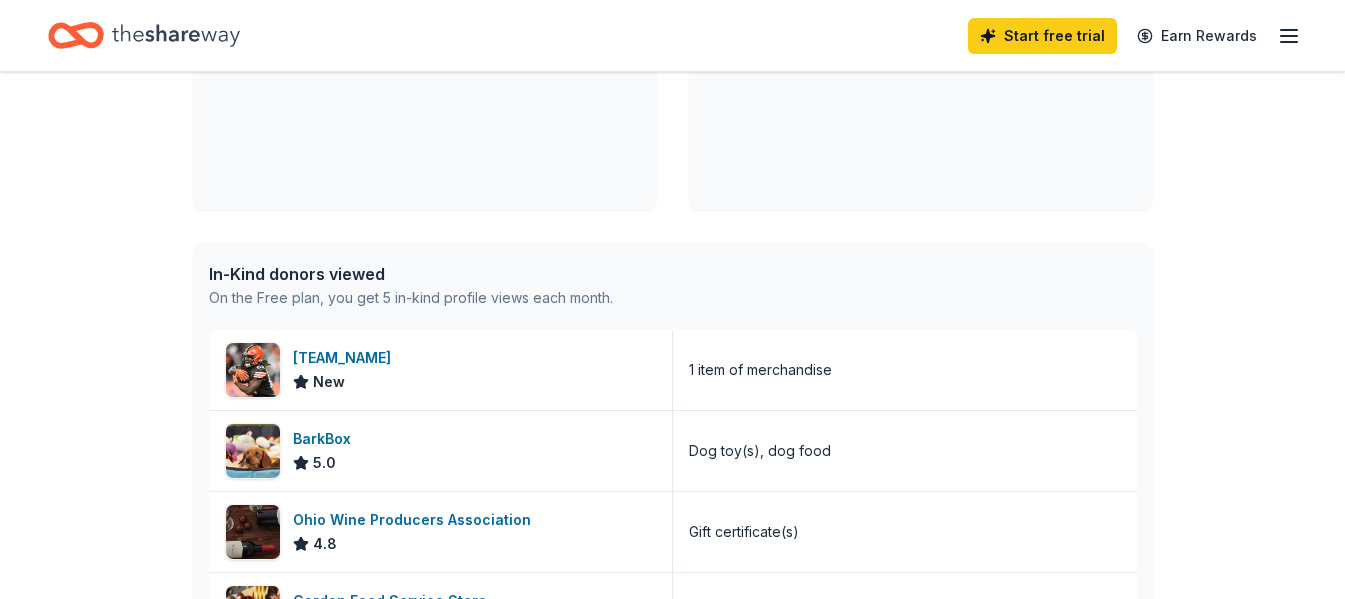 scroll, scrollTop: 0, scrollLeft: 0, axis: both 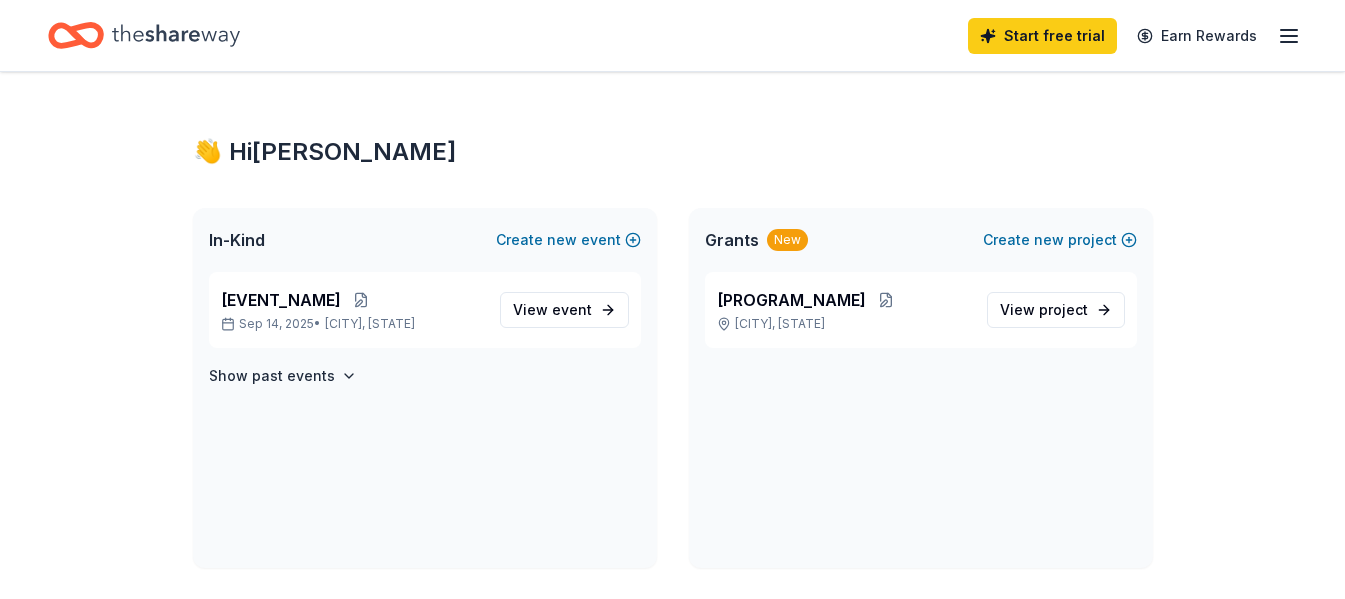 click on "Grants" at bounding box center (732, 240) 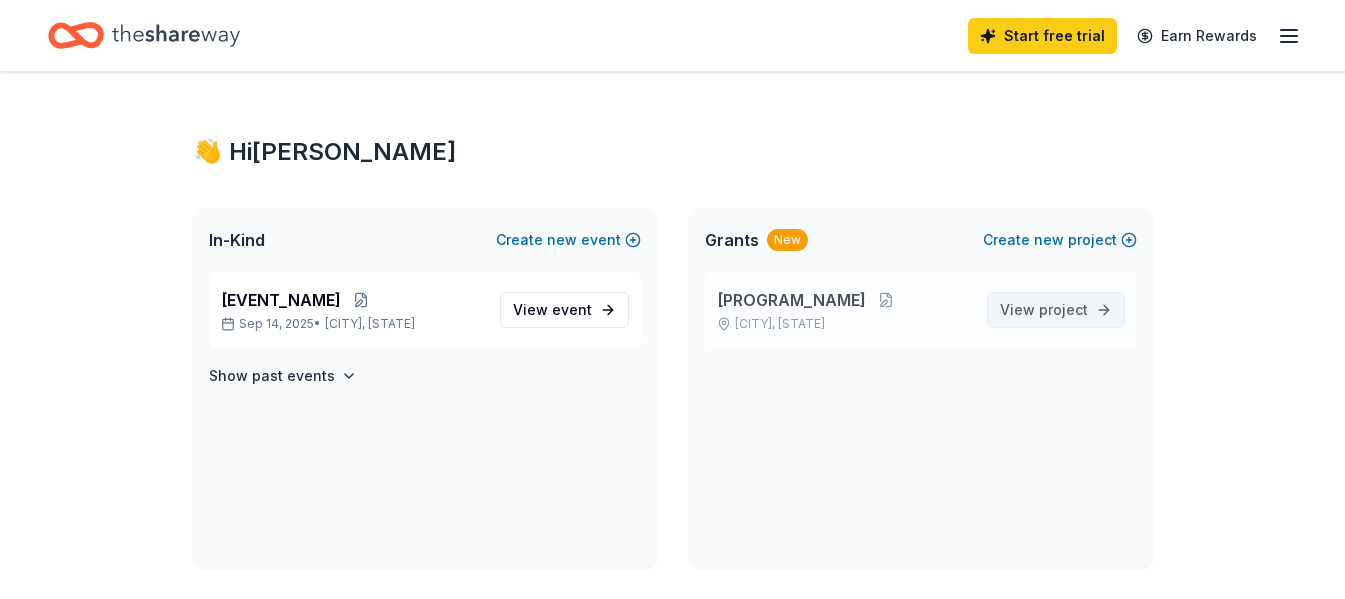 click on "View   project" at bounding box center [1044, 310] 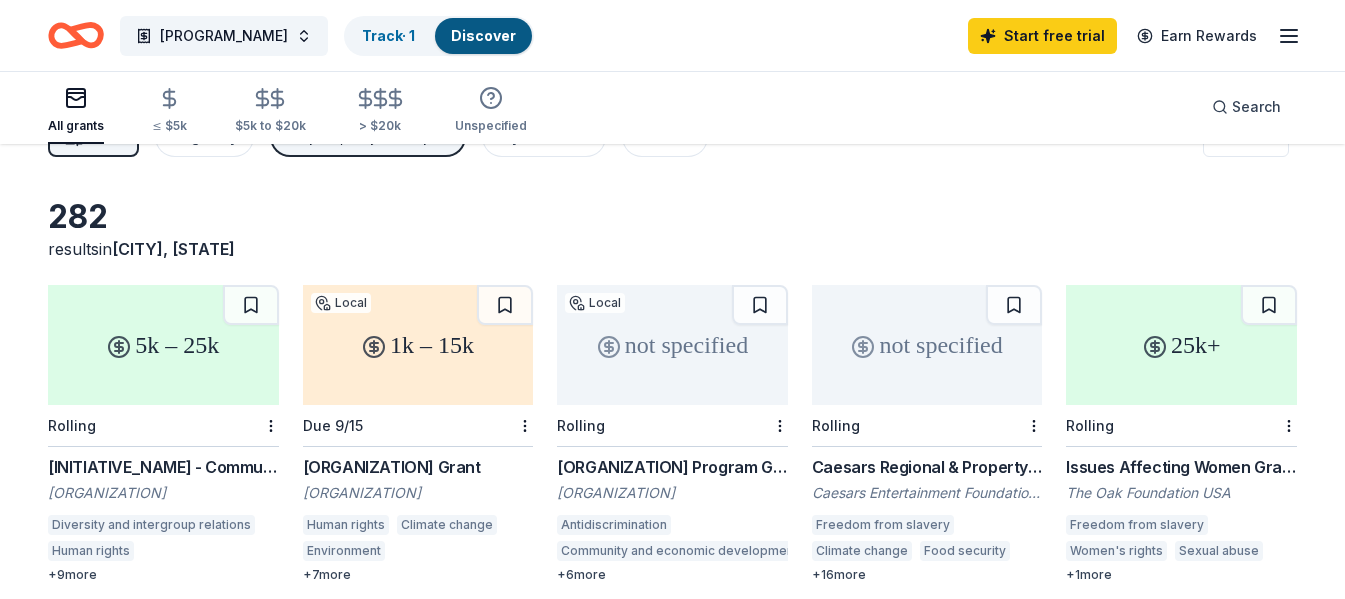 scroll, scrollTop: 48, scrollLeft: 0, axis: vertical 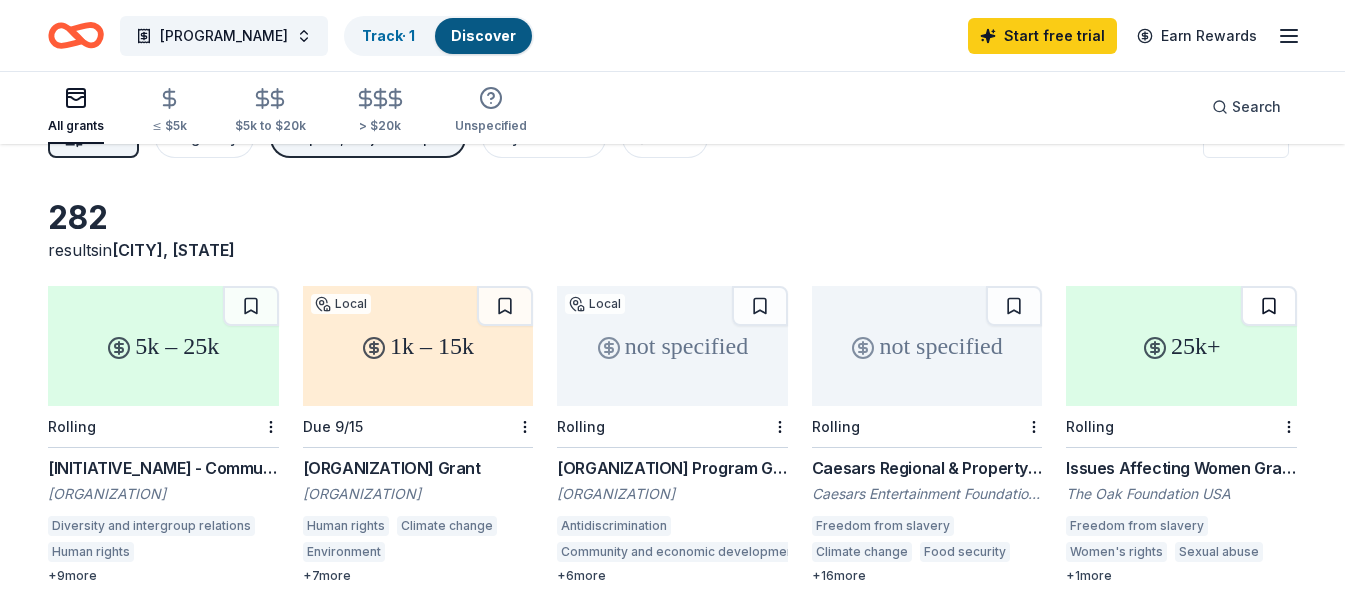 click at bounding box center [1269, 306] 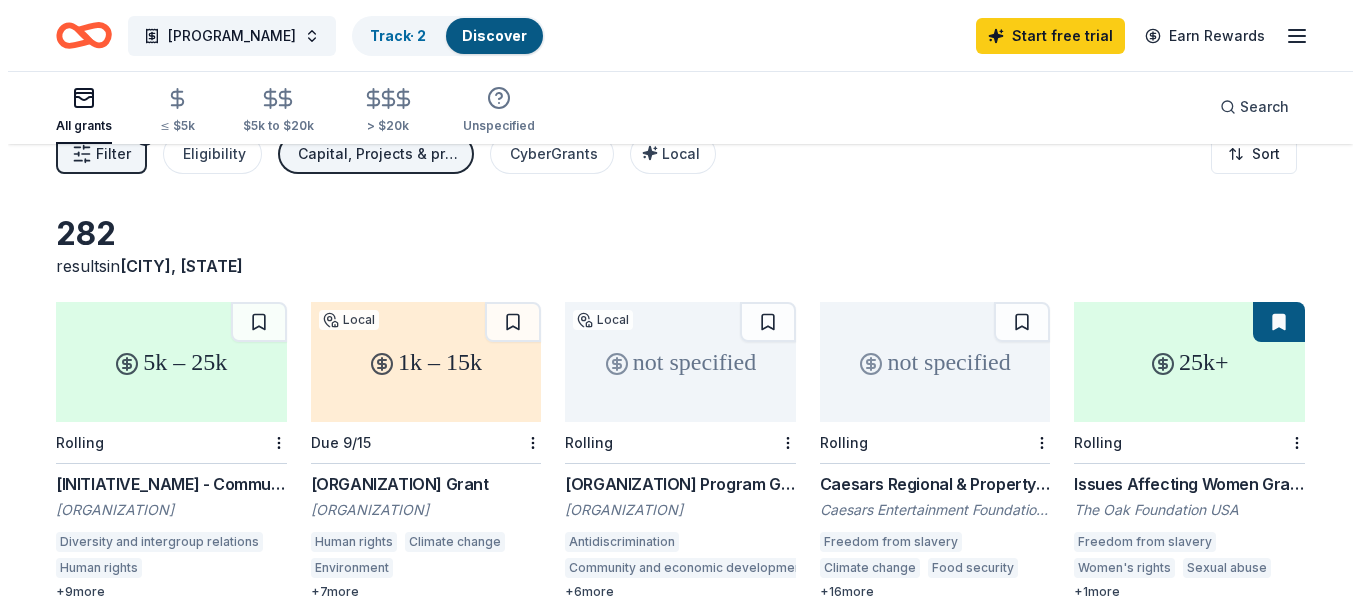 scroll, scrollTop: 0, scrollLeft: 0, axis: both 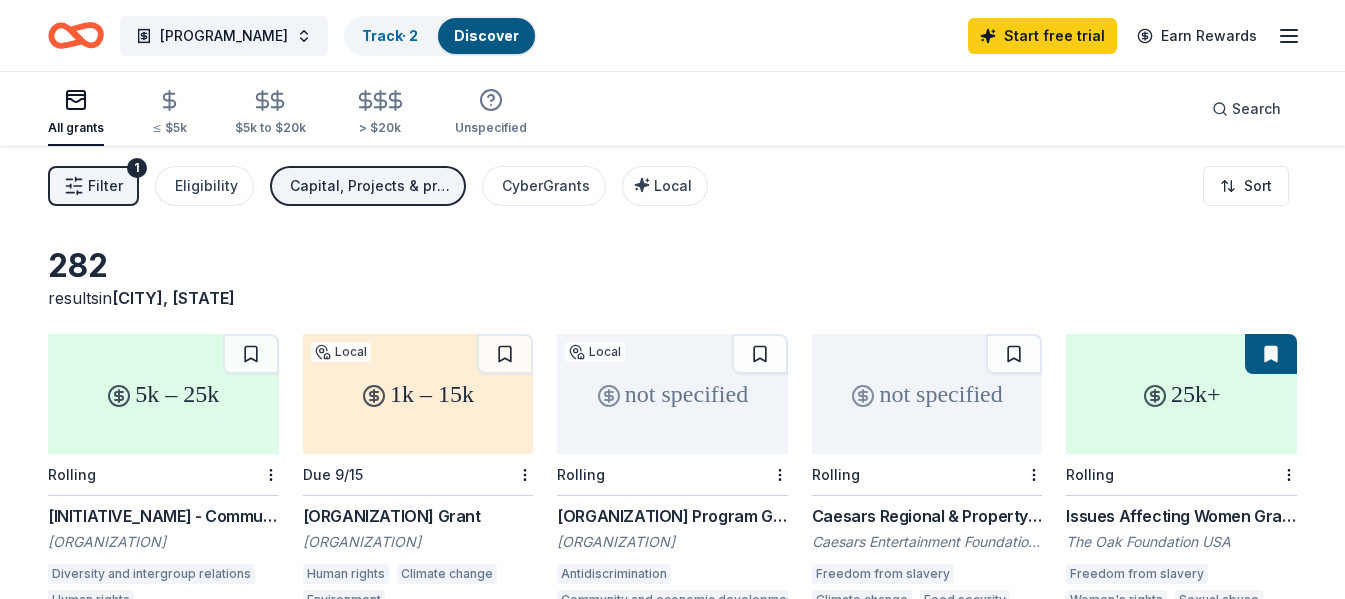 click on "Filter" at bounding box center (105, 186) 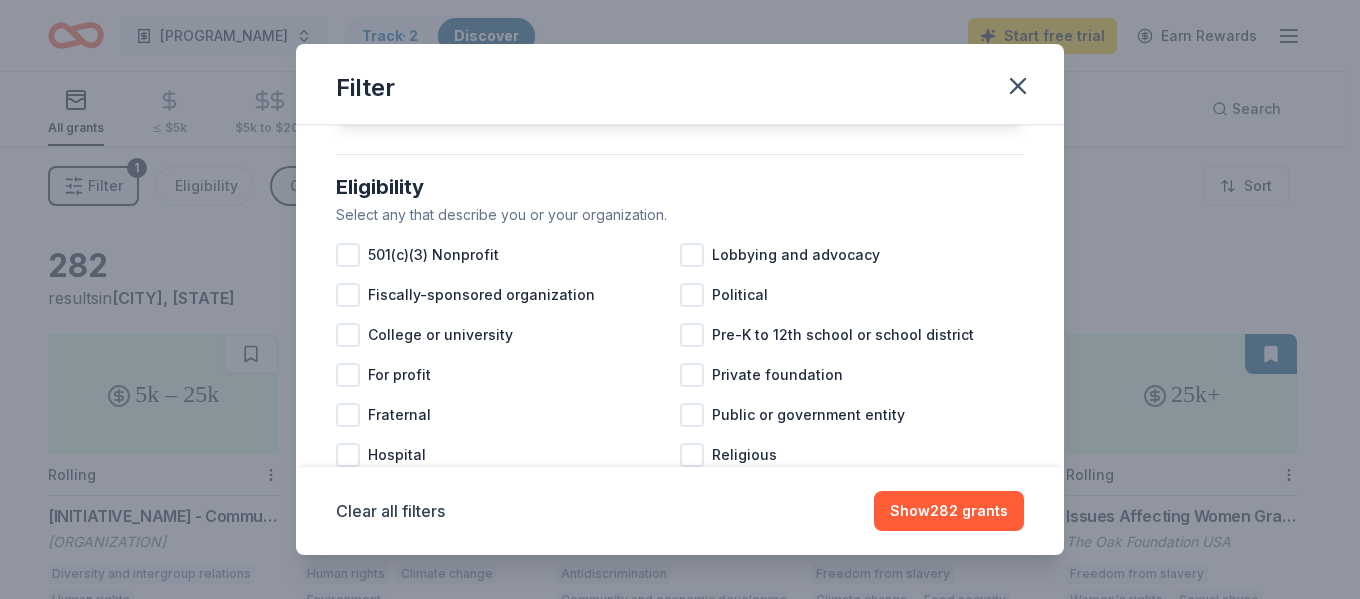 scroll, scrollTop: 173, scrollLeft: 0, axis: vertical 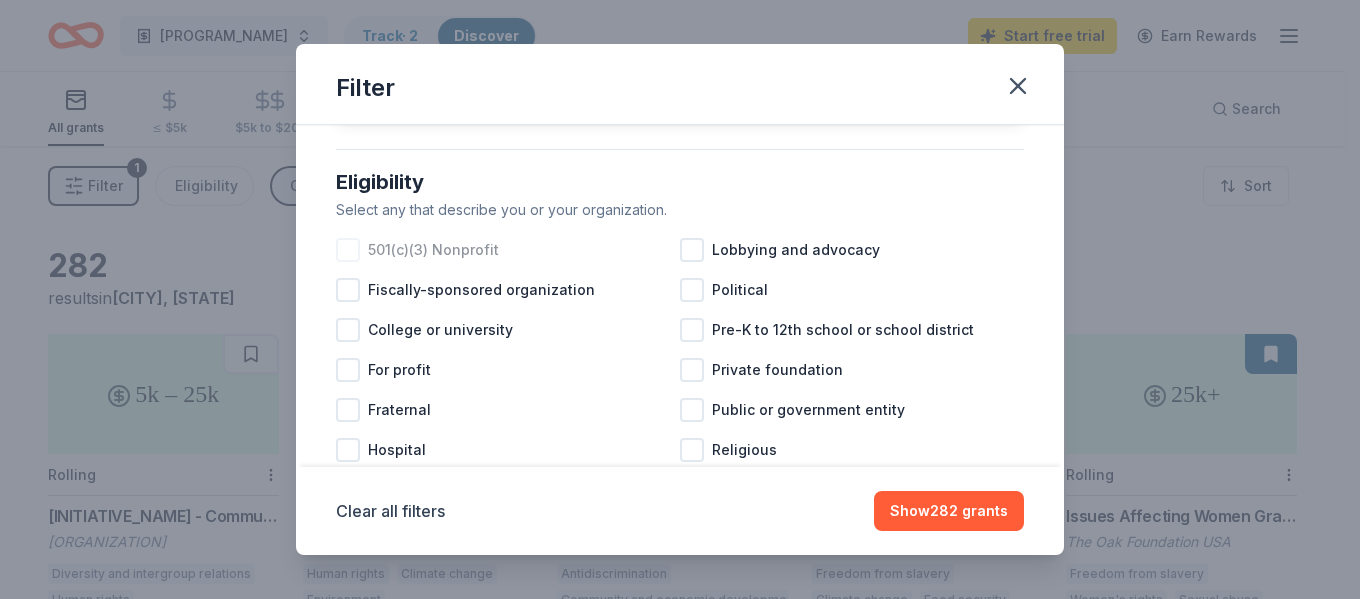click at bounding box center [348, 250] 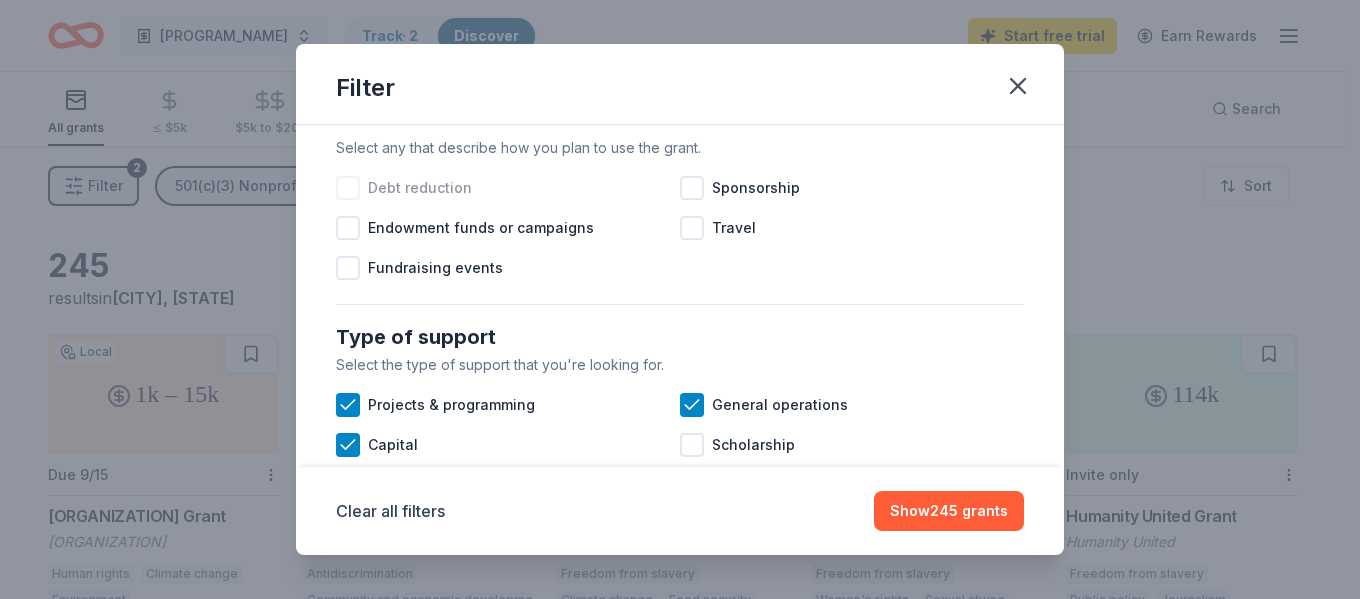 scroll, scrollTop: 621, scrollLeft: 0, axis: vertical 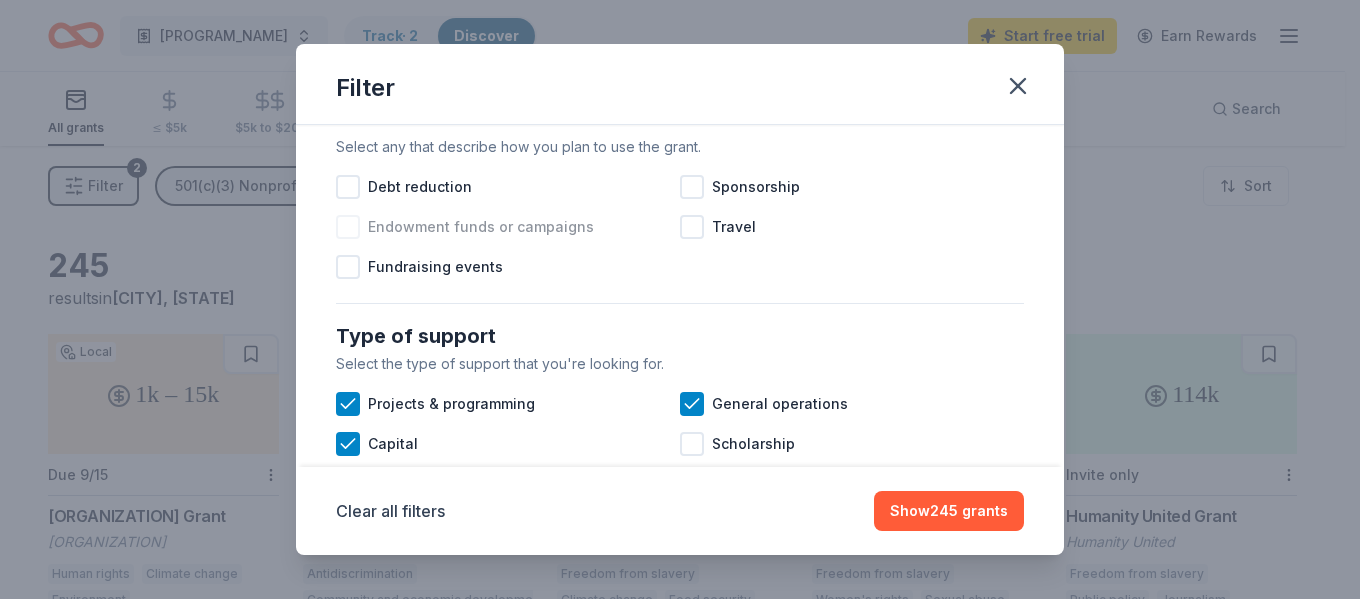 click at bounding box center (348, 227) 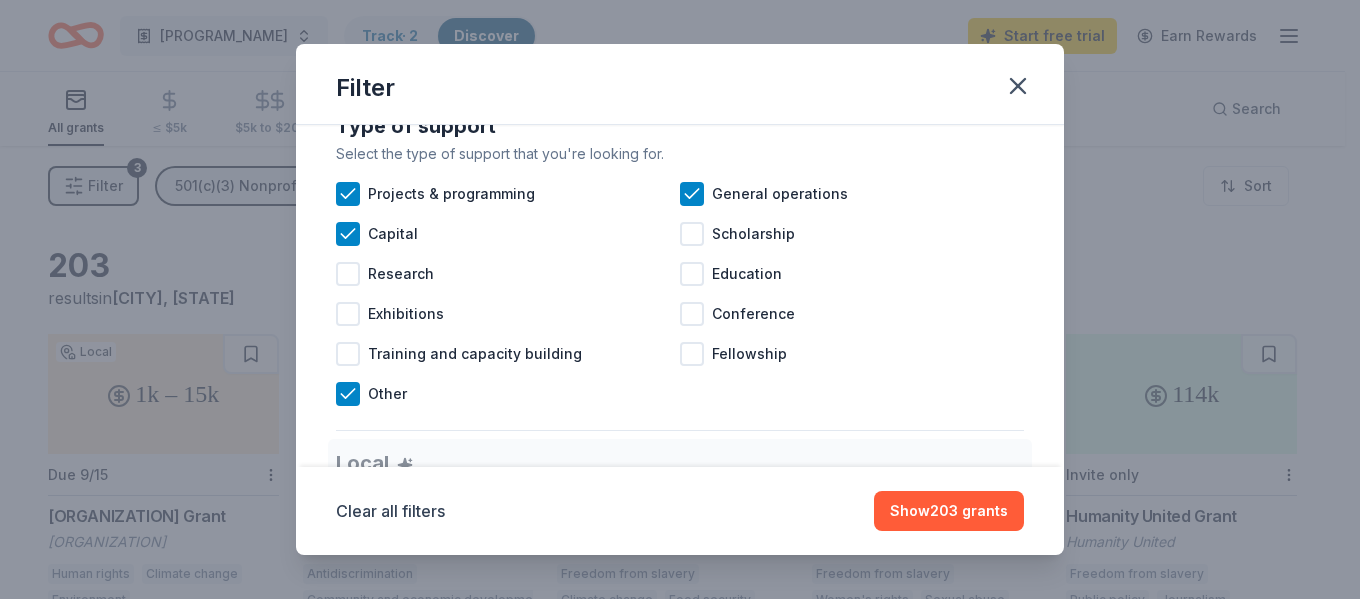 scroll, scrollTop: 832, scrollLeft: 0, axis: vertical 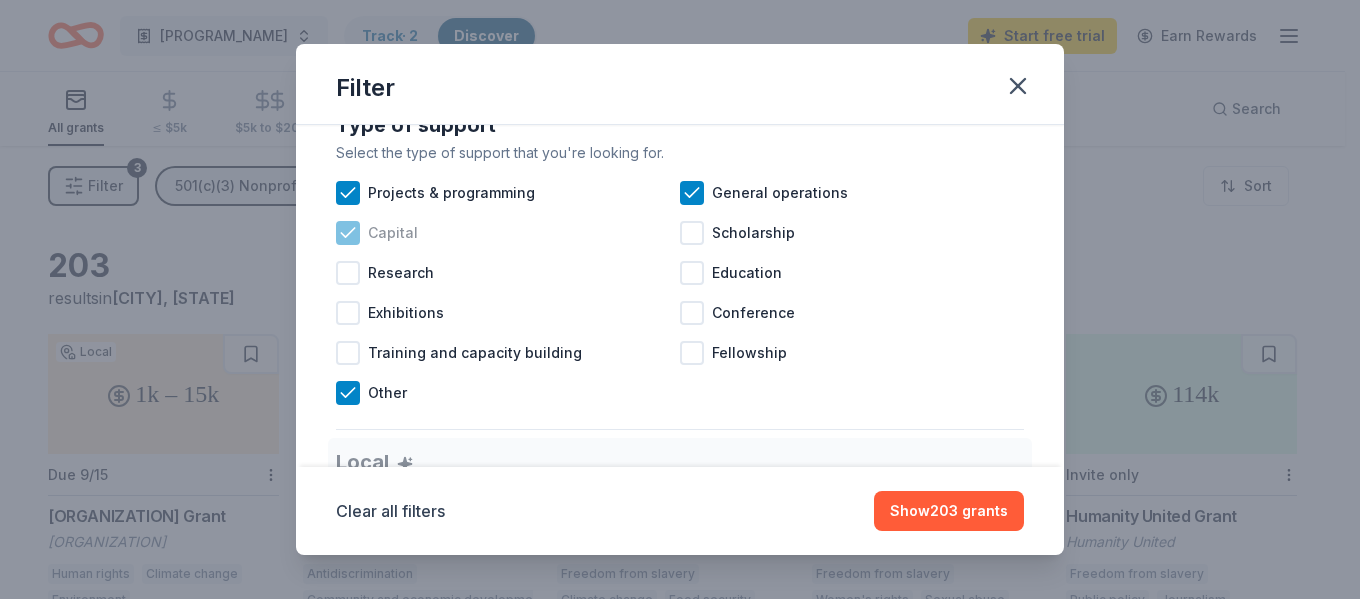 click 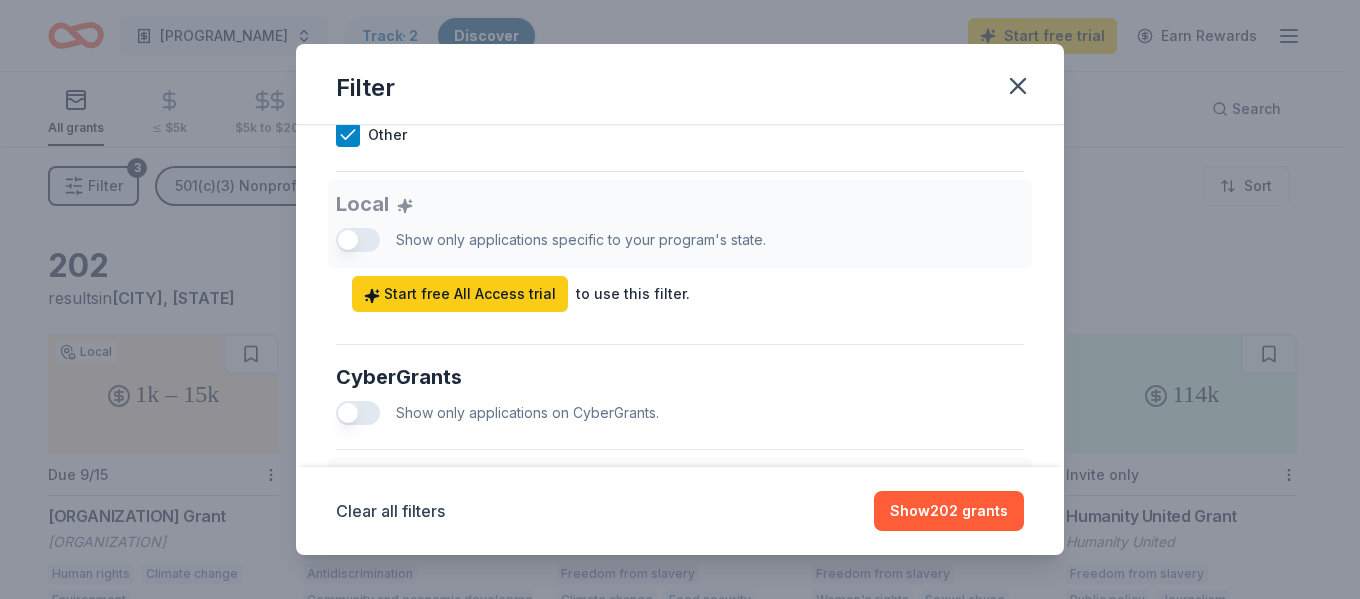 scroll, scrollTop: 1091, scrollLeft: 0, axis: vertical 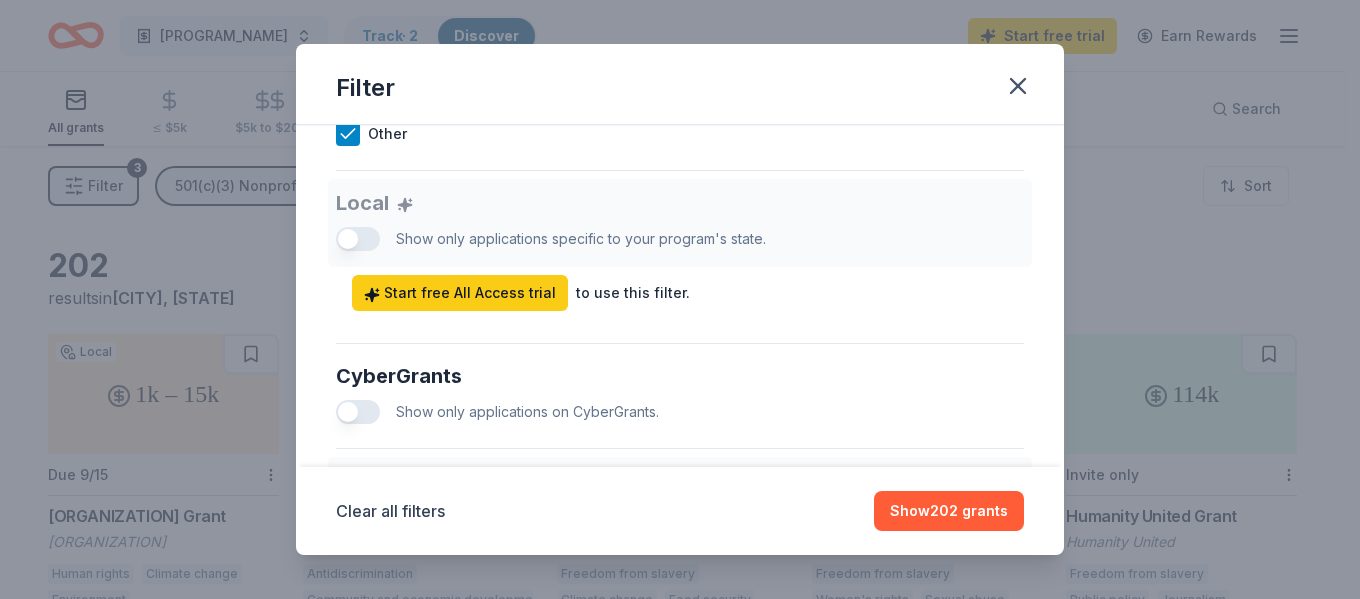 click on "Local Show only applications specific to your program's state.   Start free All Access trial to use this filter." at bounding box center [680, 245] 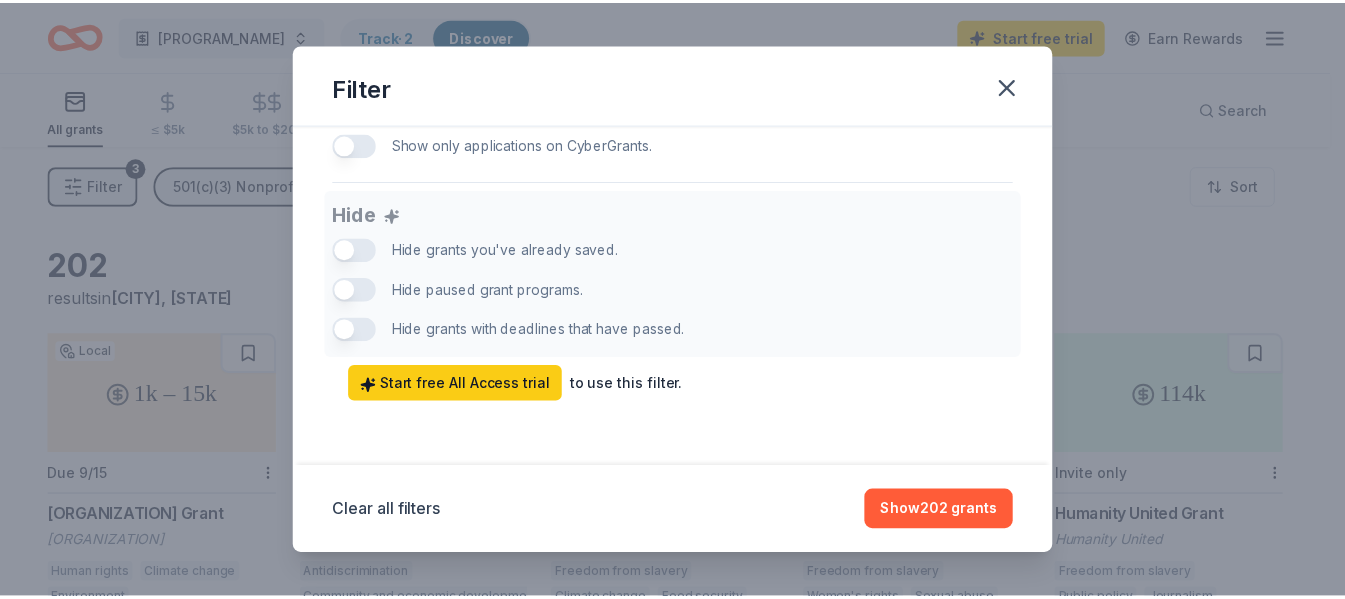 scroll, scrollTop: 1378, scrollLeft: 0, axis: vertical 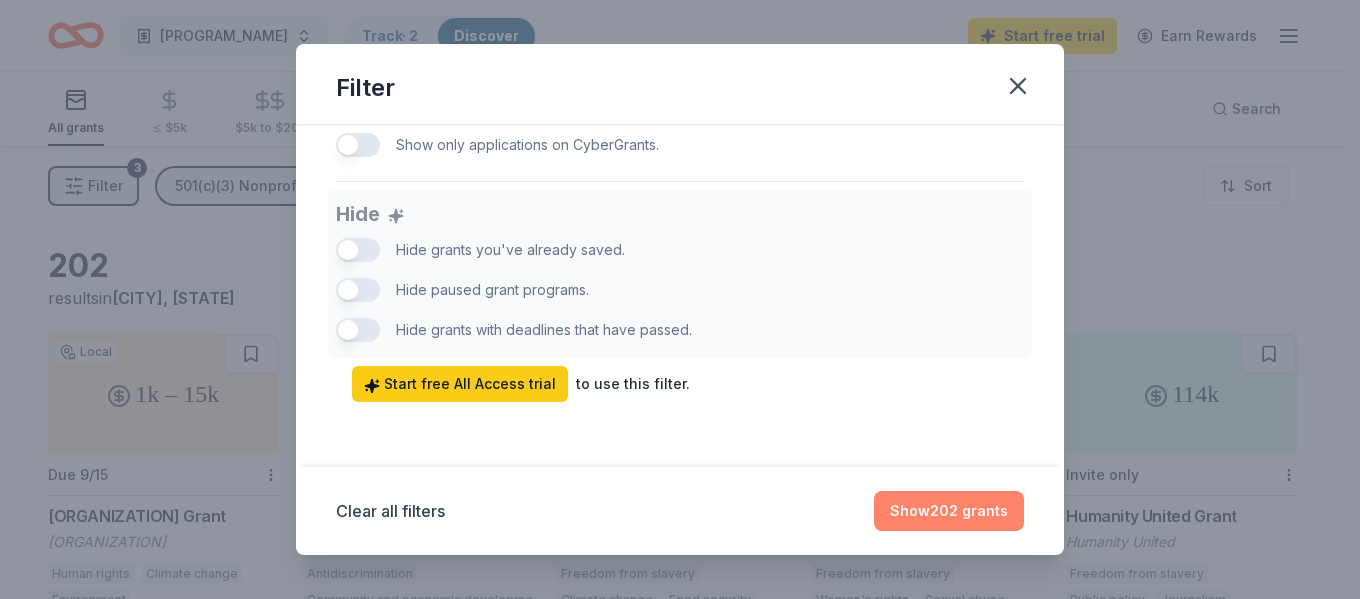 click on "Show  202   grants" at bounding box center [949, 511] 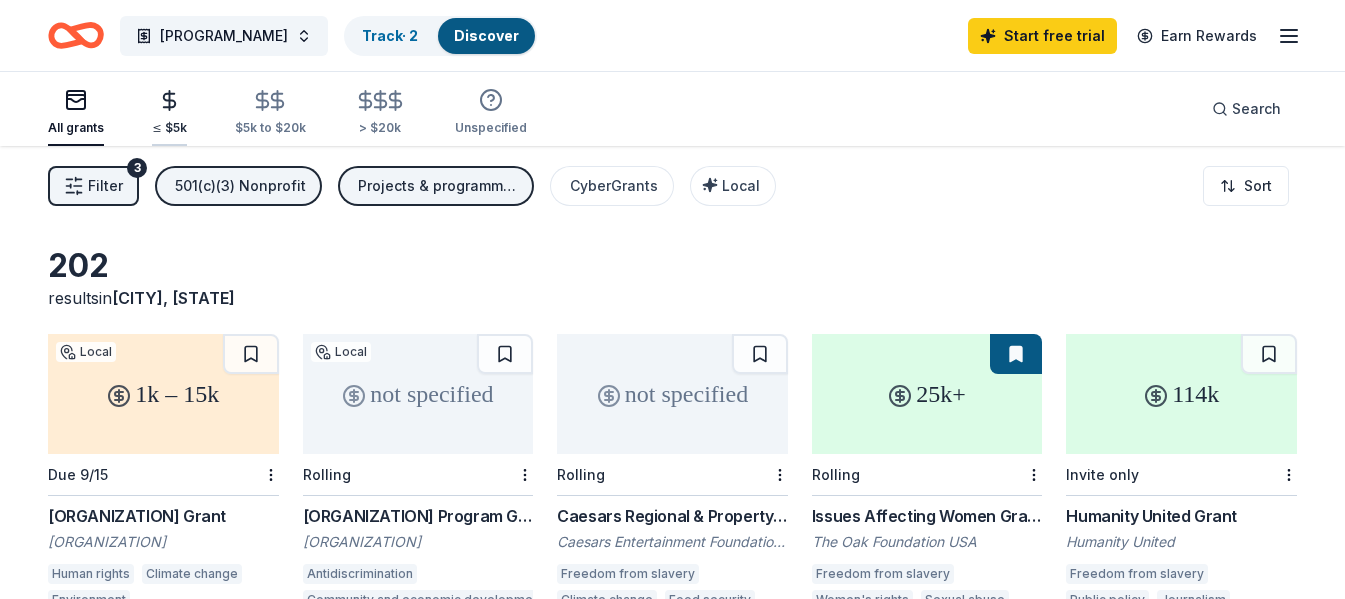 click 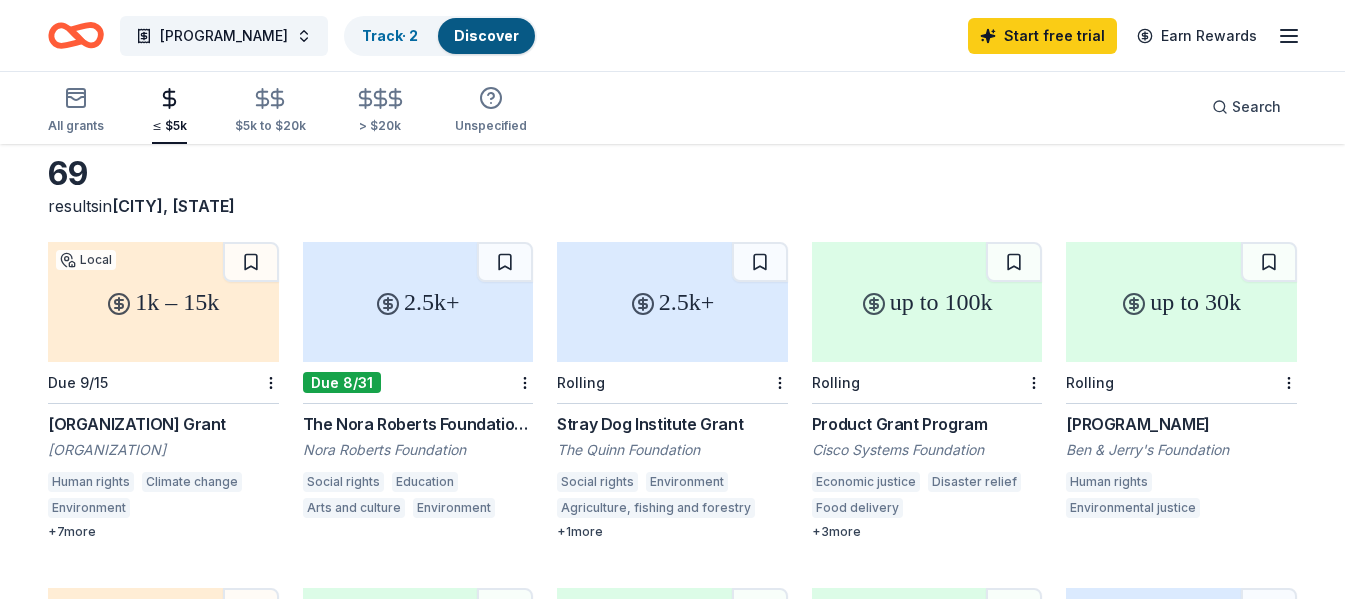 scroll, scrollTop: 93, scrollLeft: 0, axis: vertical 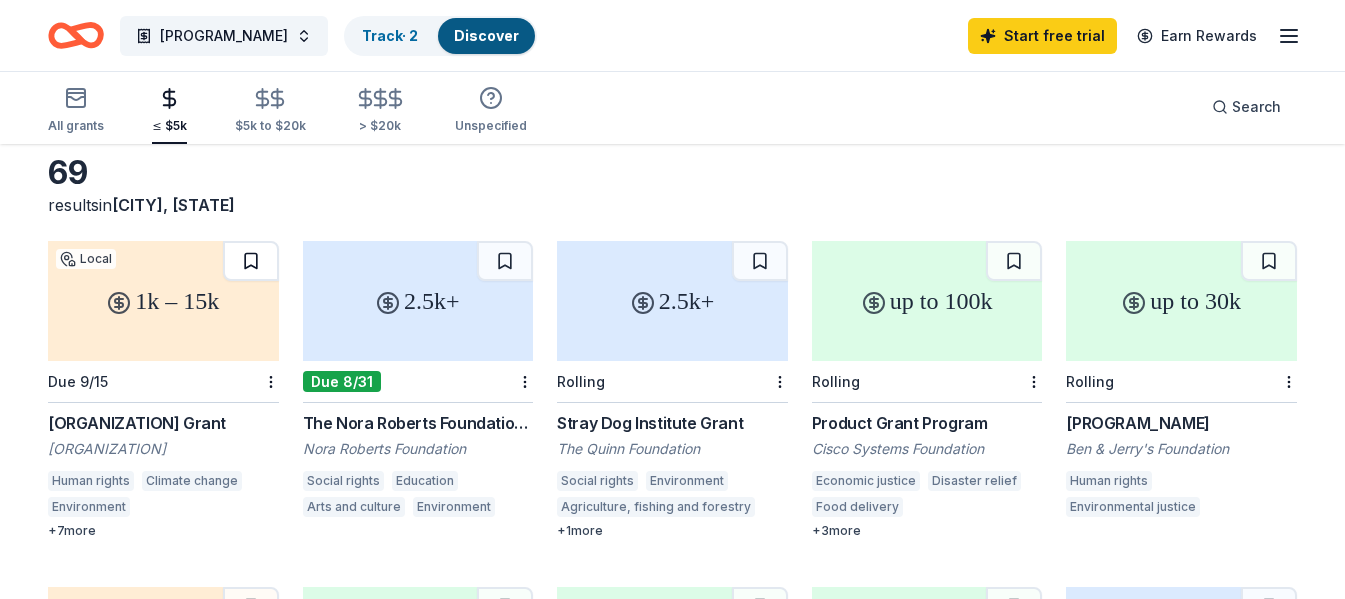 click at bounding box center (251, 261) 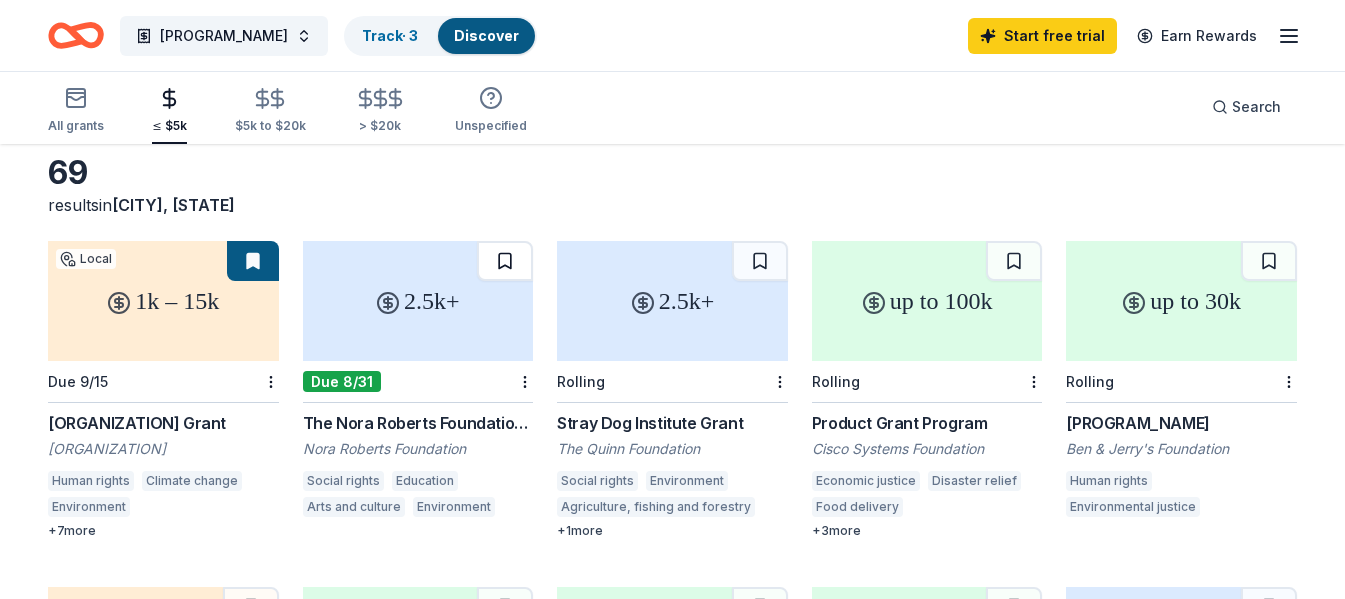 click at bounding box center (505, 261) 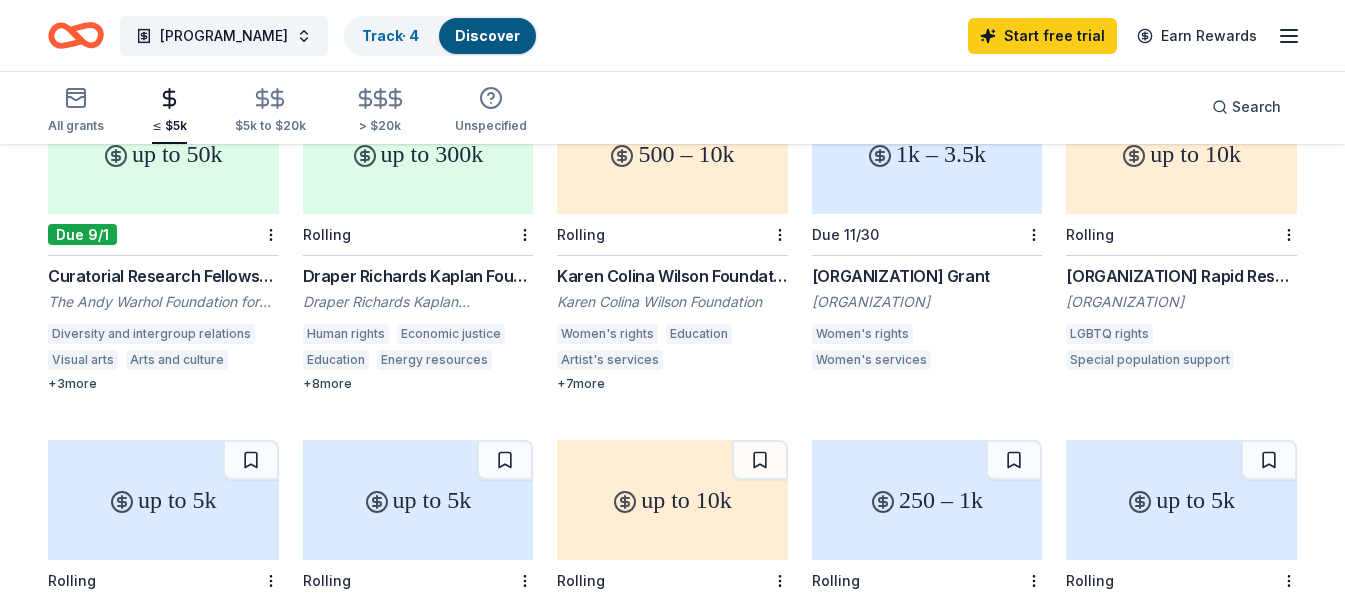 scroll, scrollTop: 933, scrollLeft: 0, axis: vertical 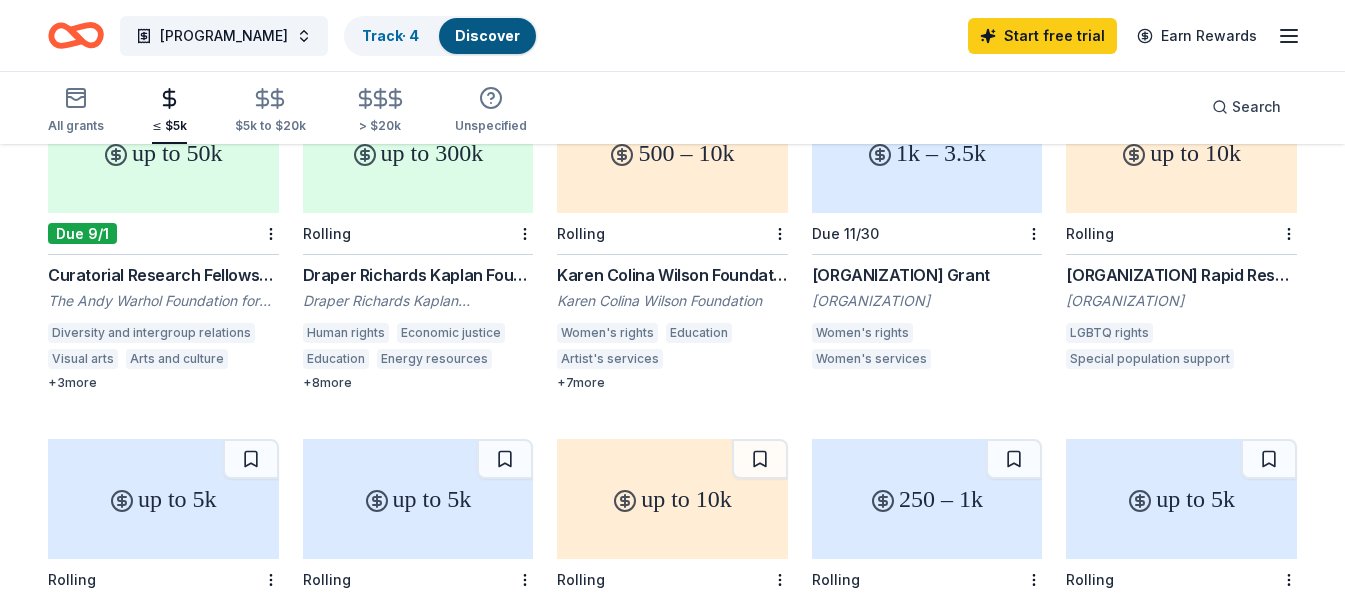 click on "Women and Girls Mission Fund Grant" at bounding box center [927, 275] 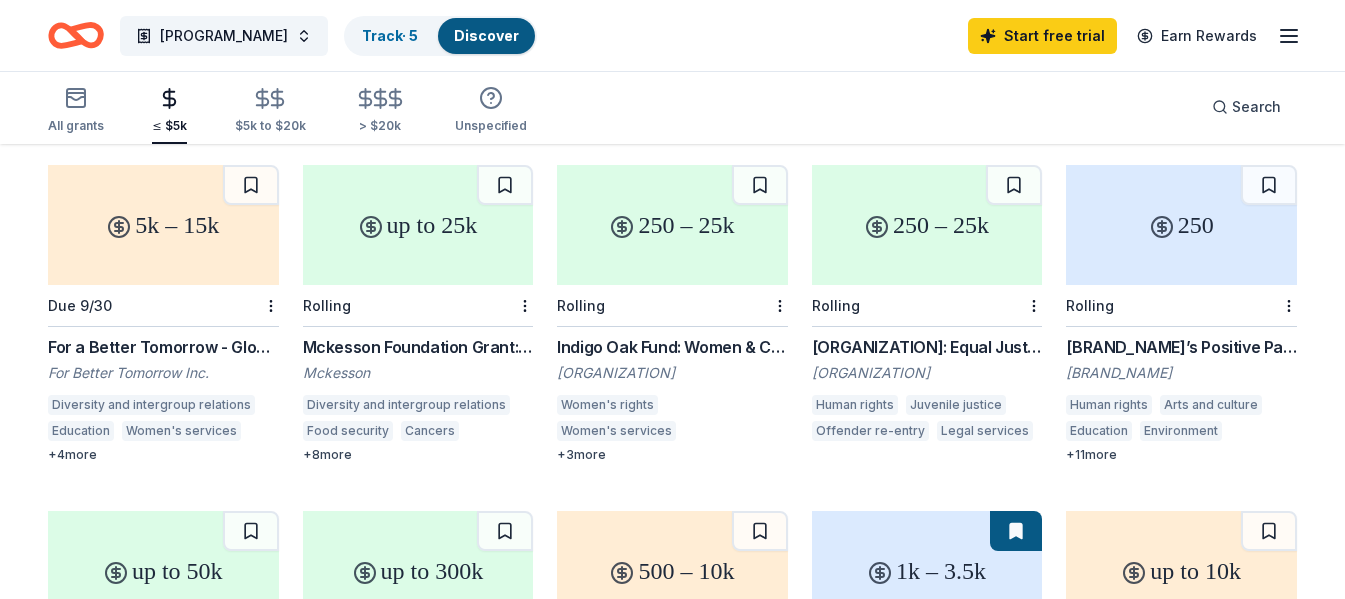 scroll, scrollTop: 513, scrollLeft: 0, axis: vertical 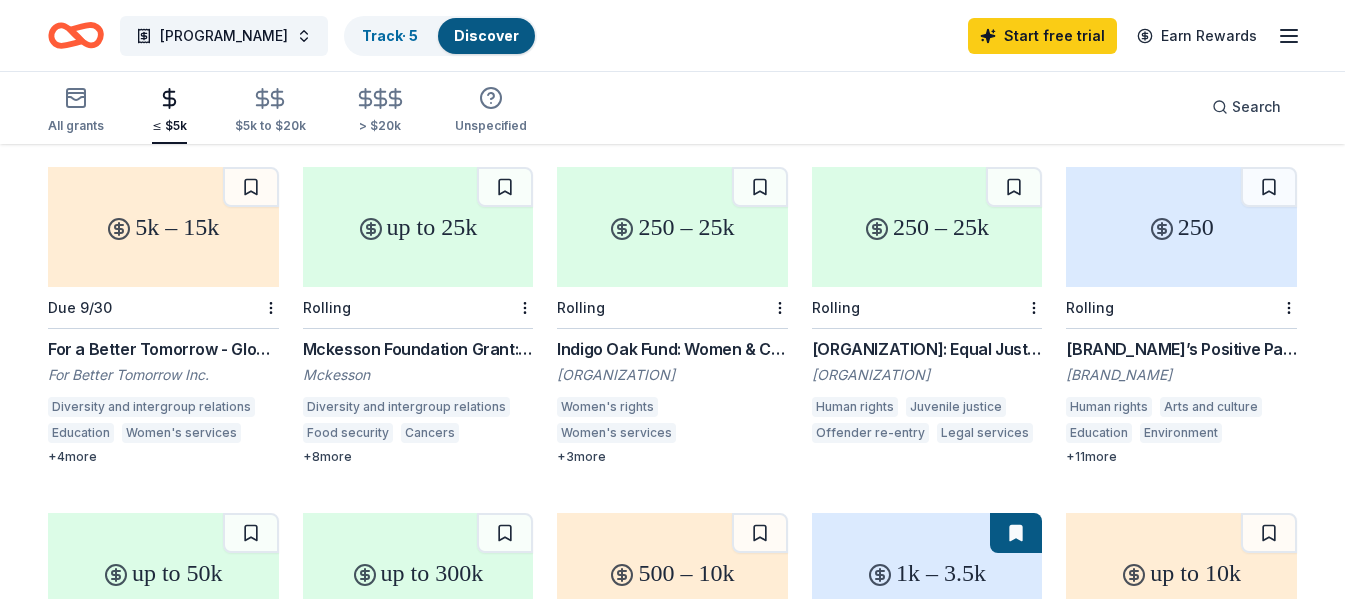 click on "Indigo Oak Fund: Women & Children's Issues" at bounding box center [672, 349] 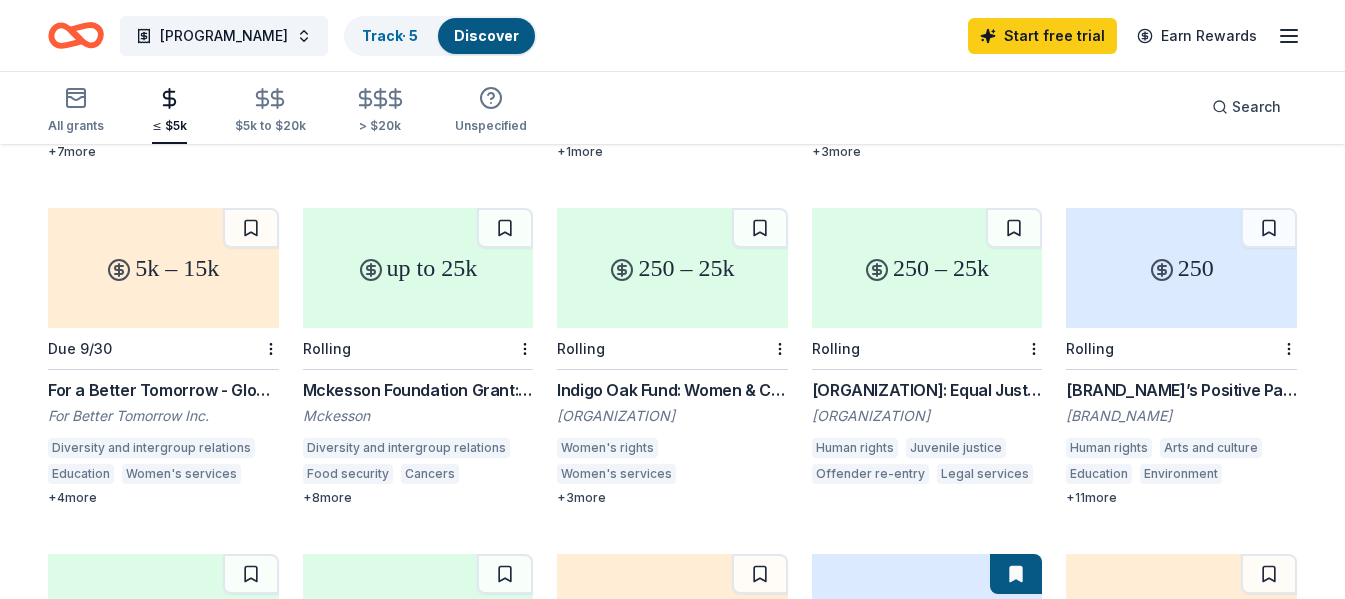 scroll, scrollTop: 470, scrollLeft: 0, axis: vertical 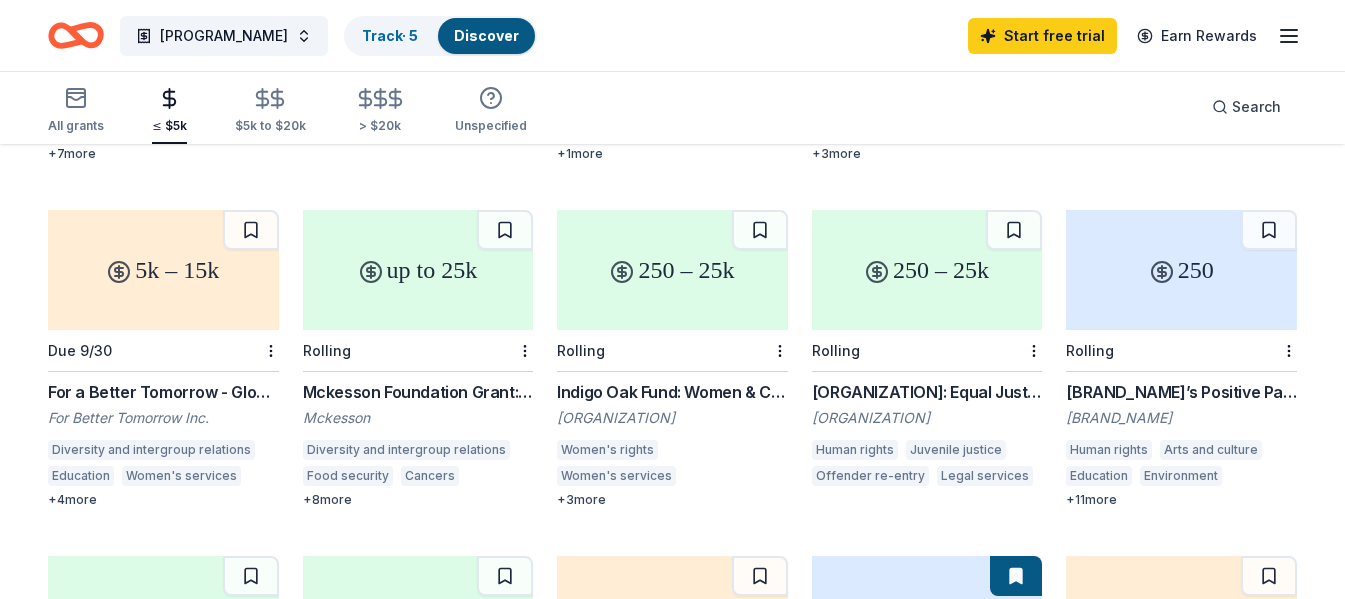 click on "For a Better Tomorrow - Global Grant" at bounding box center [163, 392] 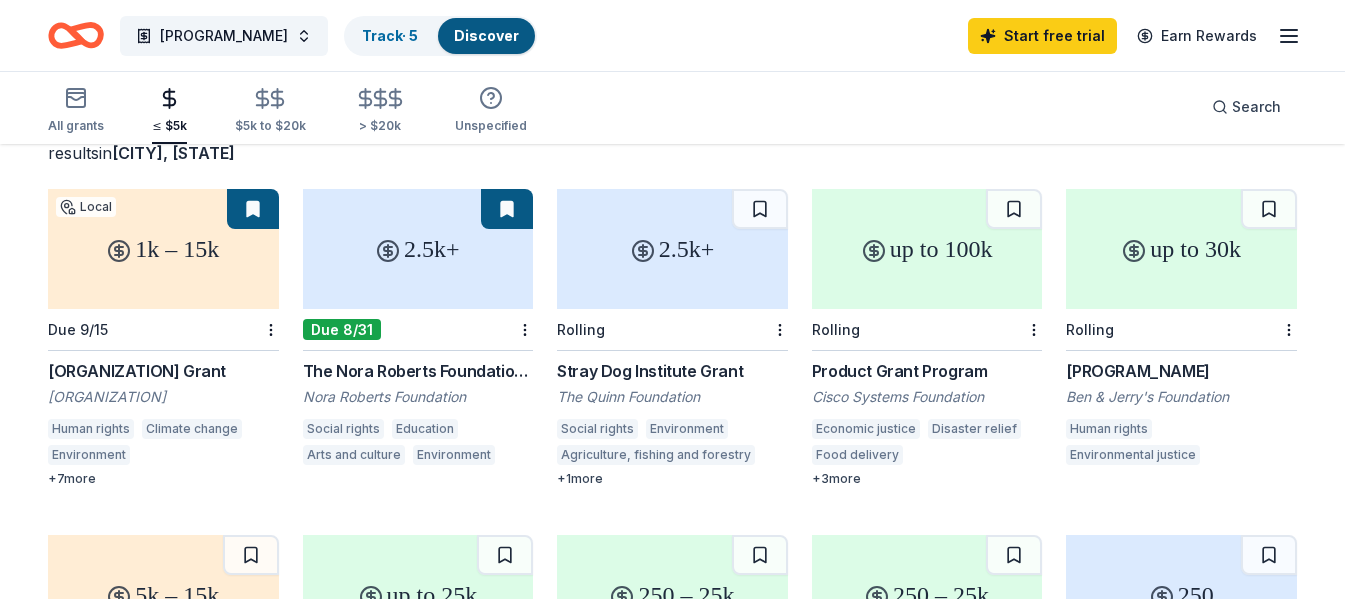 scroll, scrollTop: 144, scrollLeft: 0, axis: vertical 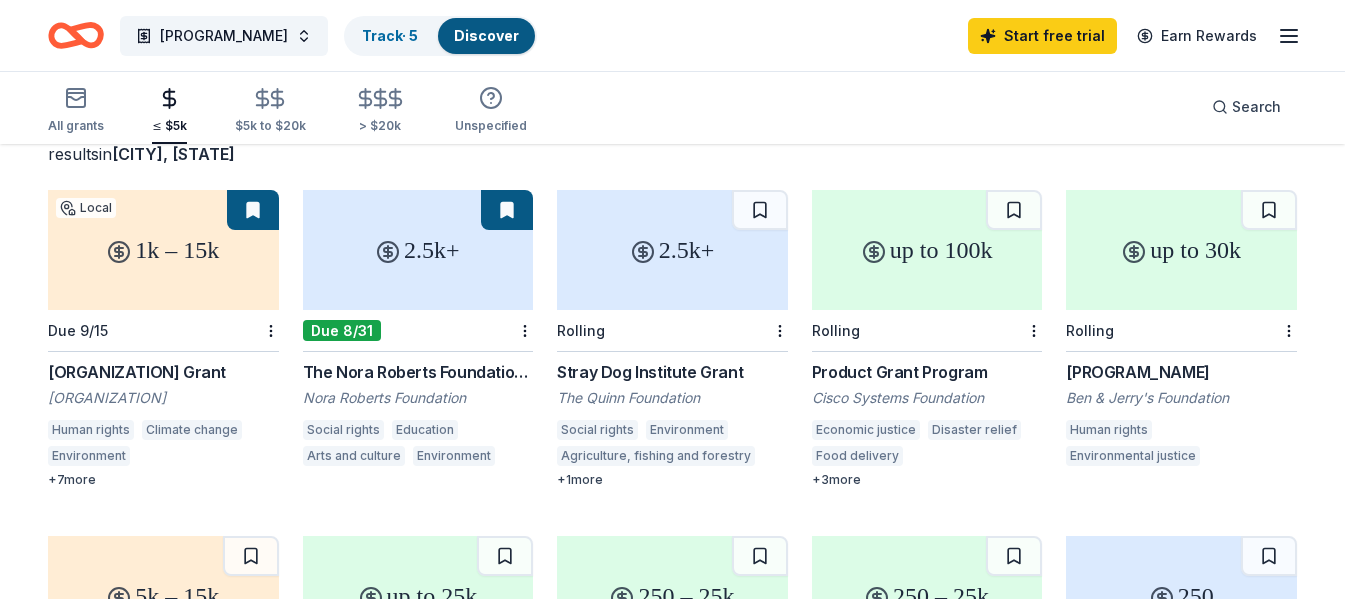 click on "Grassroots Organizing National Grant Program" at bounding box center [1181, 372] 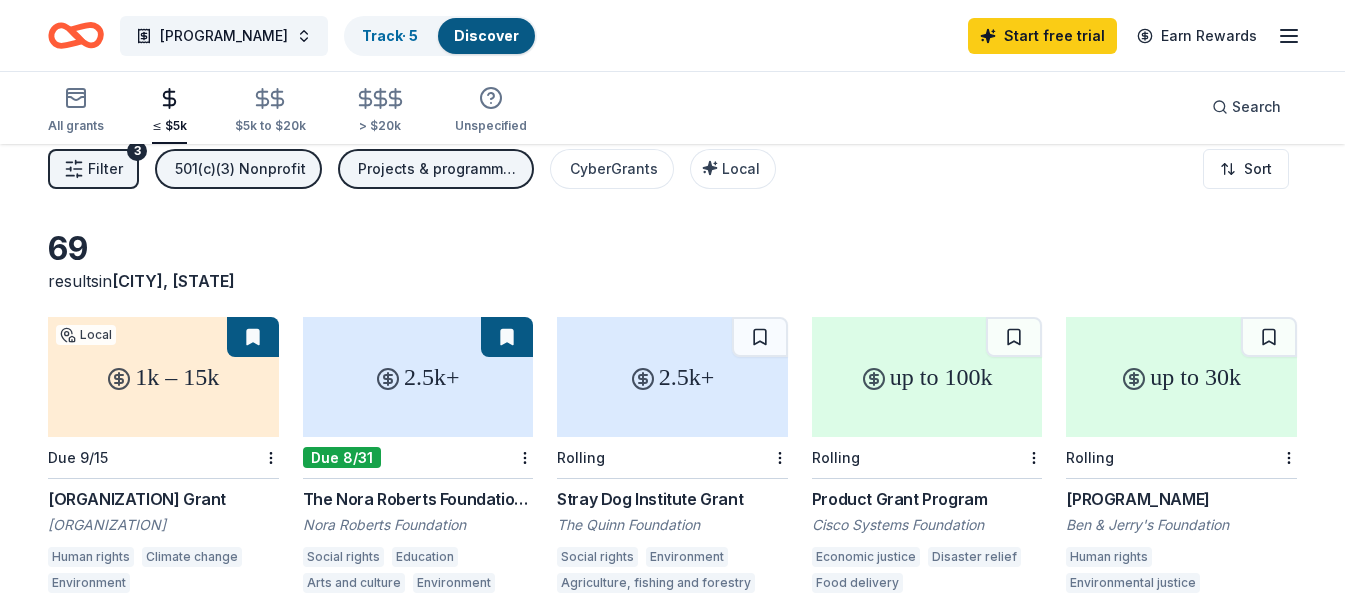 scroll, scrollTop: 0, scrollLeft: 0, axis: both 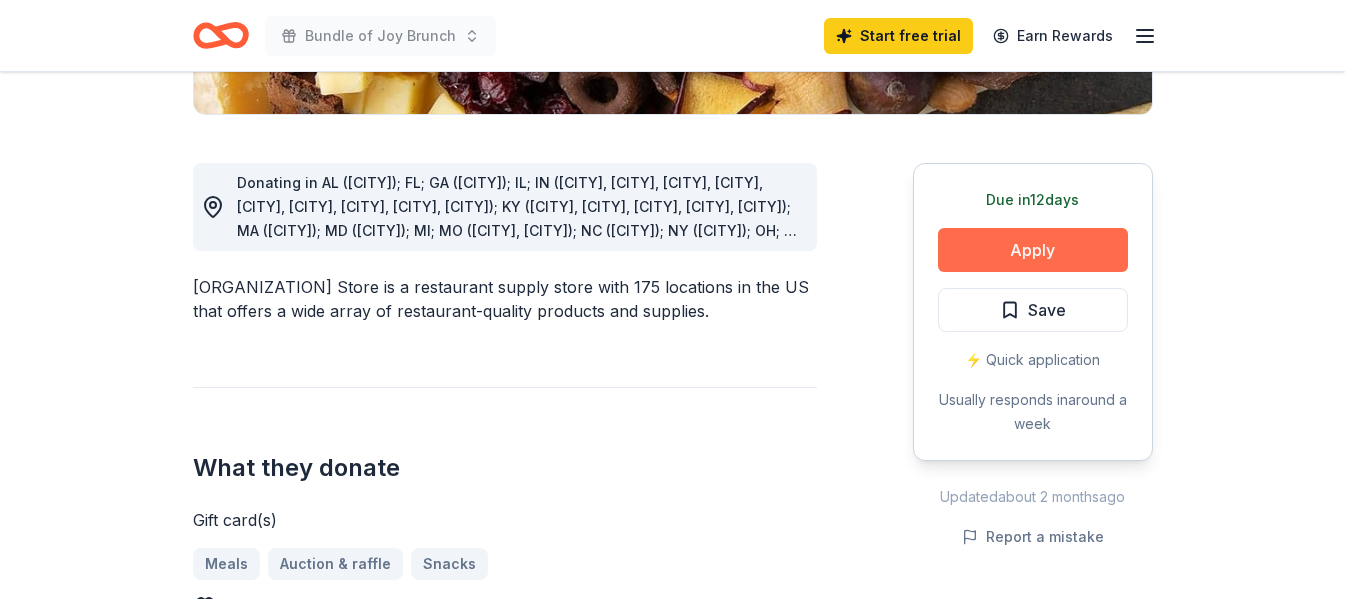 click on "Apply" at bounding box center (1033, 250) 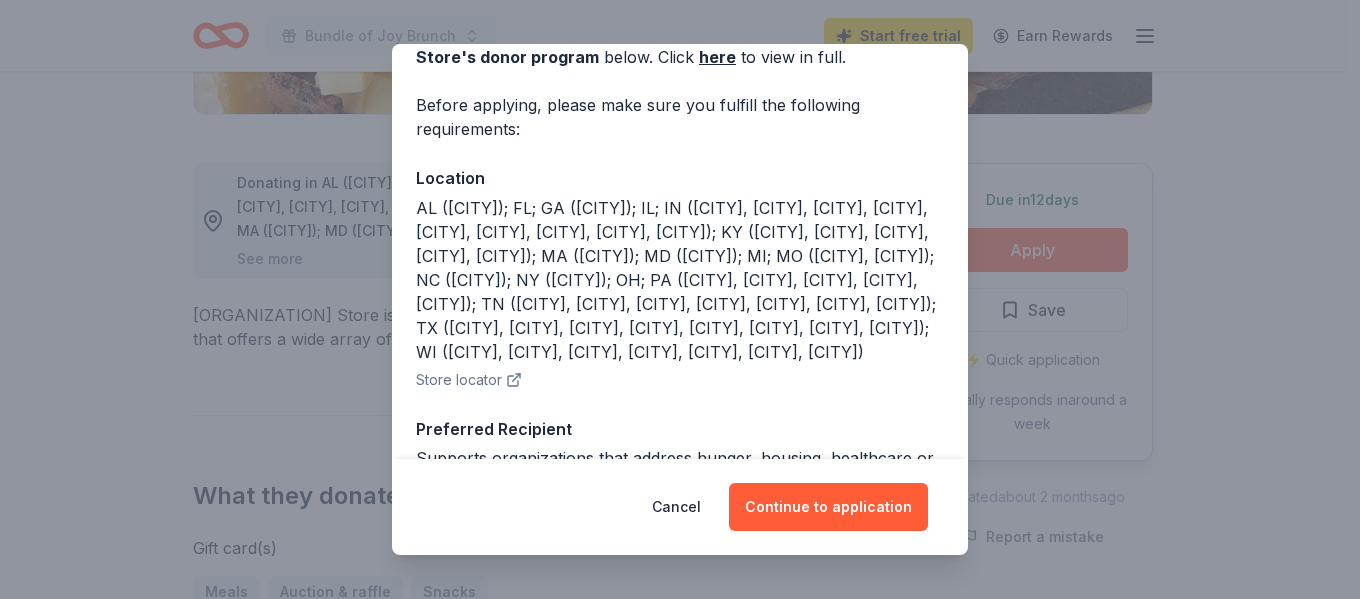 scroll, scrollTop: 121, scrollLeft: 0, axis: vertical 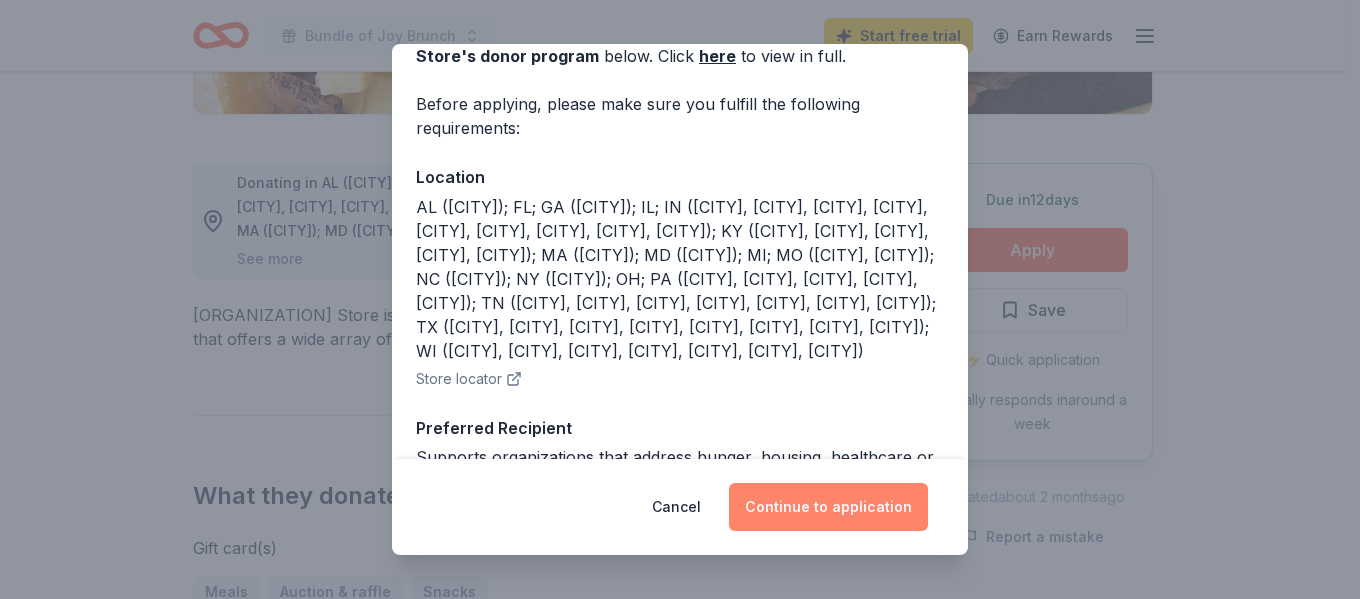 click on "Continue to application" at bounding box center [828, 507] 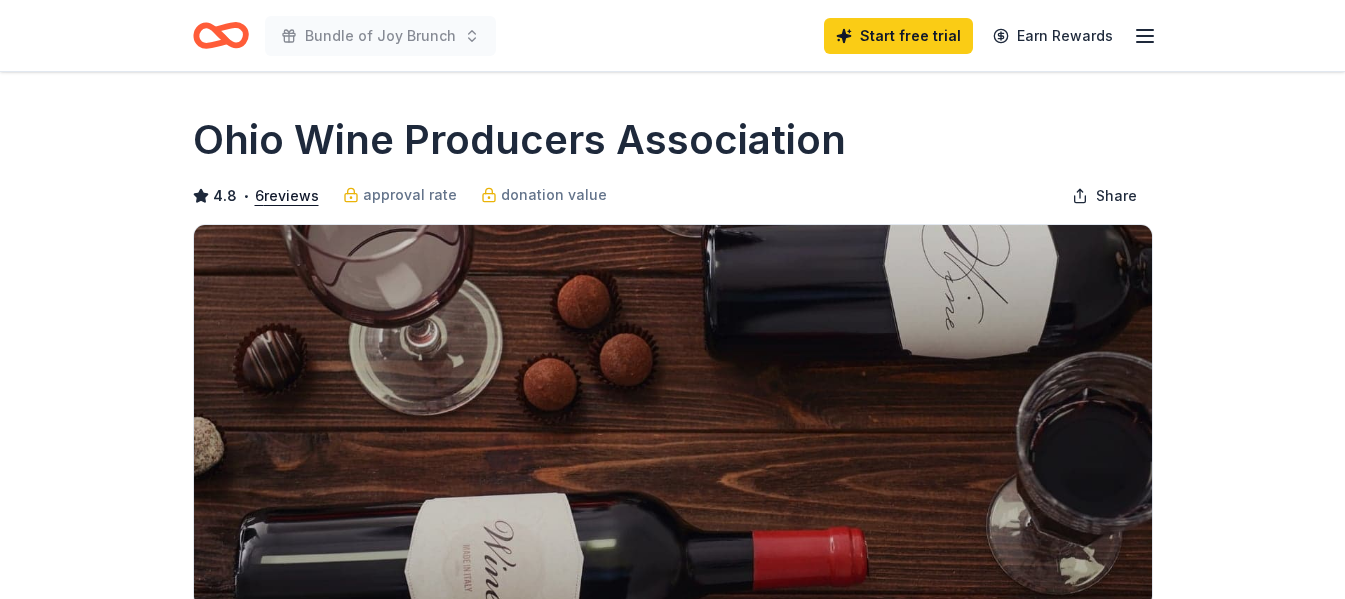 scroll, scrollTop: 0, scrollLeft: 0, axis: both 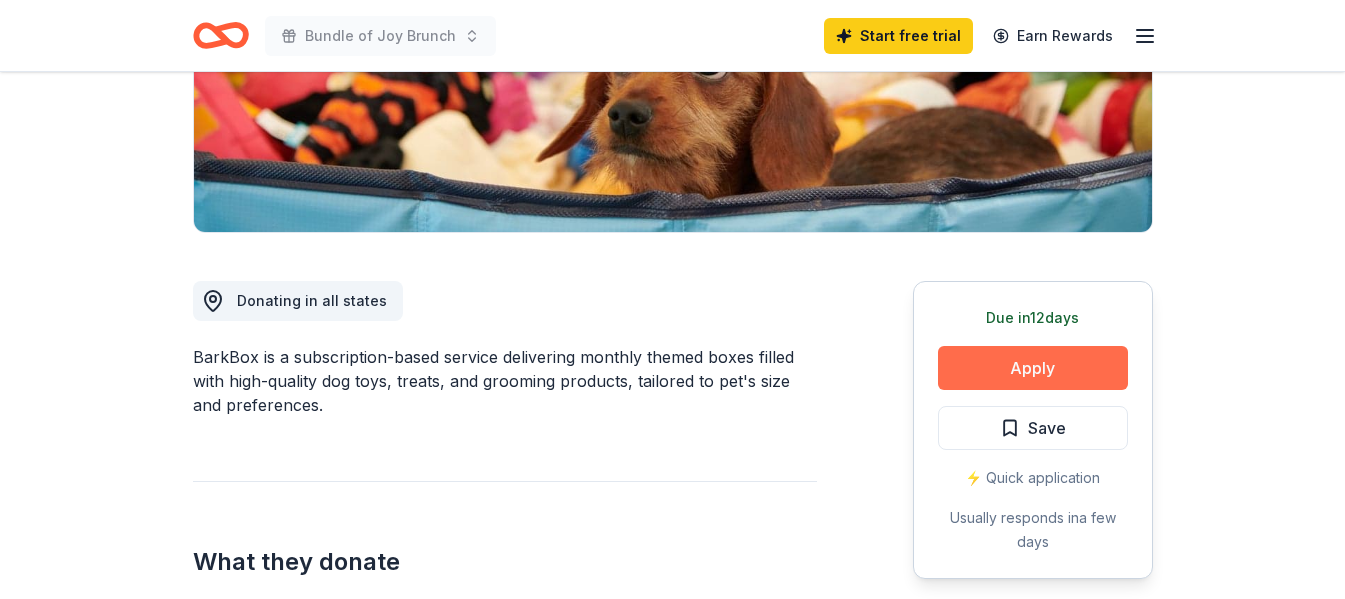 click on "Apply" at bounding box center (1033, 368) 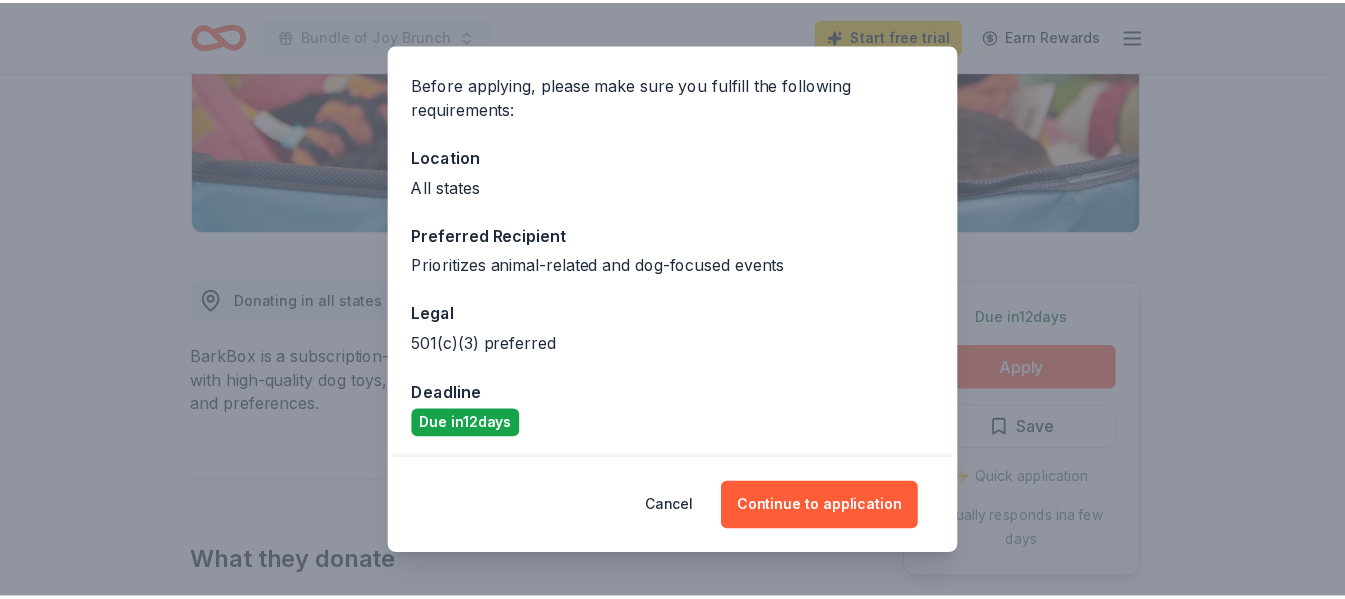 scroll, scrollTop: 144, scrollLeft: 0, axis: vertical 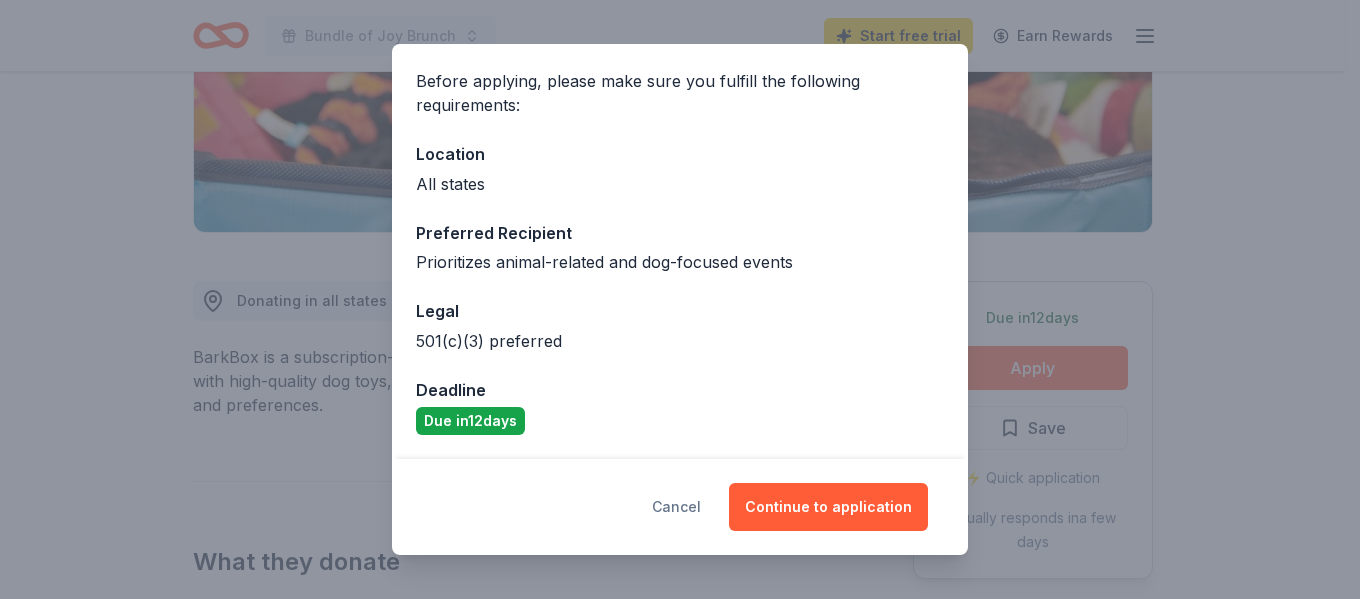 click on "Cancel" at bounding box center (676, 507) 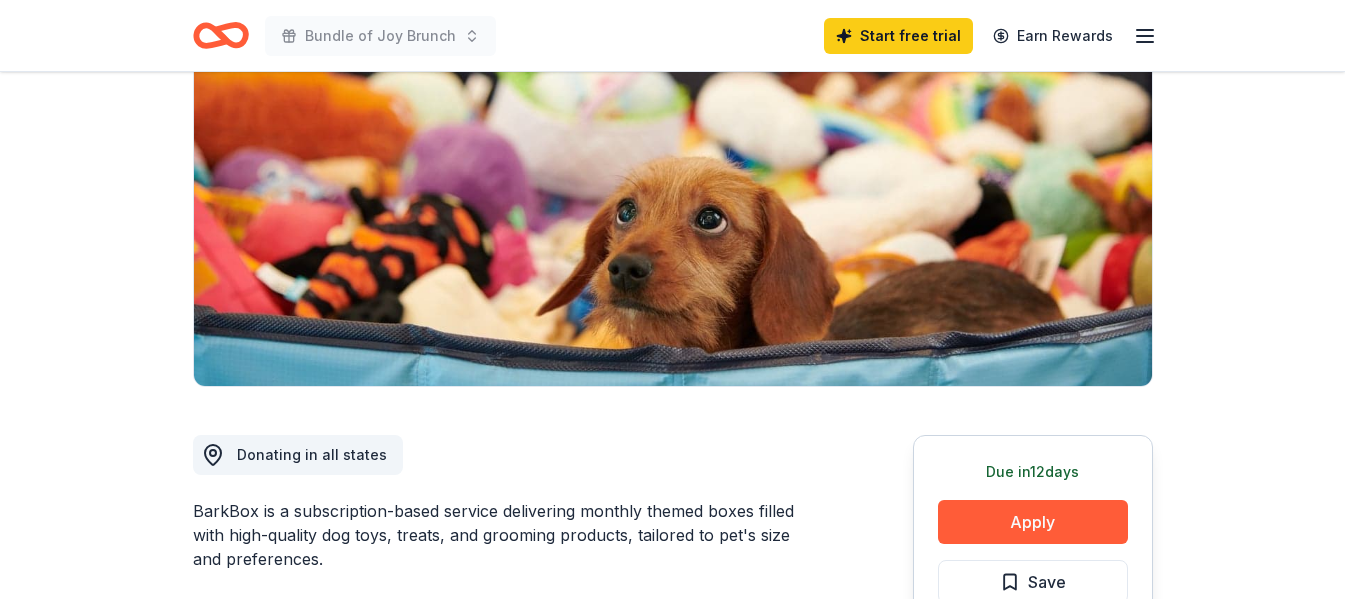 scroll, scrollTop: 169, scrollLeft: 0, axis: vertical 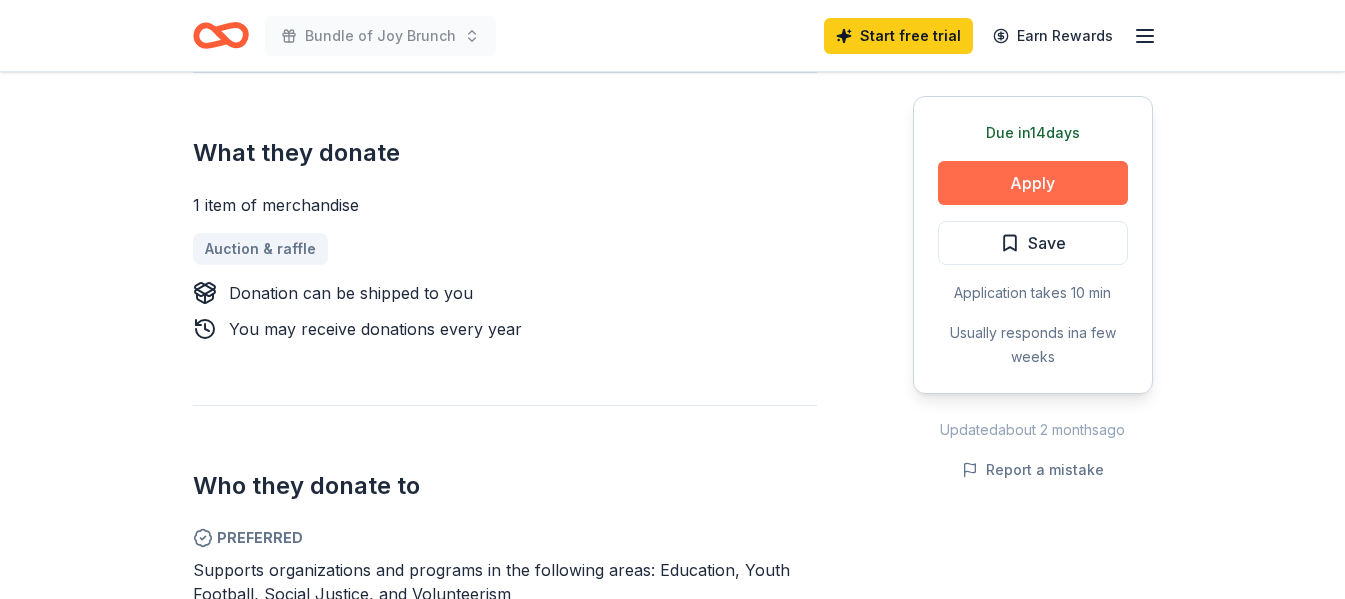 click on "Apply" at bounding box center [1033, 183] 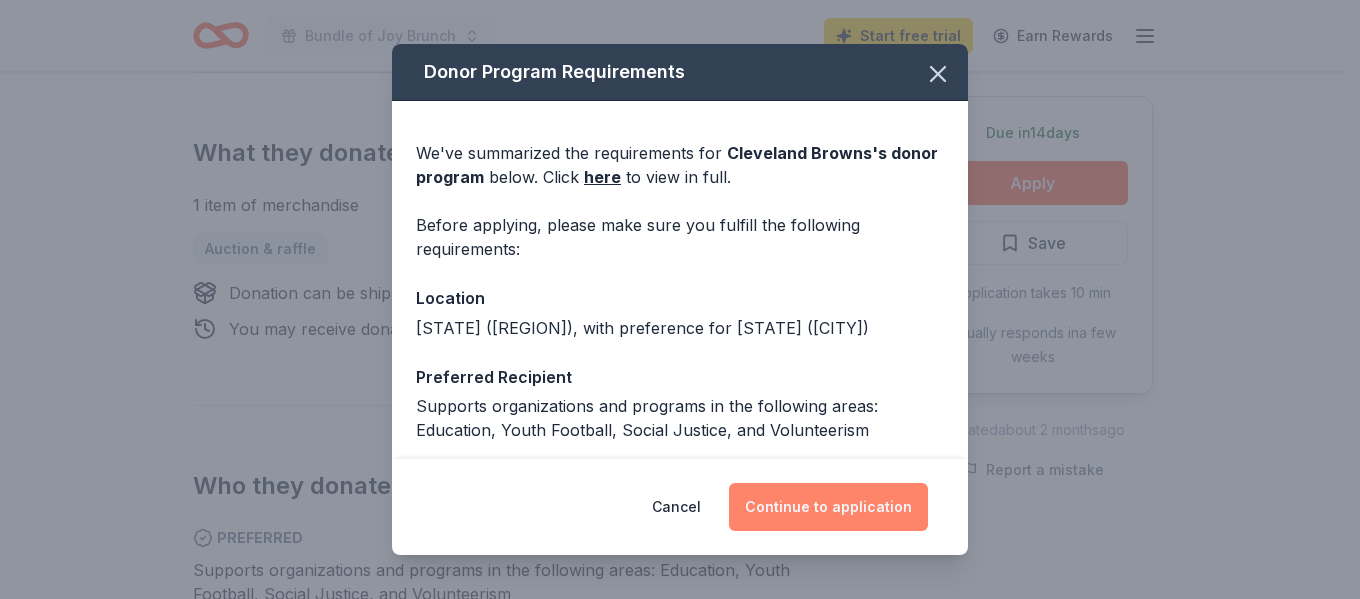 click on "Continue to application" at bounding box center [828, 507] 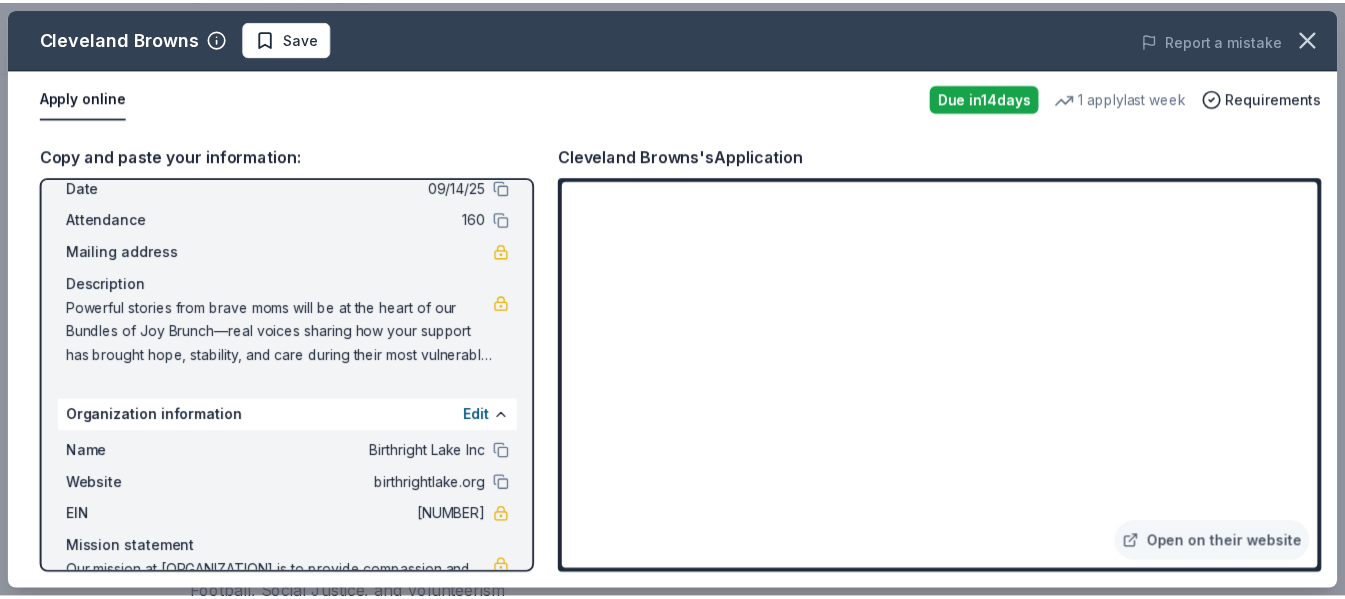scroll, scrollTop: 0, scrollLeft: 0, axis: both 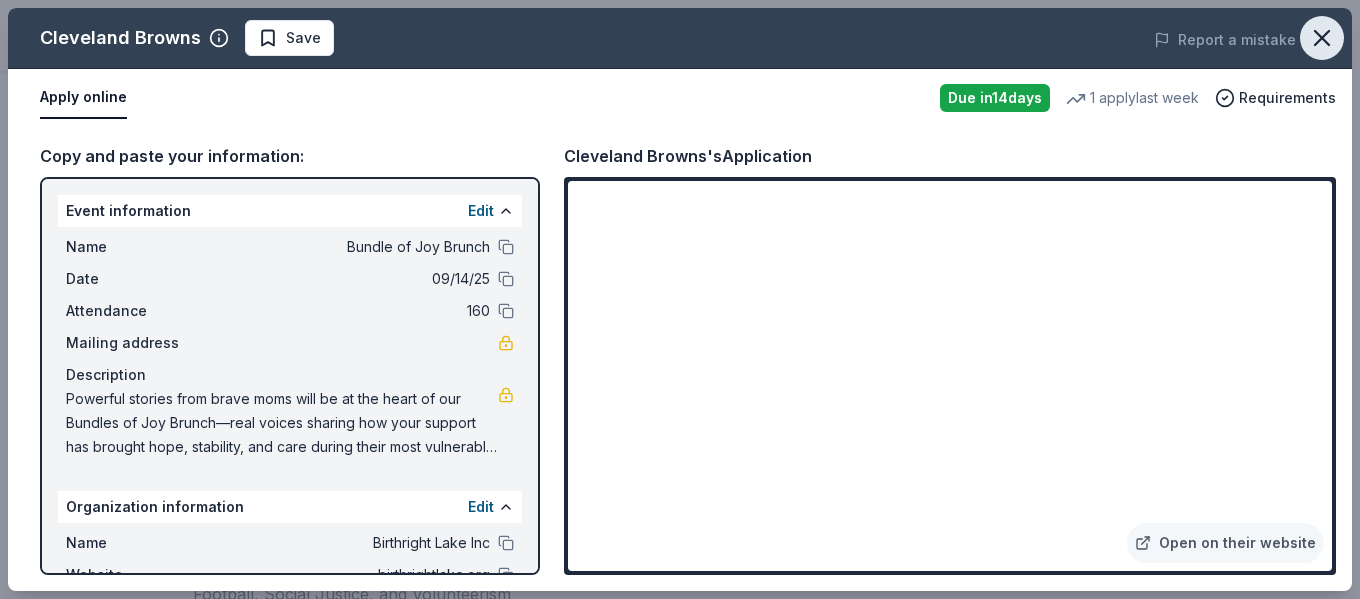 click 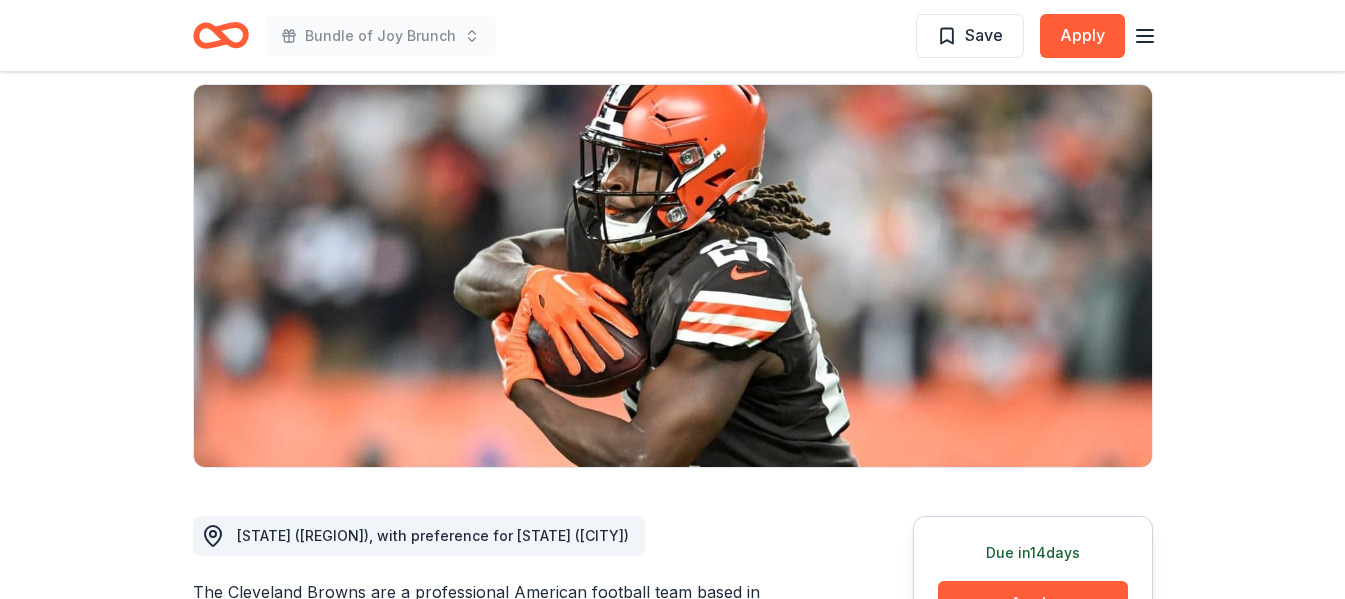 scroll, scrollTop: 0, scrollLeft: 0, axis: both 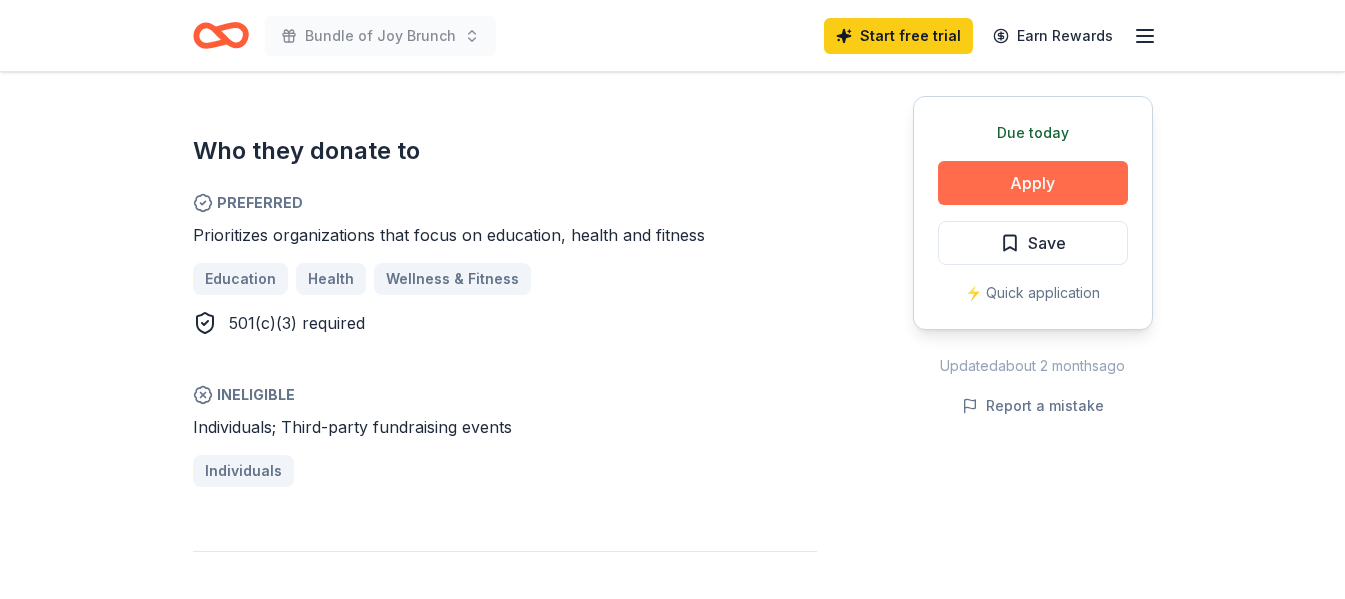 click on "Apply" at bounding box center (1033, 183) 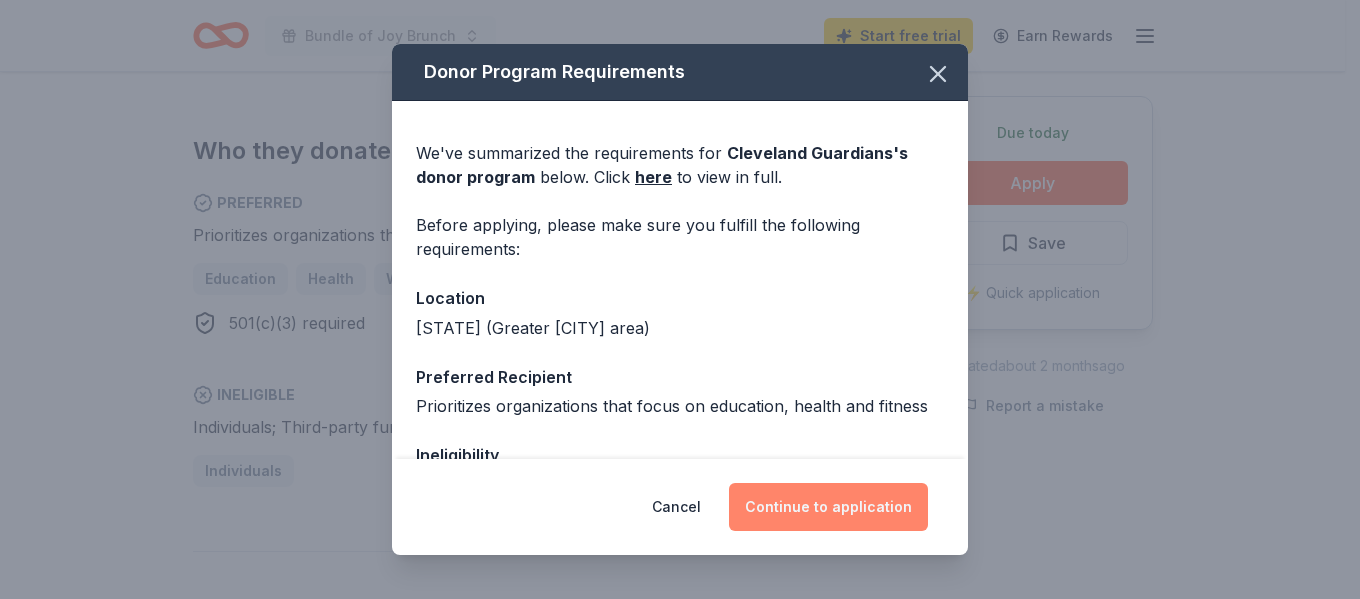 click on "Continue to application" at bounding box center (828, 507) 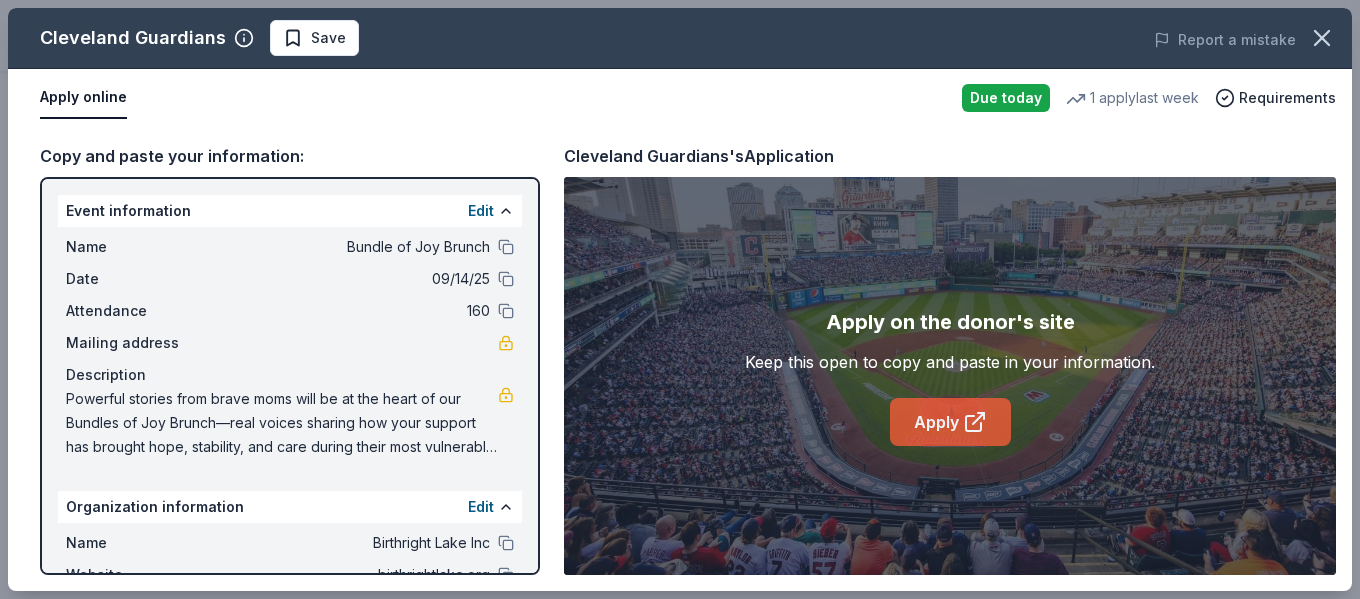 click on "Apply" at bounding box center (950, 422) 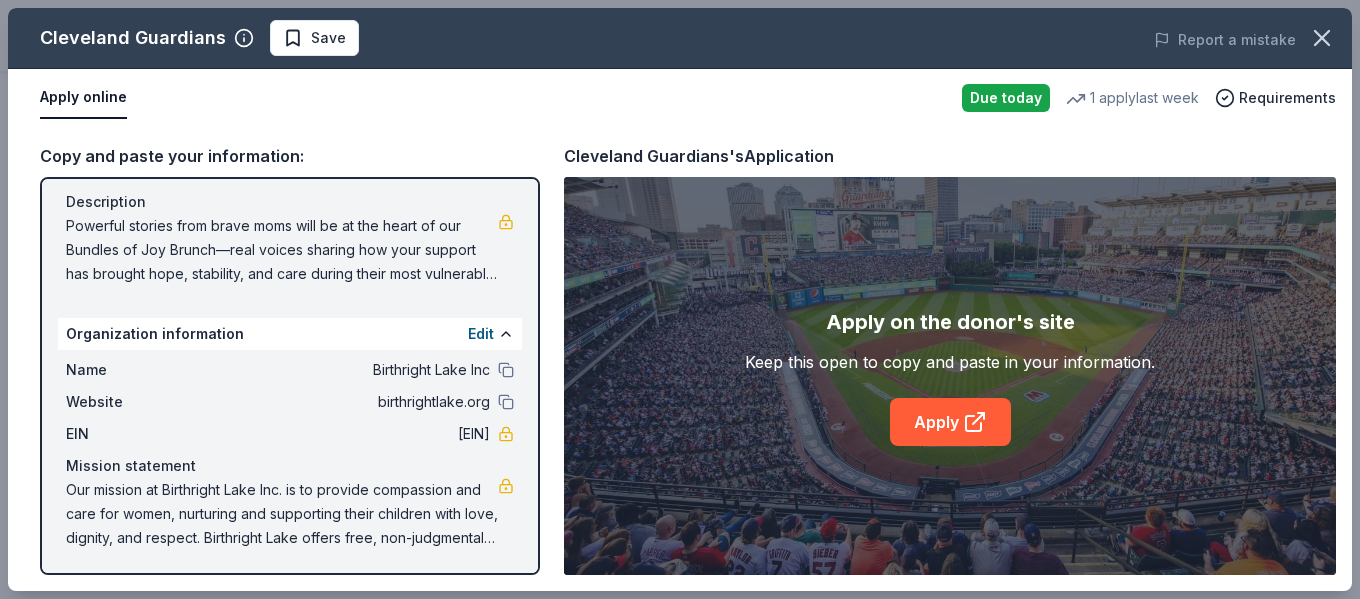 scroll, scrollTop: 174, scrollLeft: 0, axis: vertical 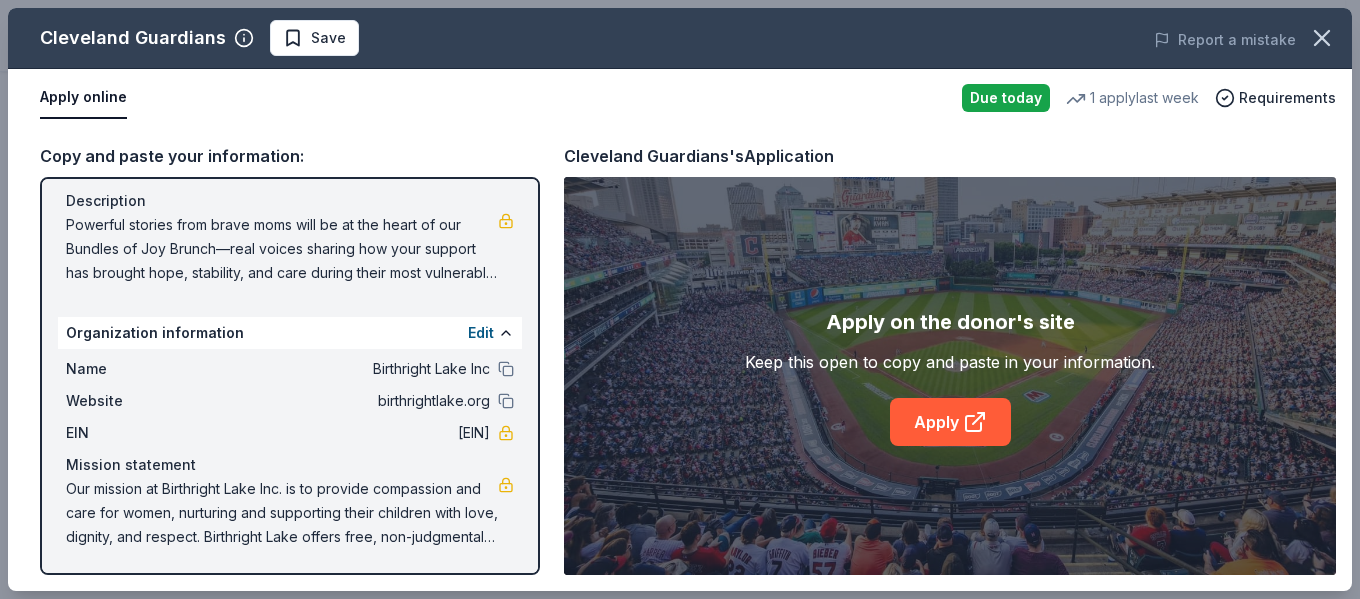 drag, startPoint x: 388, startPoint y: 434, endPoint x: 420, endPoint y: 438, distance: 32.24903 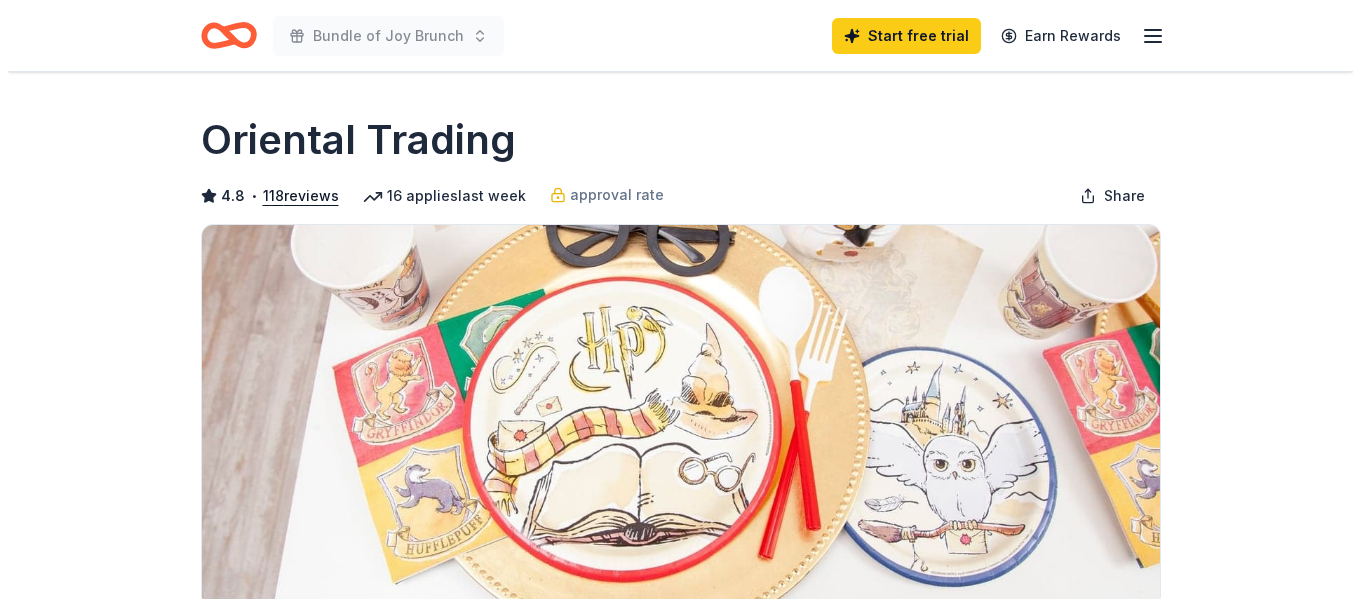 scroll, scrollTop: 0, scrollLeft: 0, axis: both 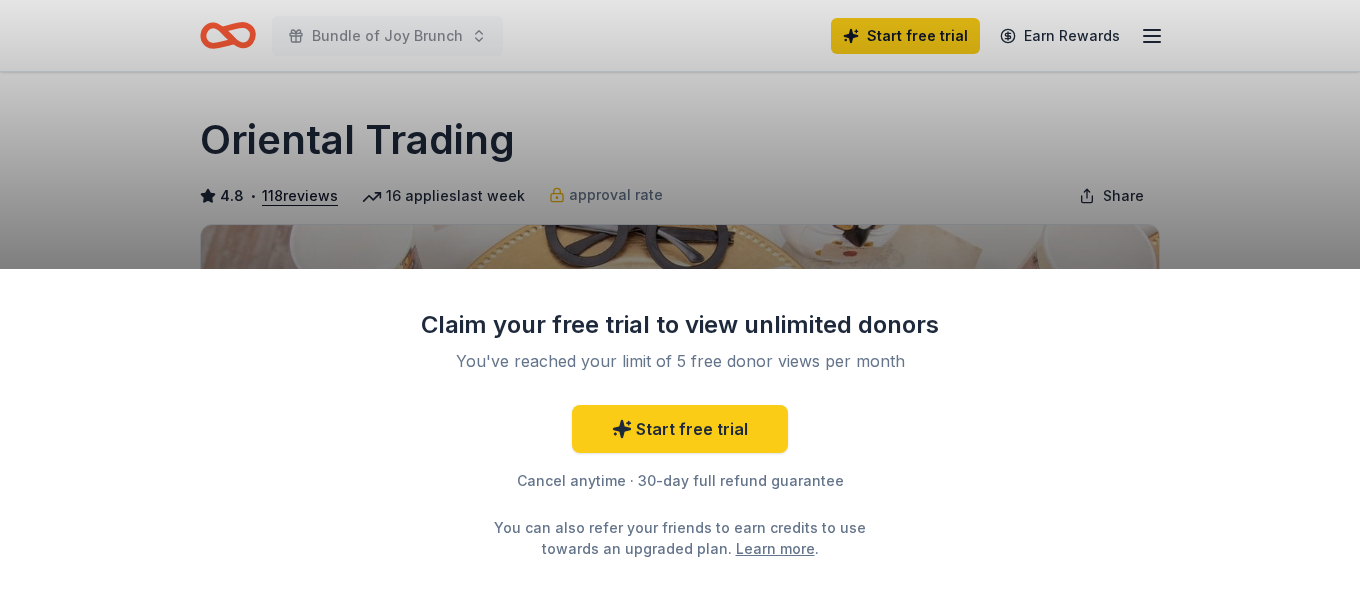click on "Claim your free trial to view unlimited donors You've reached your limit of 5 free donor views per month Start free  trial Cancel anytime · 30-day full refund guarantee You can also refer your friends to earn credits to use towards an upgraded plan.   Learn more ." at bounding box center [680, 434] 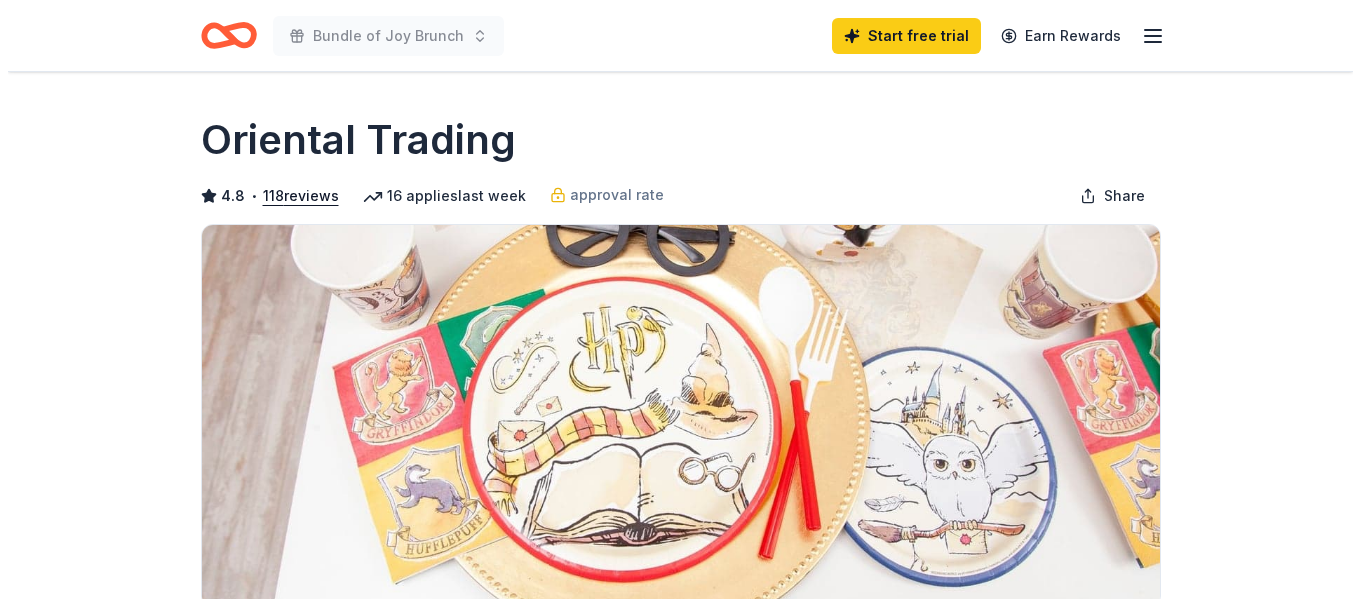 scroll, scrollTop: 0, scrollLeft: 0, axis: both 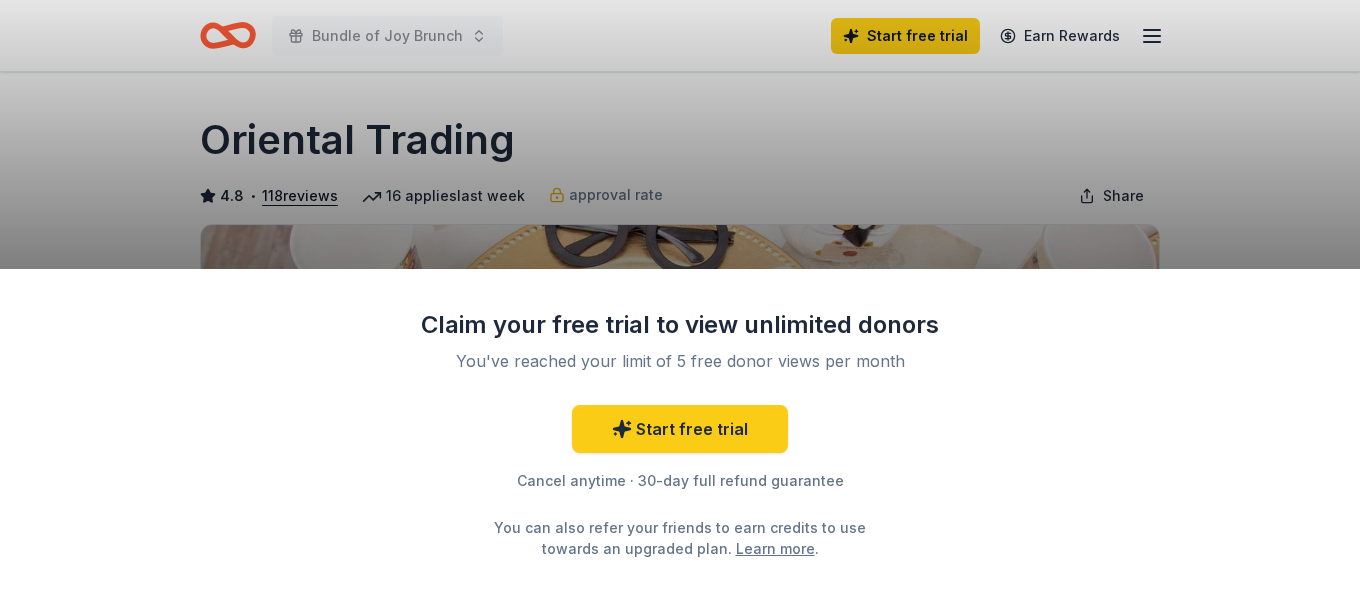 click on "You've reached your limit of 5 free donor views per month" at bounding box center [680, 361] 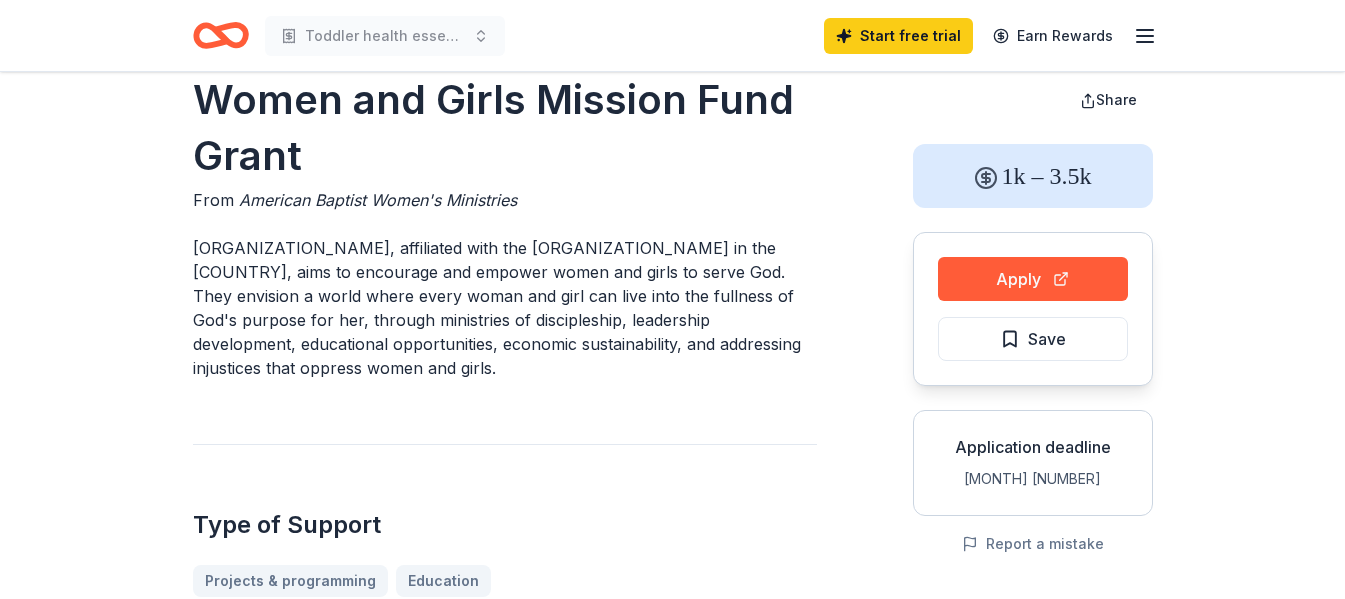 scroll, scrollTop: 0, scrollLeft: 0, axis: both 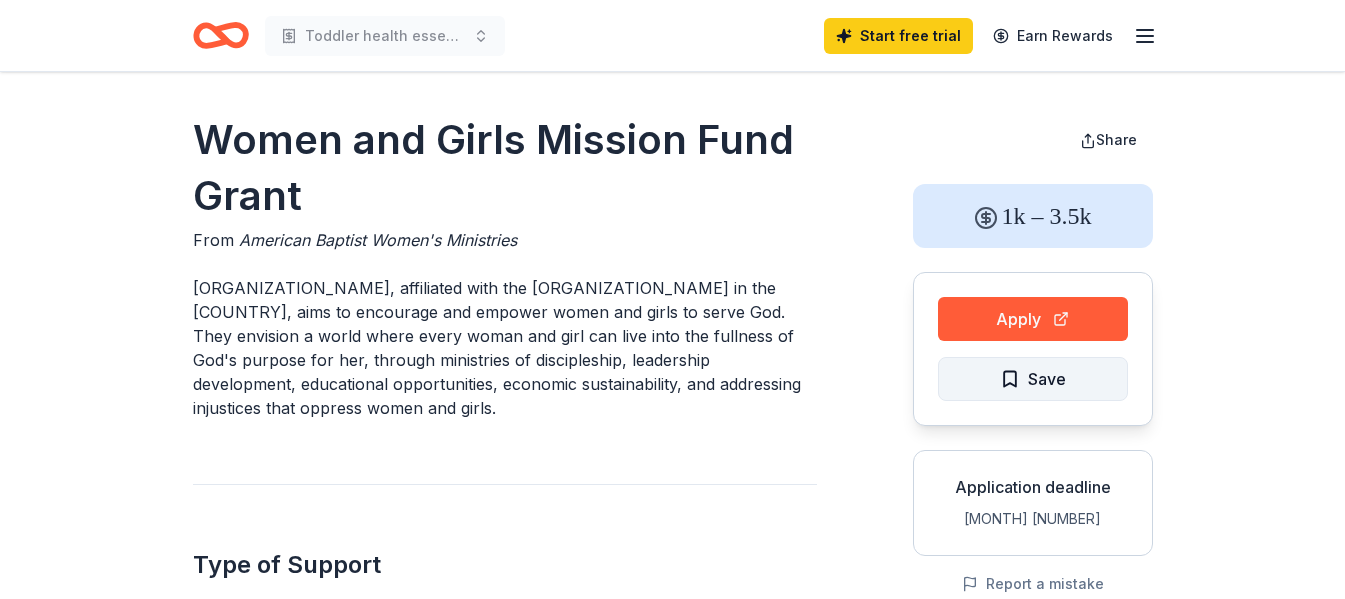 click on "Save" at bounding box center [1033, 379] 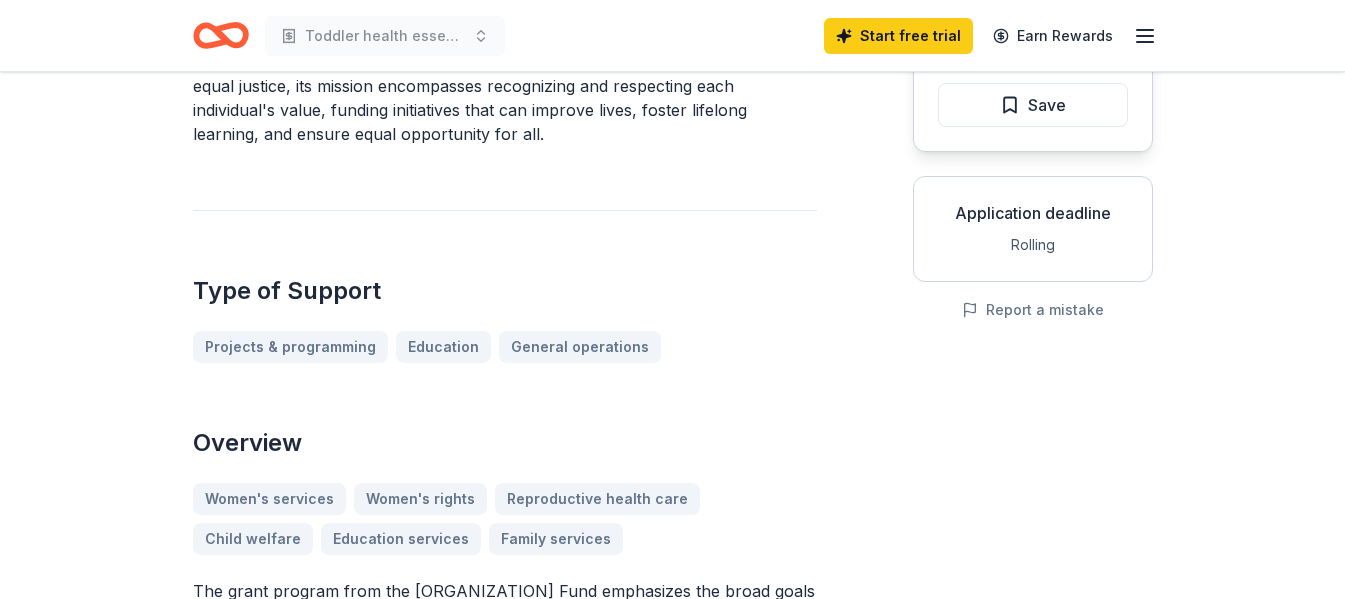 scroll, scrollTop: 273, scrollLeft: 0, axis: vertical 